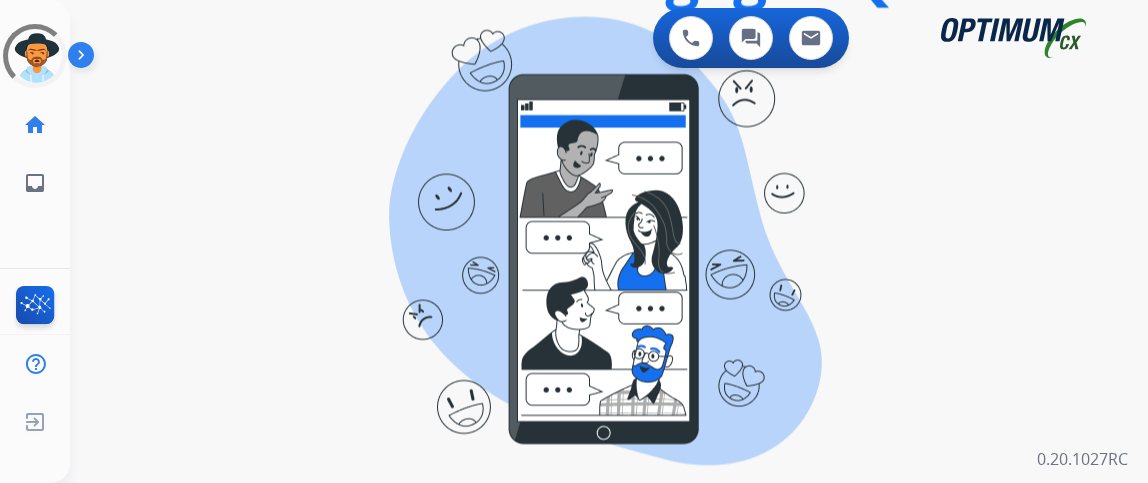 scroll, scrollTop: 0, scrollLeft: 0, axis: both 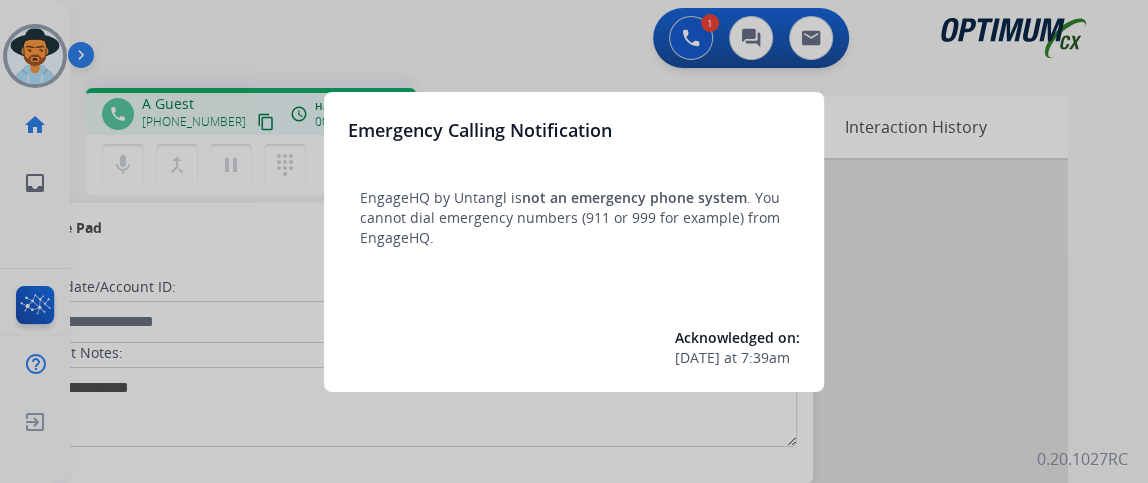 click at bounding box center [574, 241] 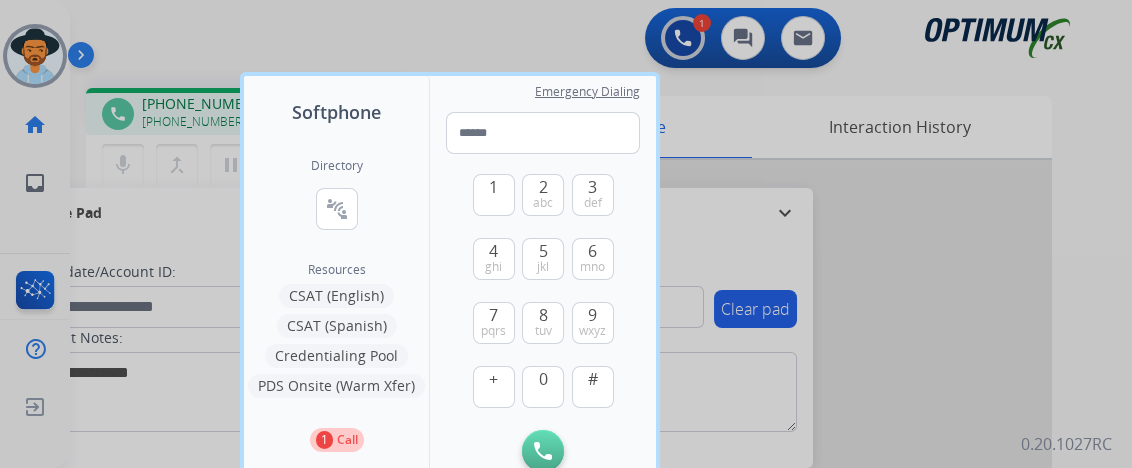 click at bounding box center [566, 234] 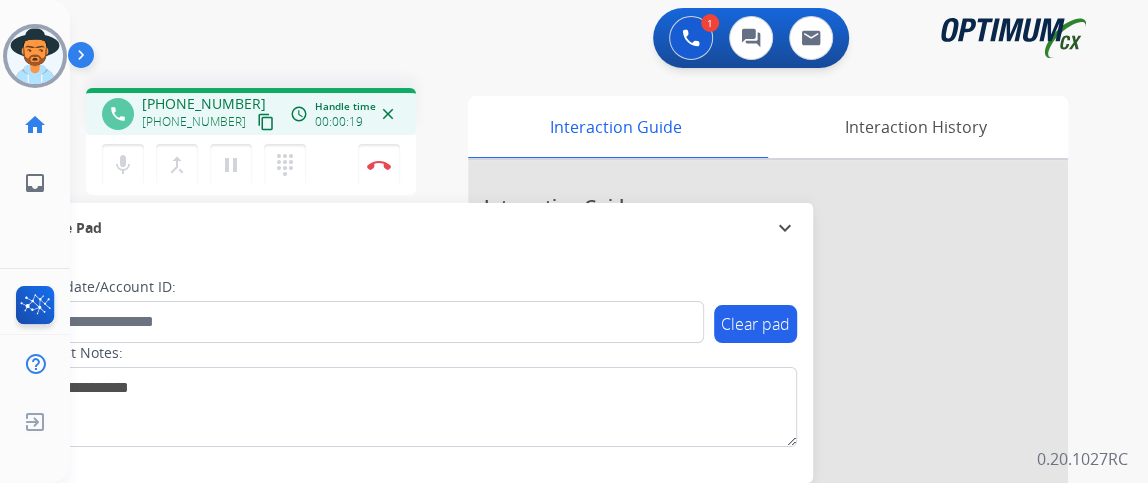 click on "content_copy" at bounding box center (266, 122) 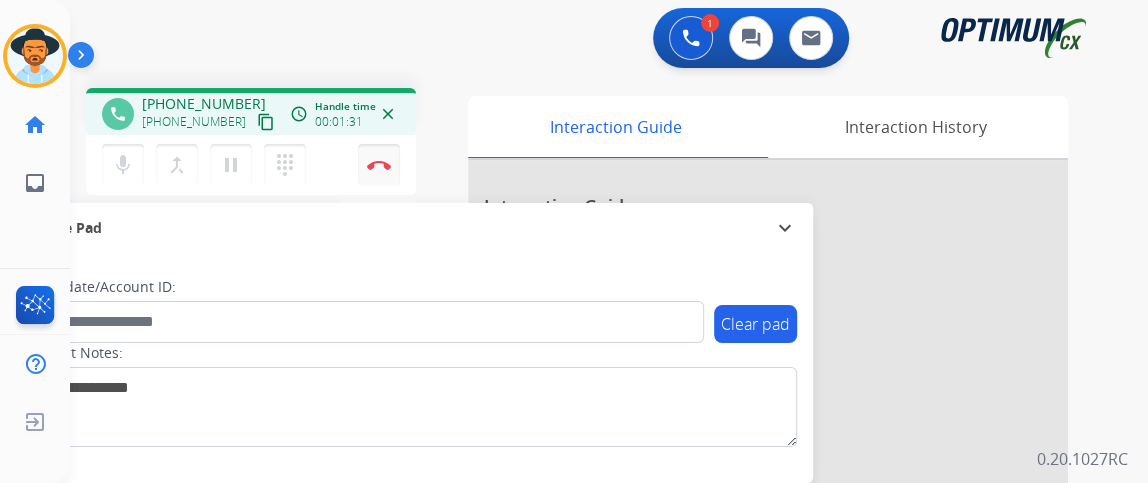 click on "Disconnect" at bounding box center (379, 165) 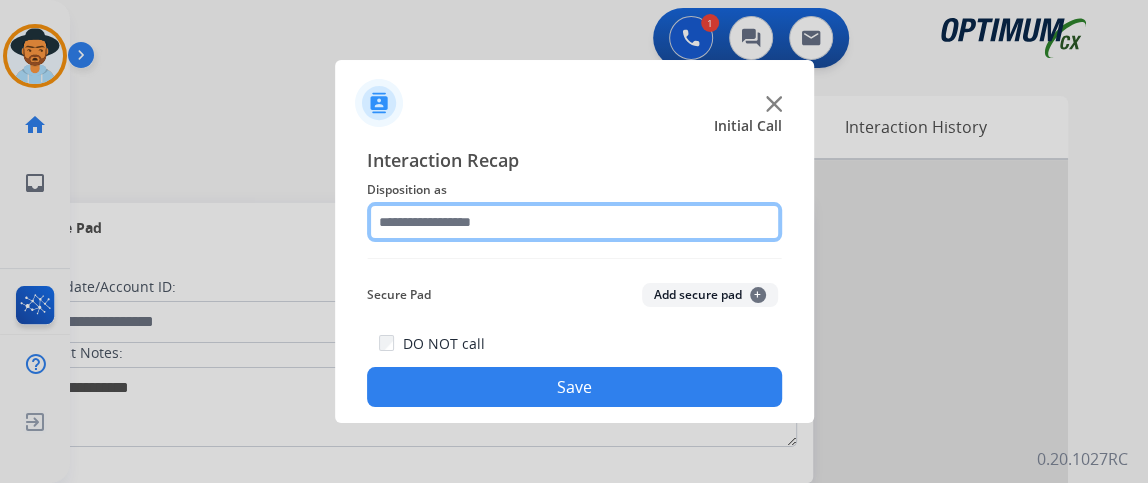 click 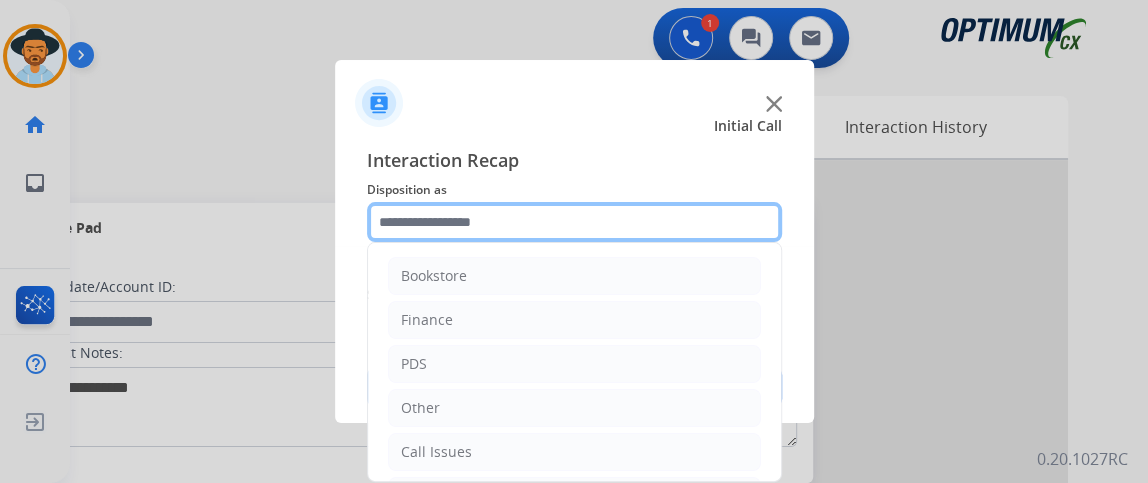 scroll, scrollTop: 131, scrollLeft: 0, axis: vertical 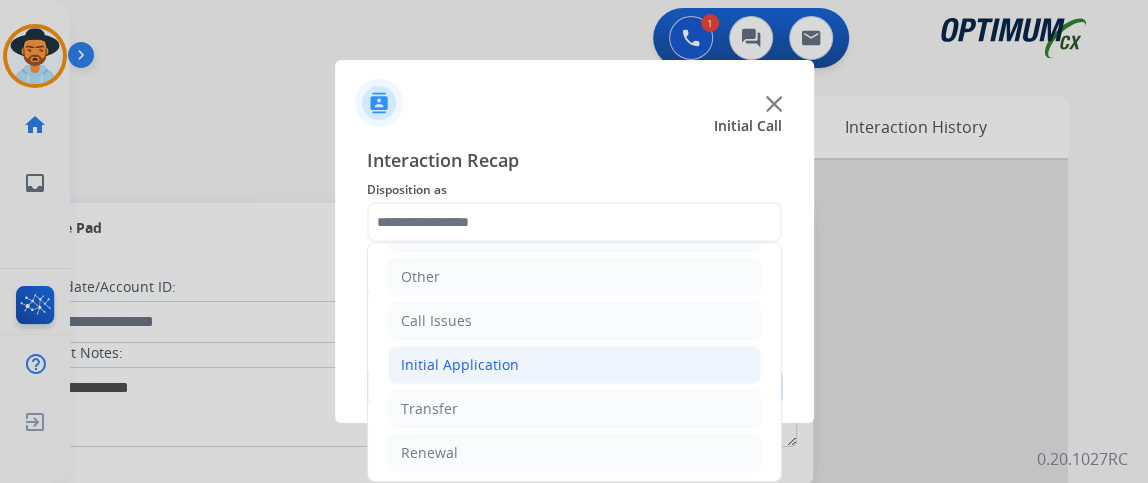 click on "Initial Application" 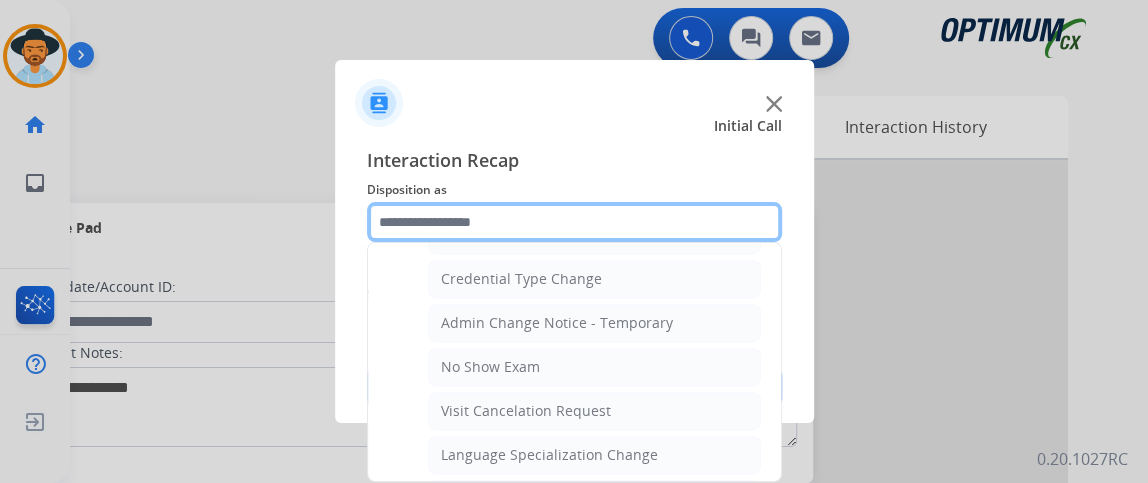scroll, scrollTop: 969, scrollLeft: 0, axis: vertical 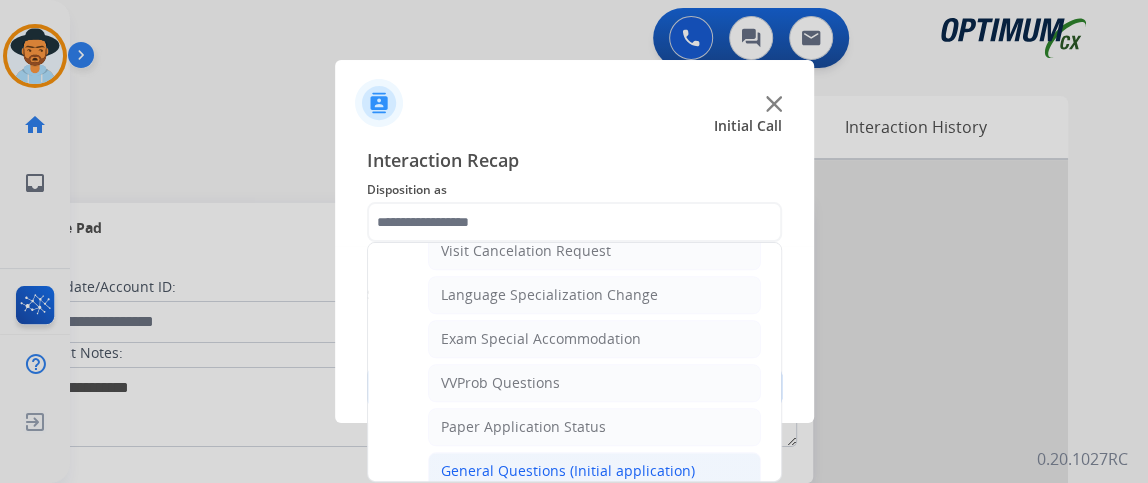 click on "General Questions (Initial application)" 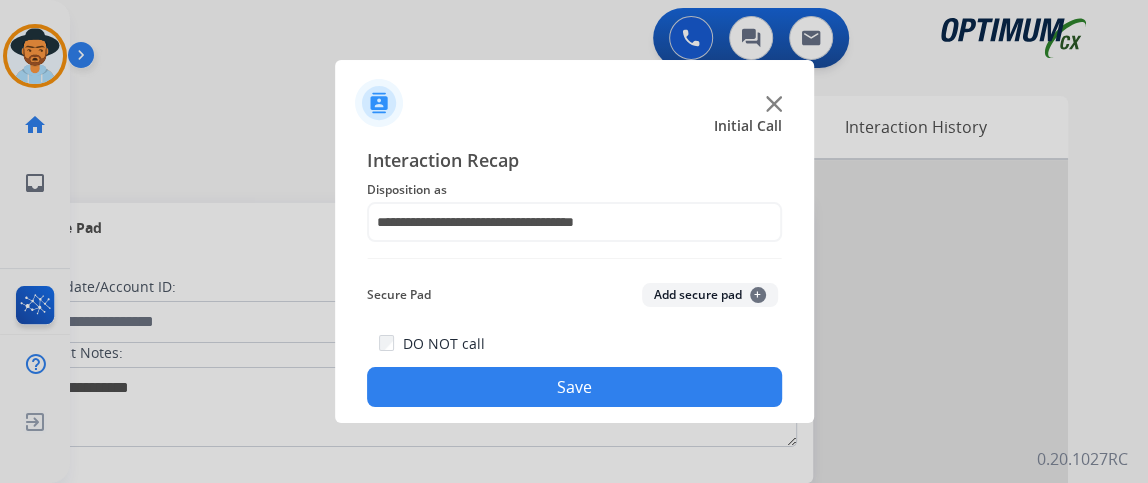 click on "Save" 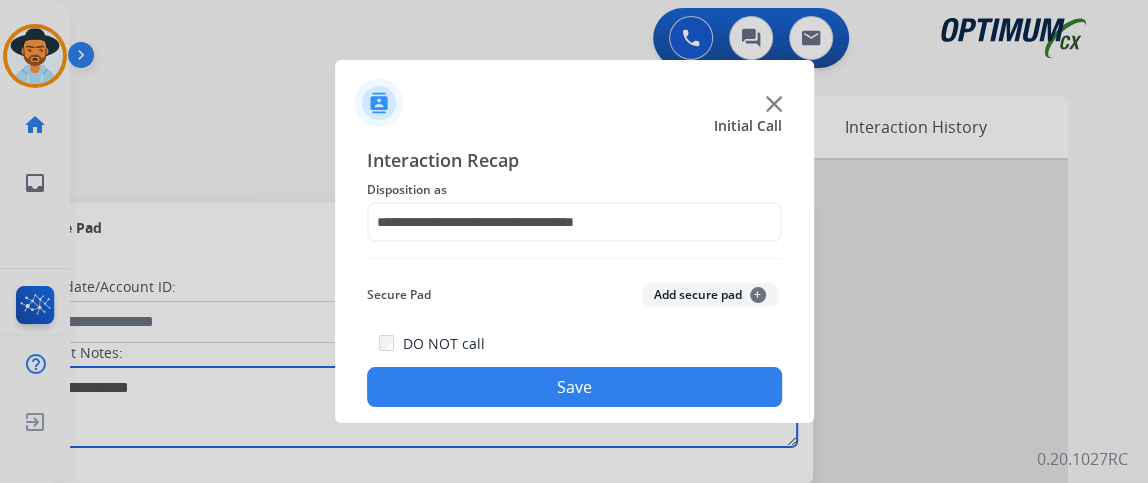 click at bounding box center [411, 407] 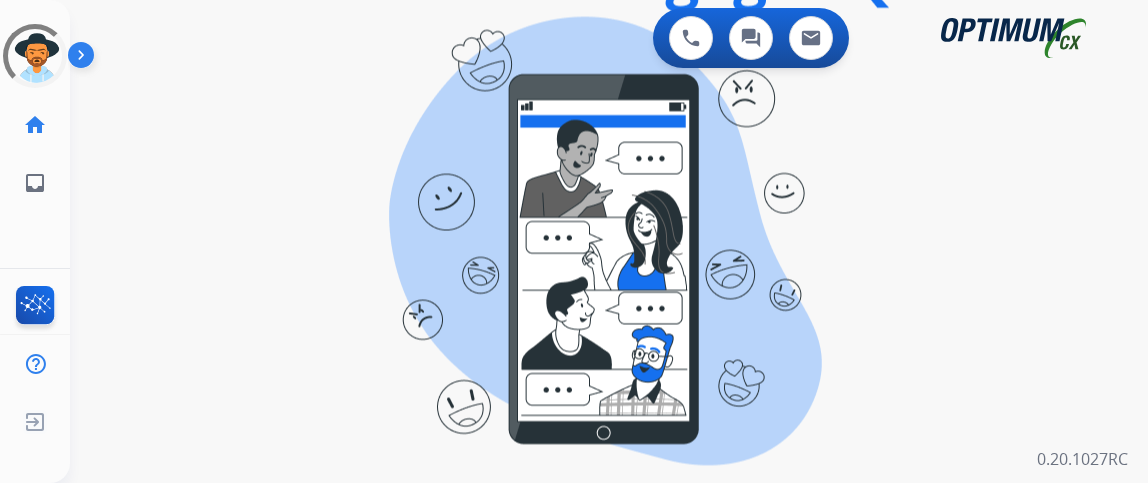 scroll, scrollTop: 0, scrollLeft: 0, axis: both 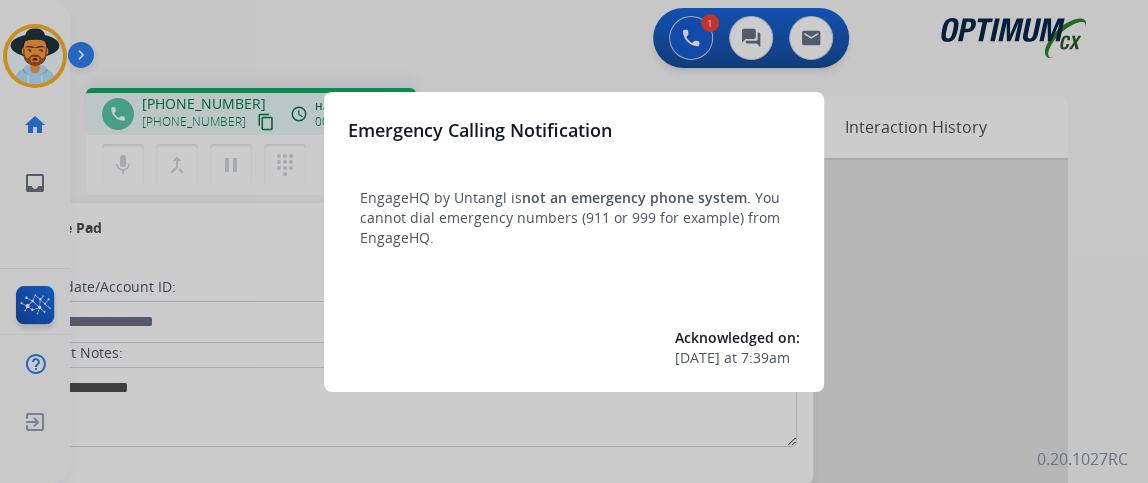click at bounding box center [574, 241] 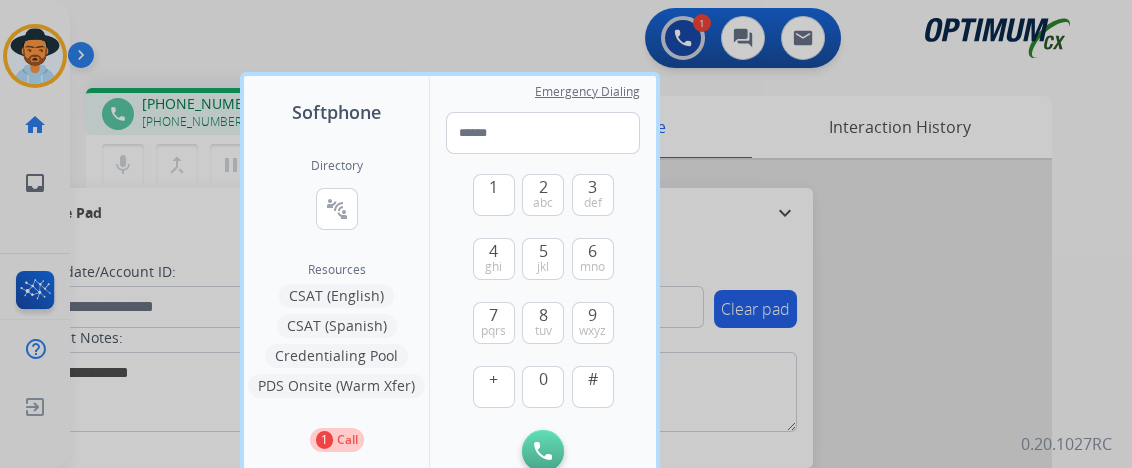 click at bounding box center [566, 234] 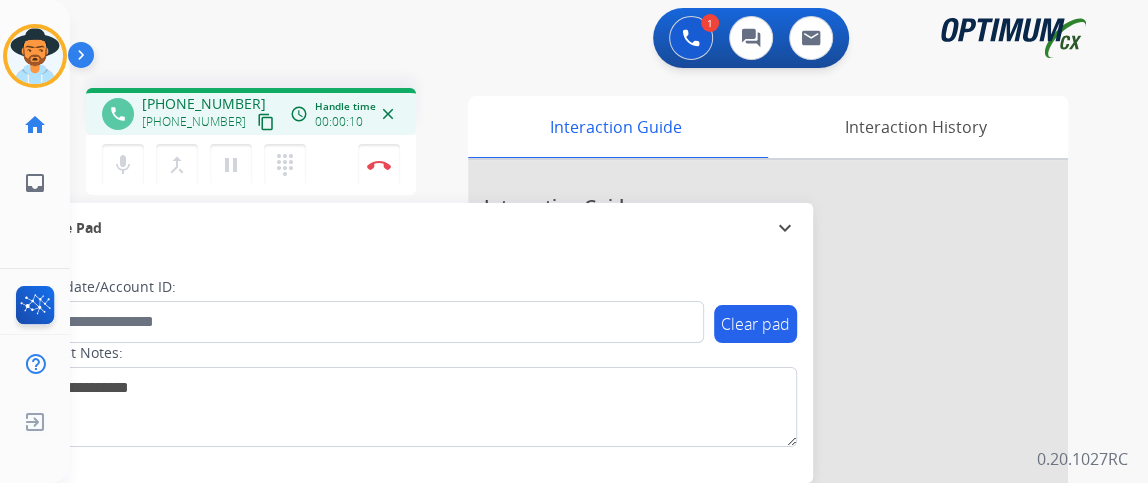 click on "content_copy" at bounding box center (266, 122) 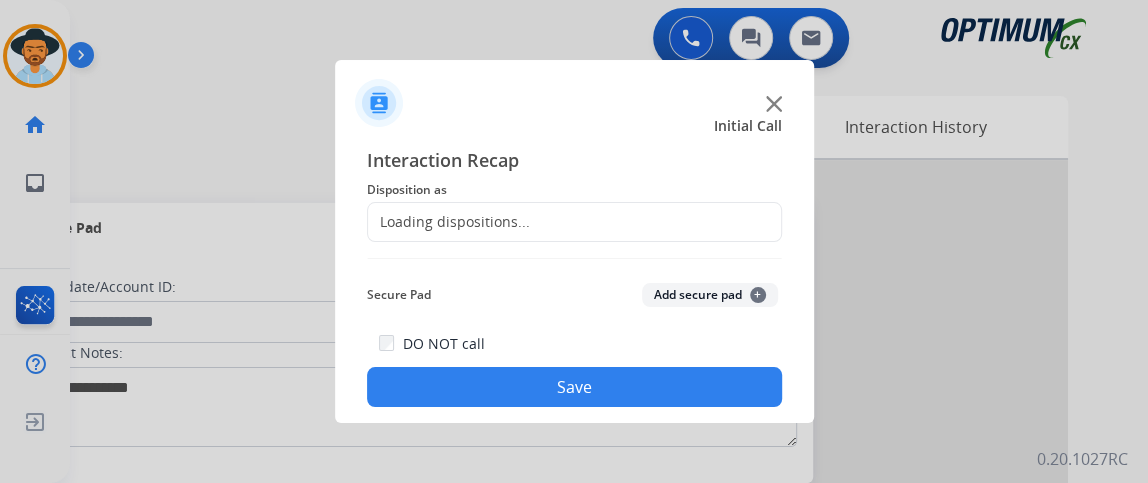 click on "Interaction Recap Disposition as    Loading dispositions... Secure Pad  Add secure pad  +  DO NOT call  Save" 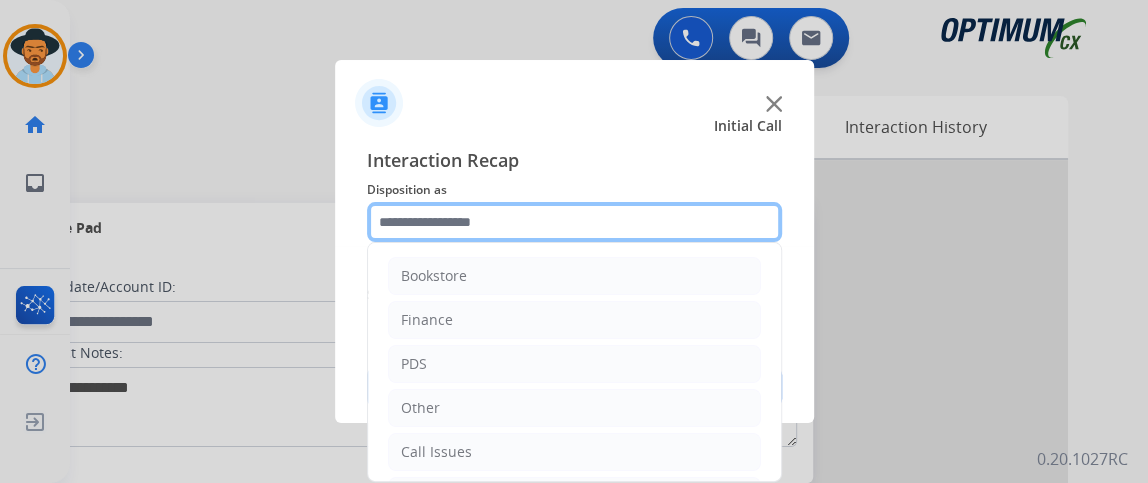click 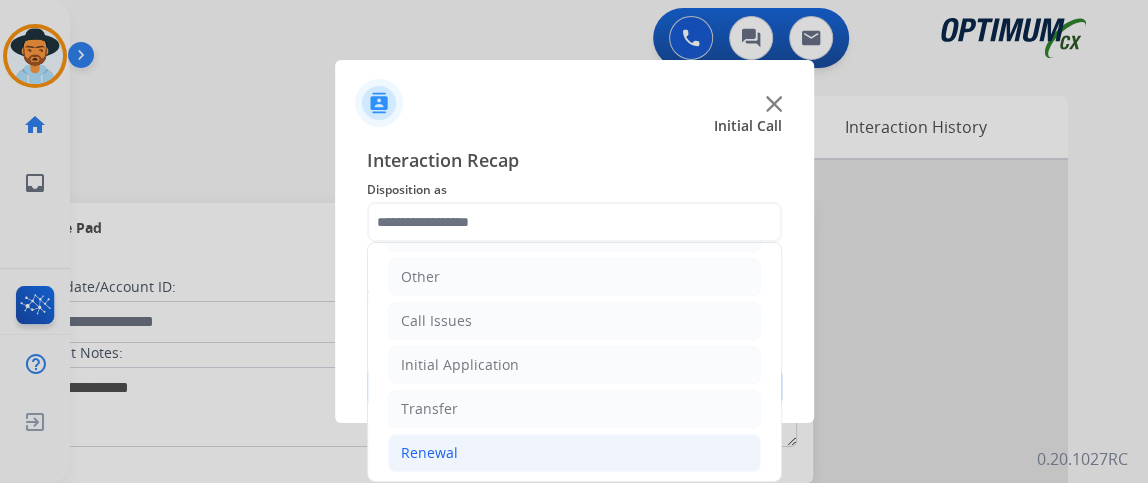 click on "Renewal" 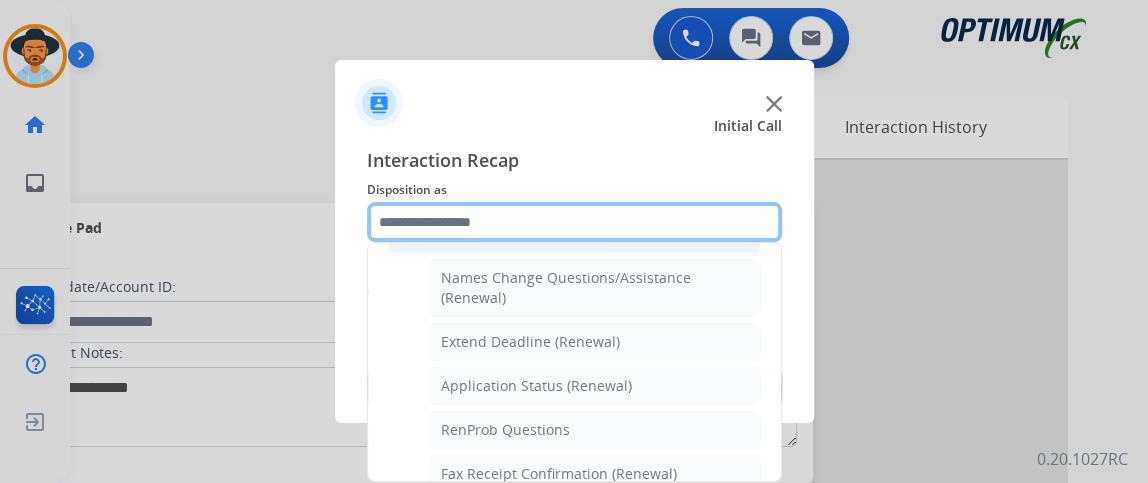 scroll, scrollTop: 353, scrollLeft: 0, axis: vertical 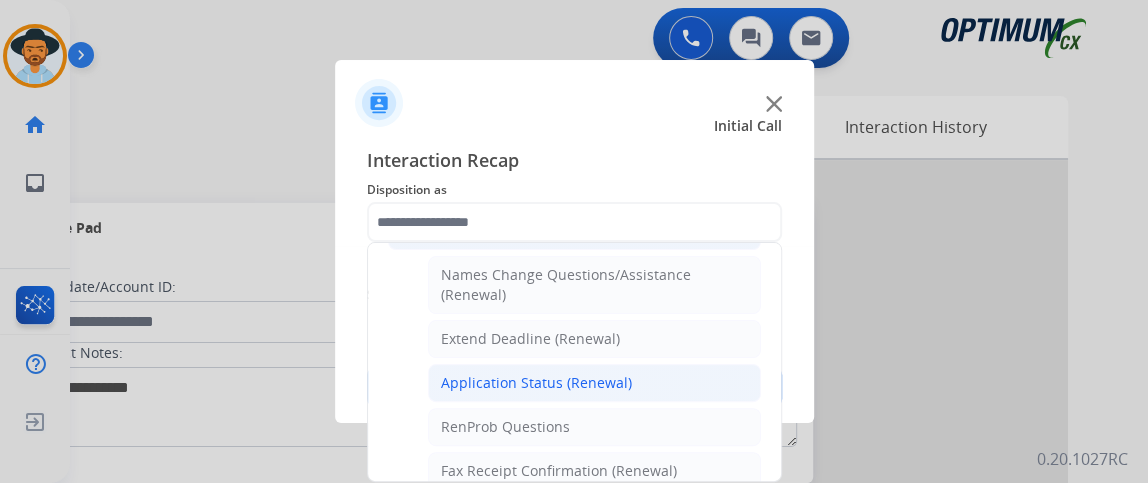 click on "Application Status (Renewal)" 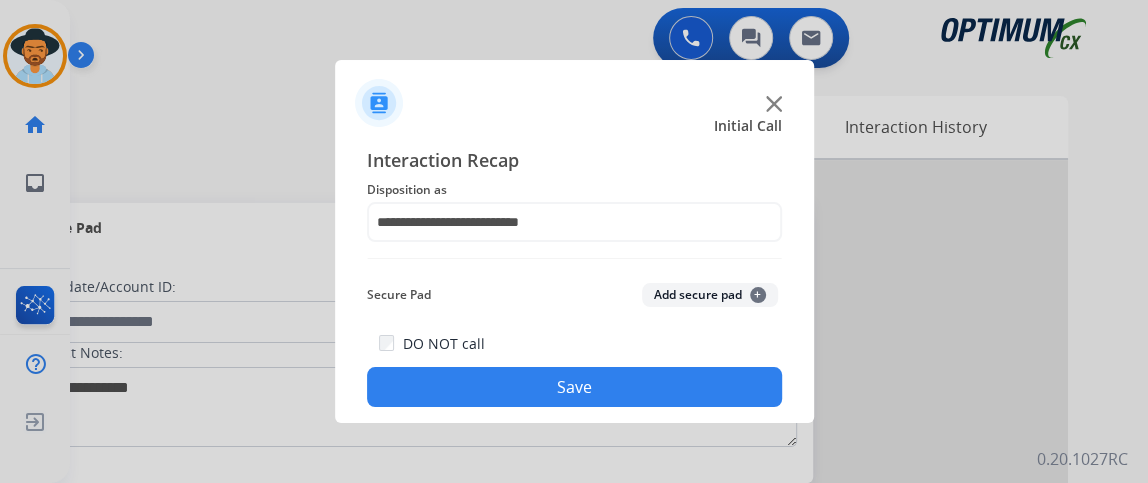 click on "Save" 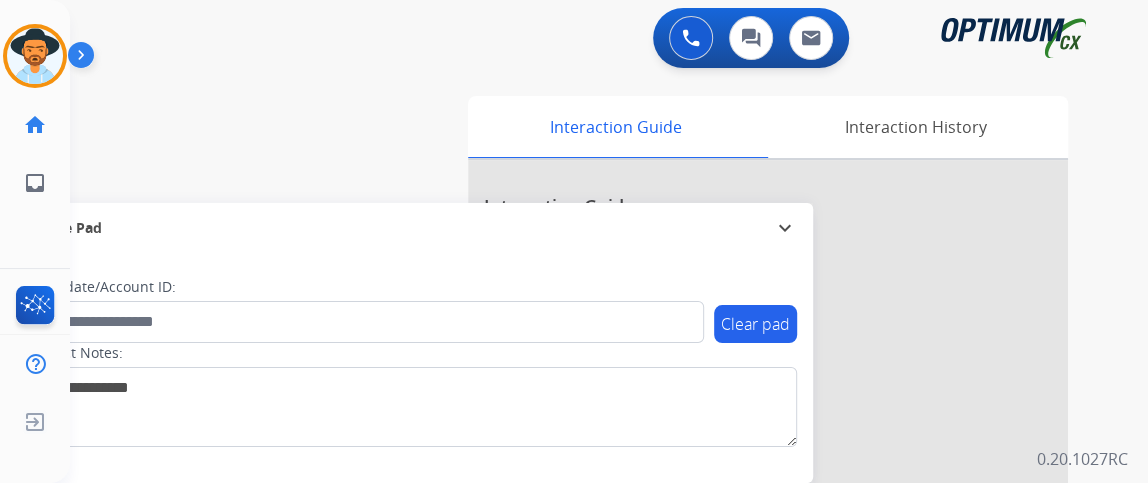 click on "Gilce   AfterCallWork  Edit Avatar  Agent:   Gilce  Routing Profile:  NH_Bilingual home  Home  Home inbox  Emails  Emails  FocalPoints  Help Center  Help Center  Log out  Log out" 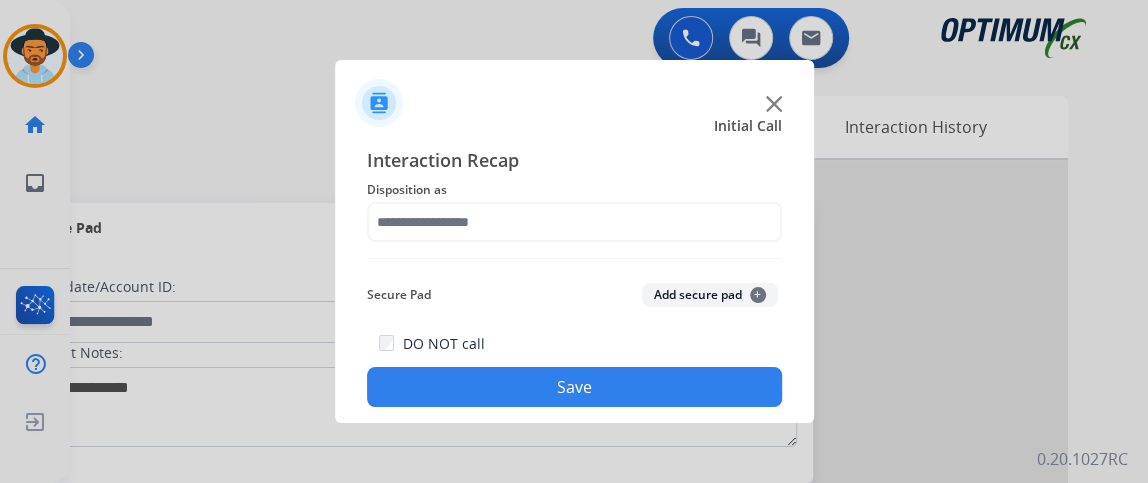 click on "Secure Pad  Add secure pad  +" 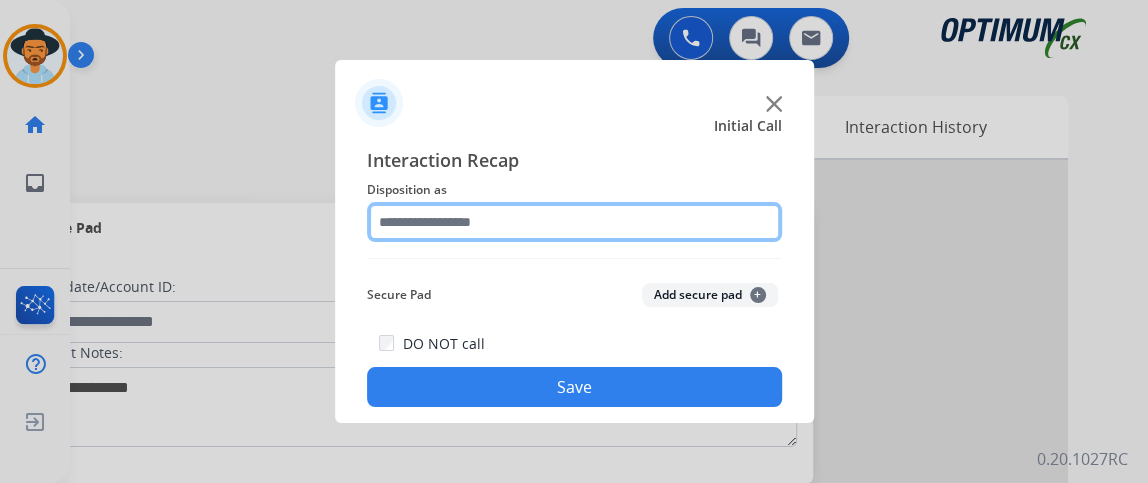 click 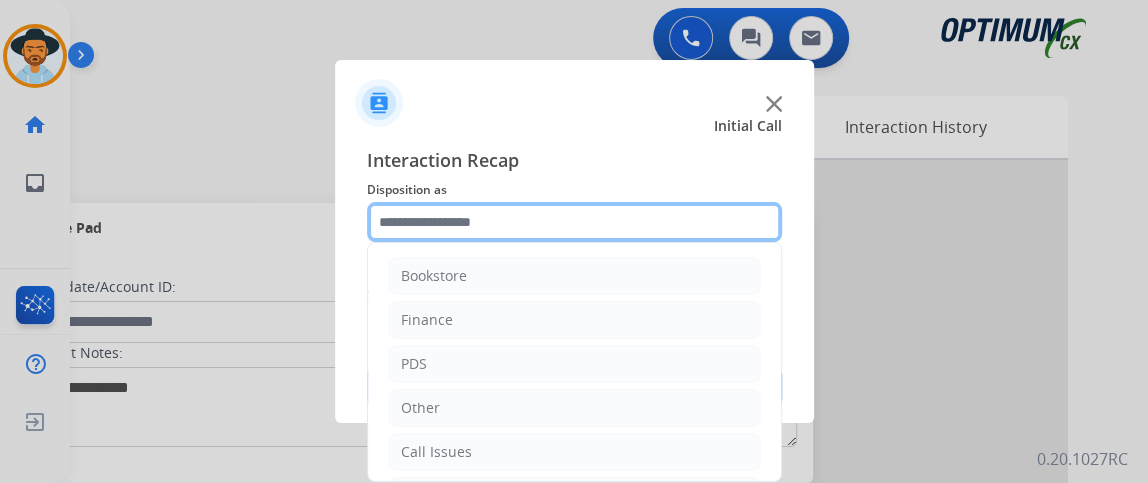 scroll, scrollTop: 131, scrollLeft: 0, axis: vertical 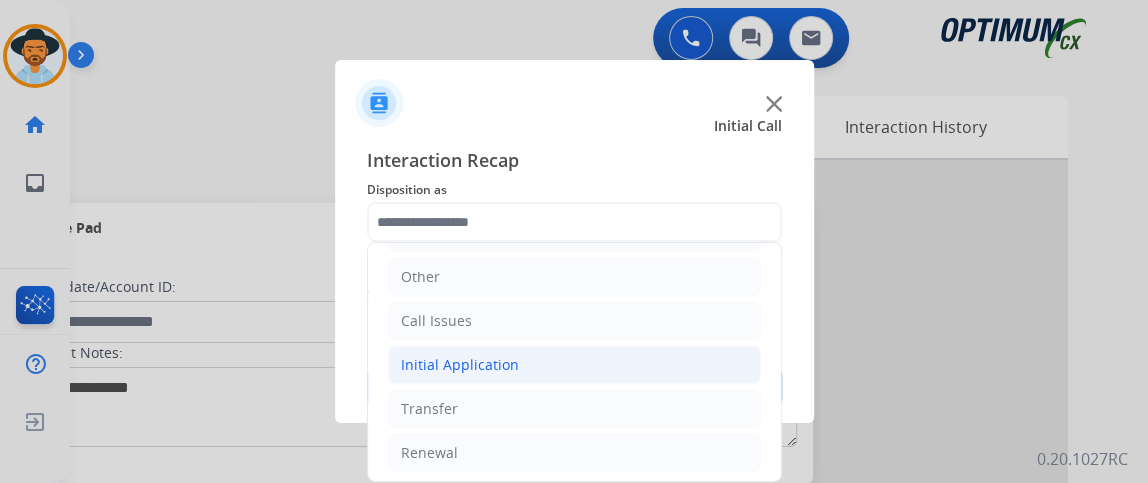 click on "Initial Application" 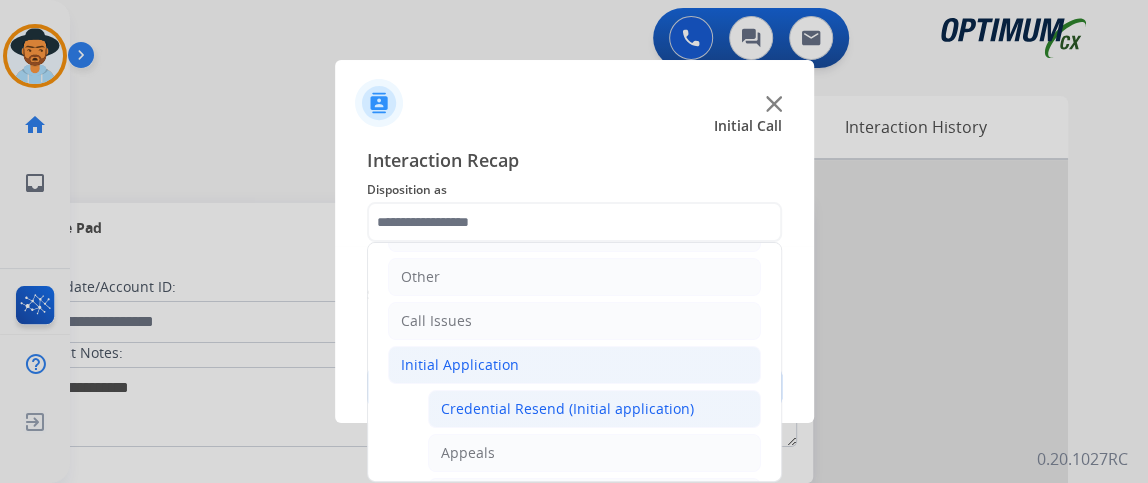 click on "Credential Resend (Initial application)" 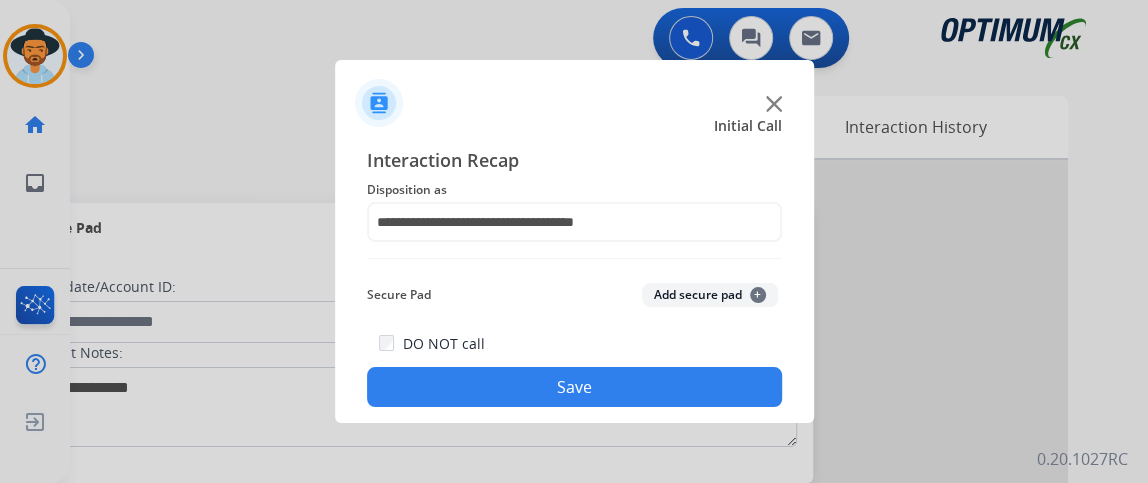 click on "Save" 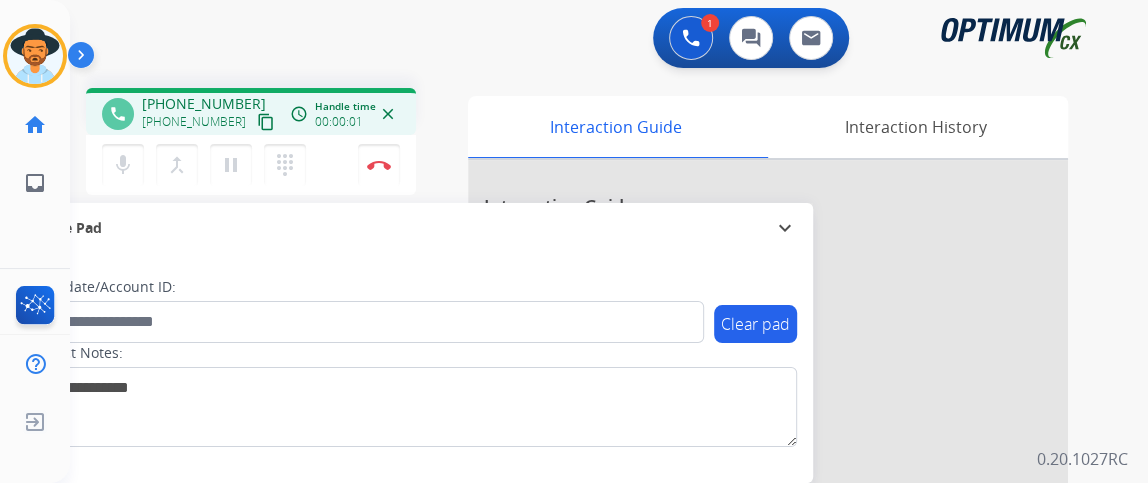 click on "content_copy" at bounding box center [266, 122] 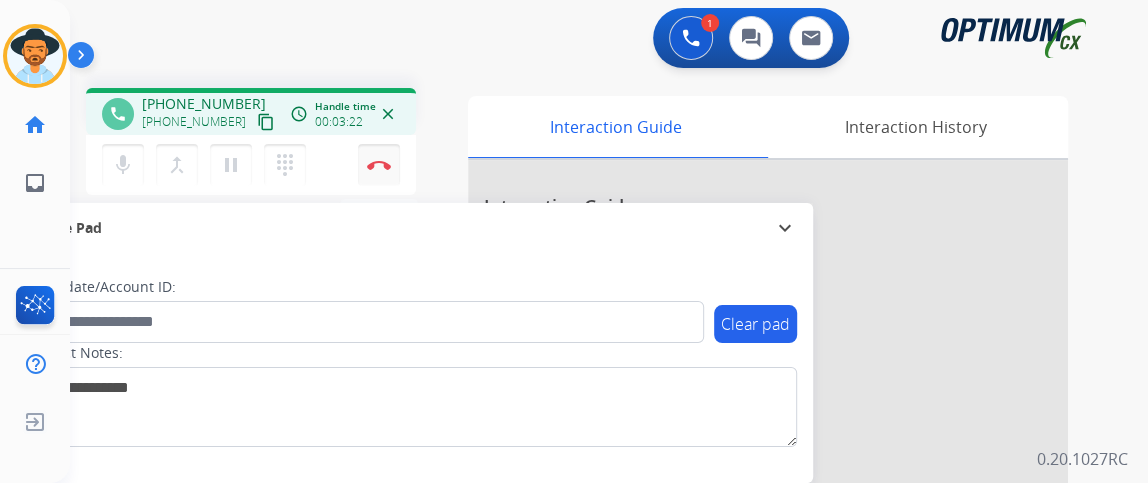 click at bounding box center (379, 165) 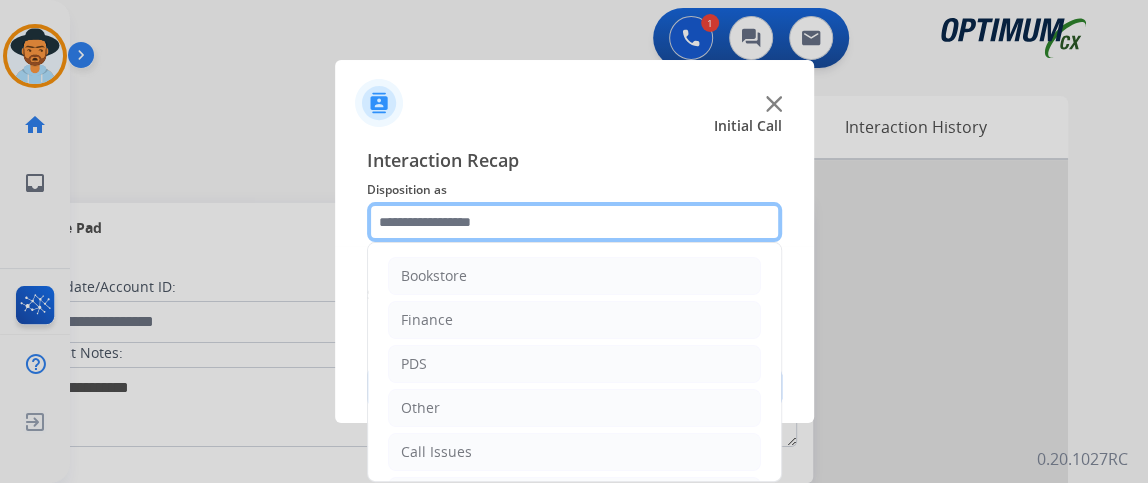 click 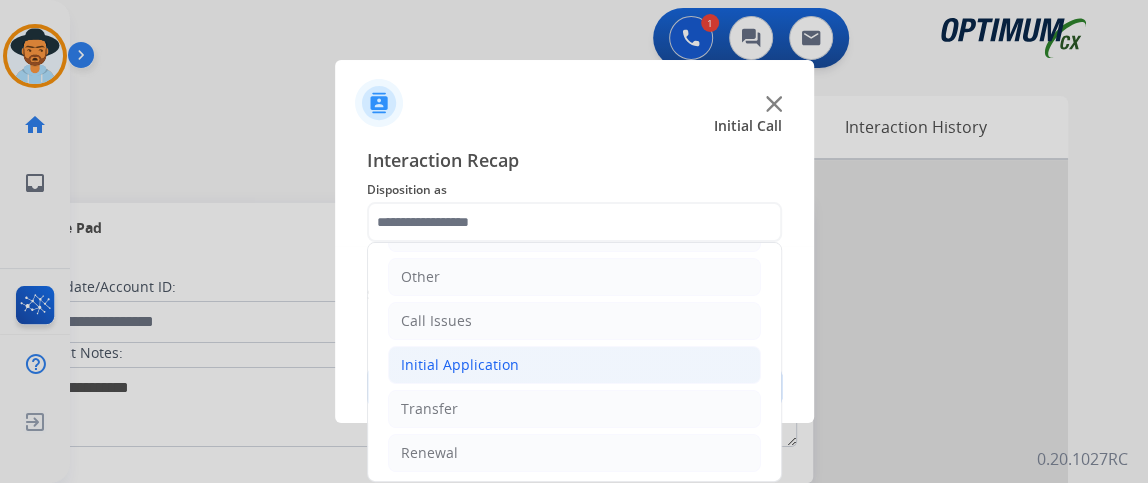 click on "Initial Application" 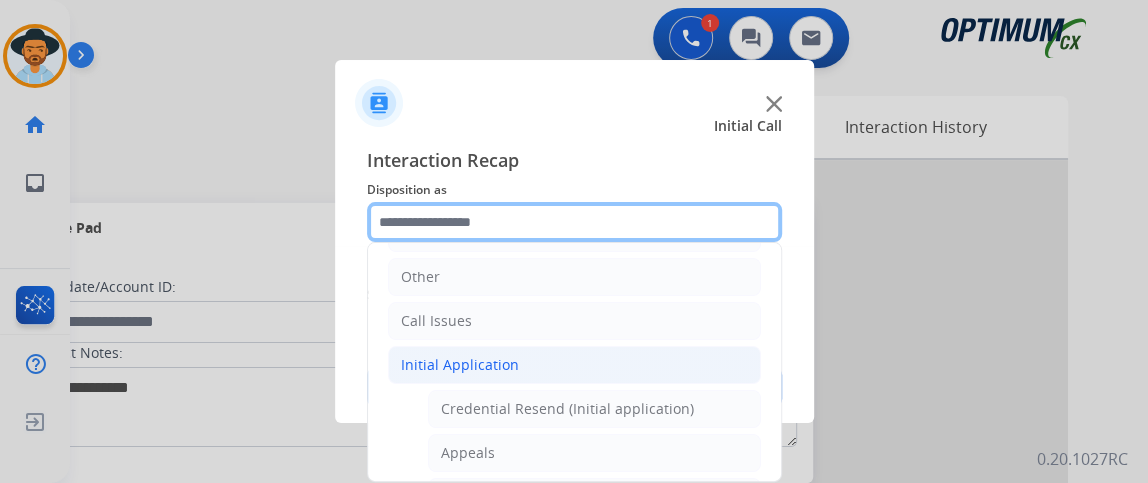scroll, scrollTop: 417, scrollLeft: 0, axis: vertical 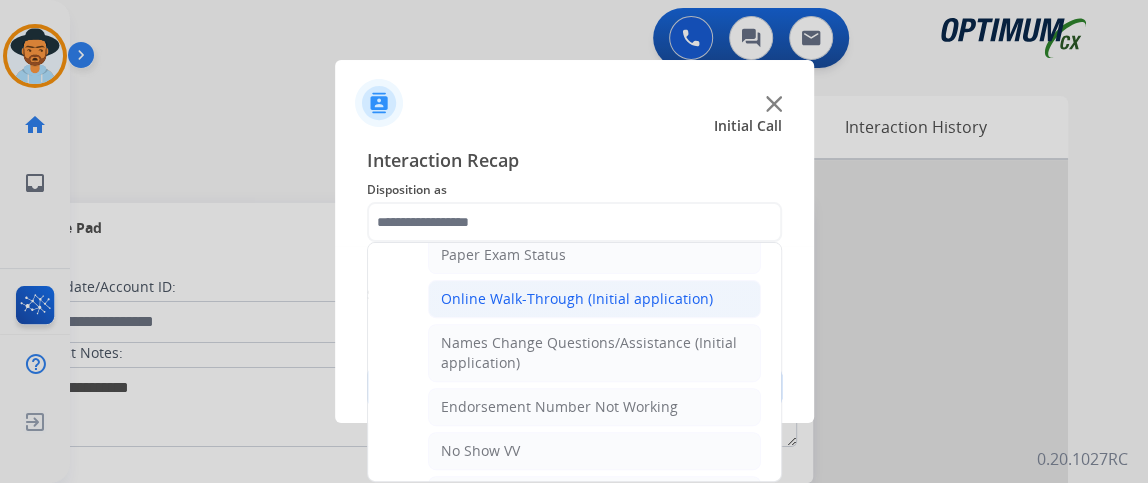 click on "Online Walk-Through (Initial application)" 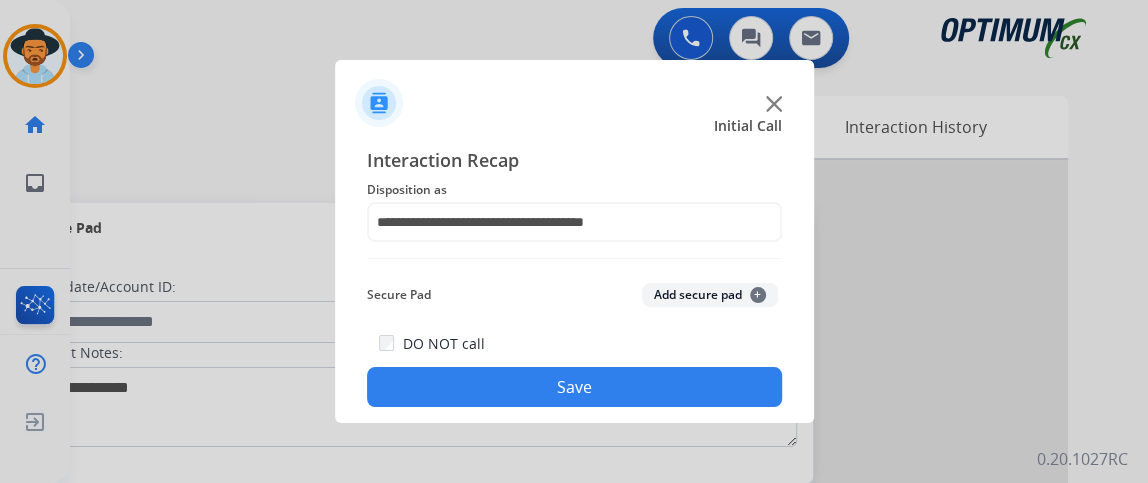 click on "Save" 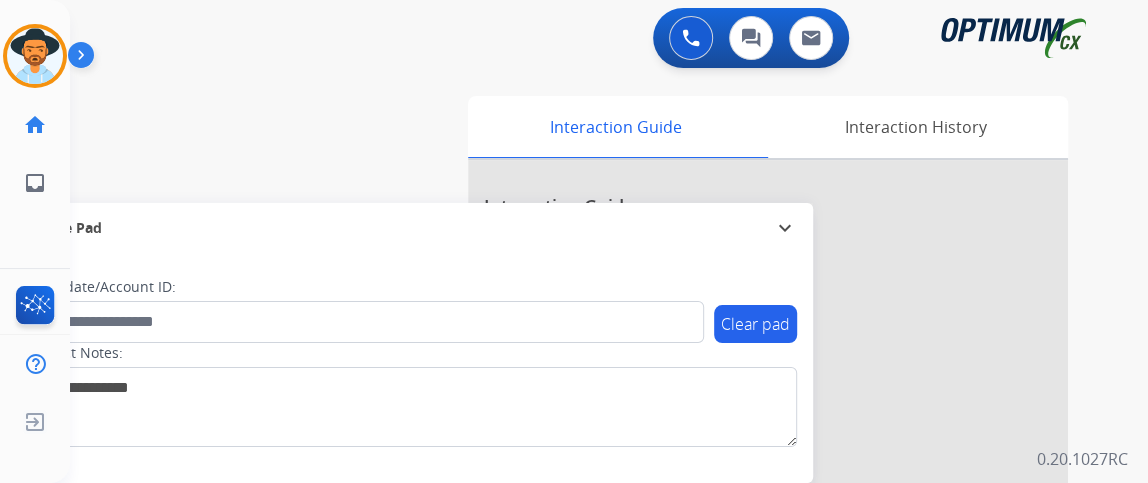 click on "Gilce   AfterCallWork  Edit Avatar  Agent:   Gilce  Routing Profile:  NH_Bilingual home  Home  Home inbox  Emails  Emails  FocalPoints  Help Center  Help Center  Log out  Log out" 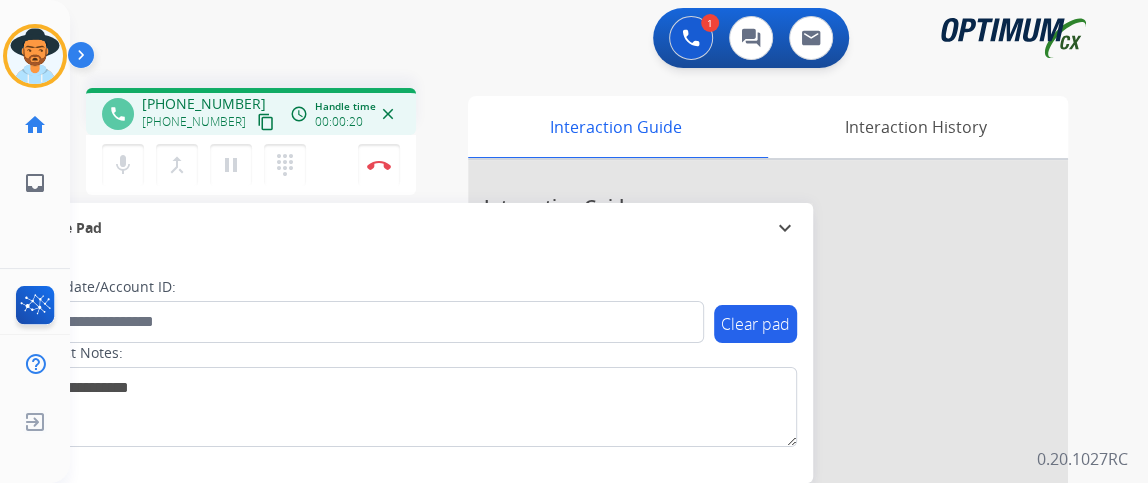 click on "content_copy" at bounding box center [266, 122] 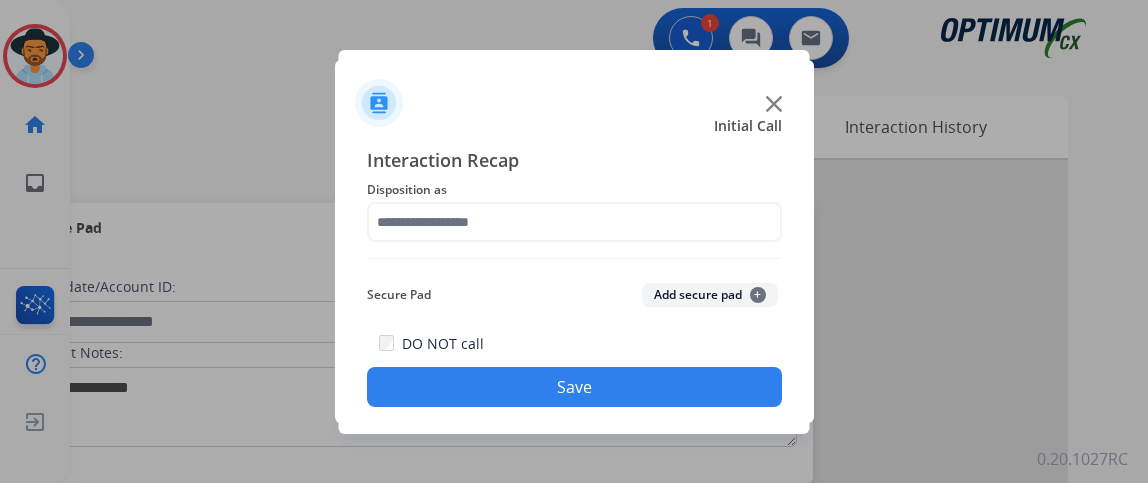 scroll, scrollTop: 0, scrollLeft: 0, axis: both 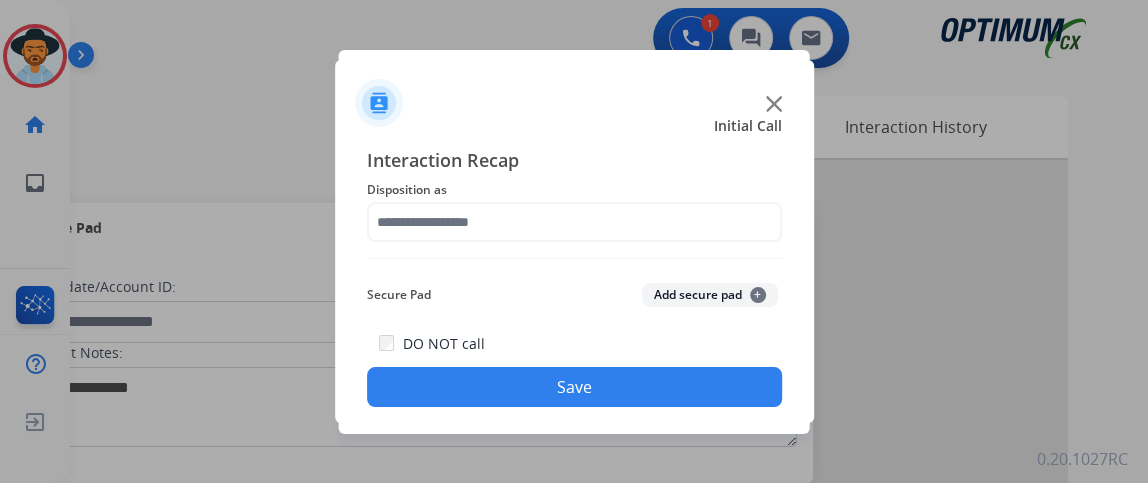 click 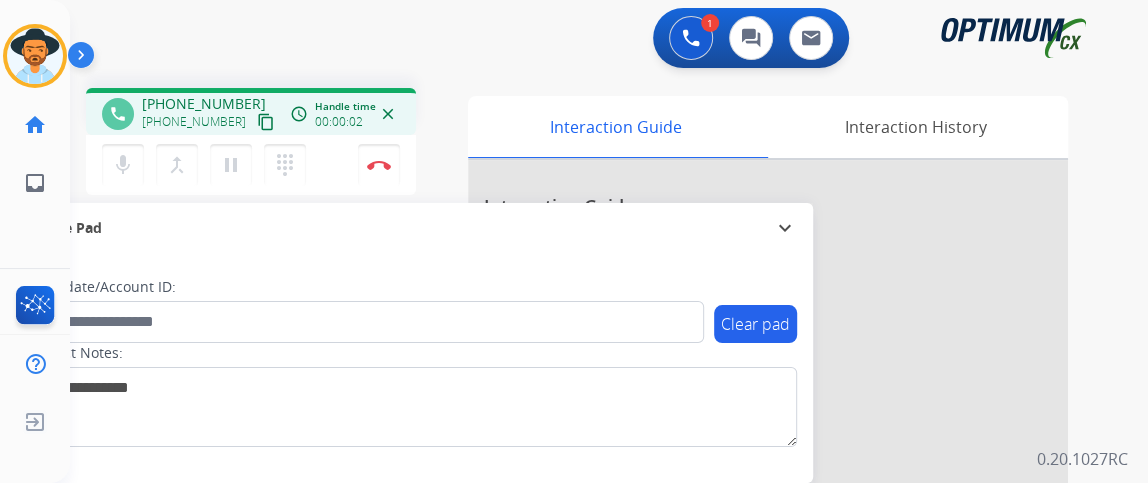click on "content_copy" at bounding box center (266, 122) 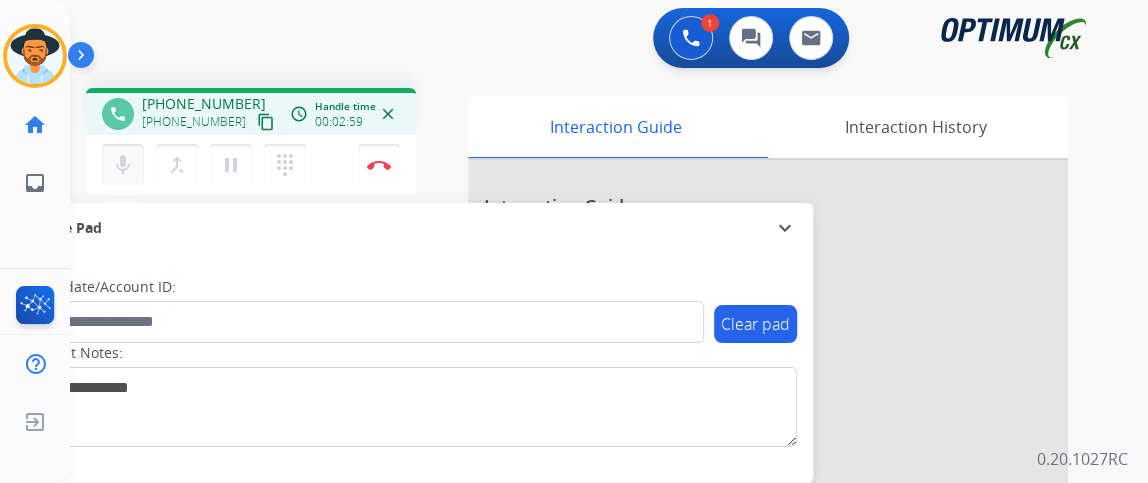click on "mic" at bounding box center (123, 165) 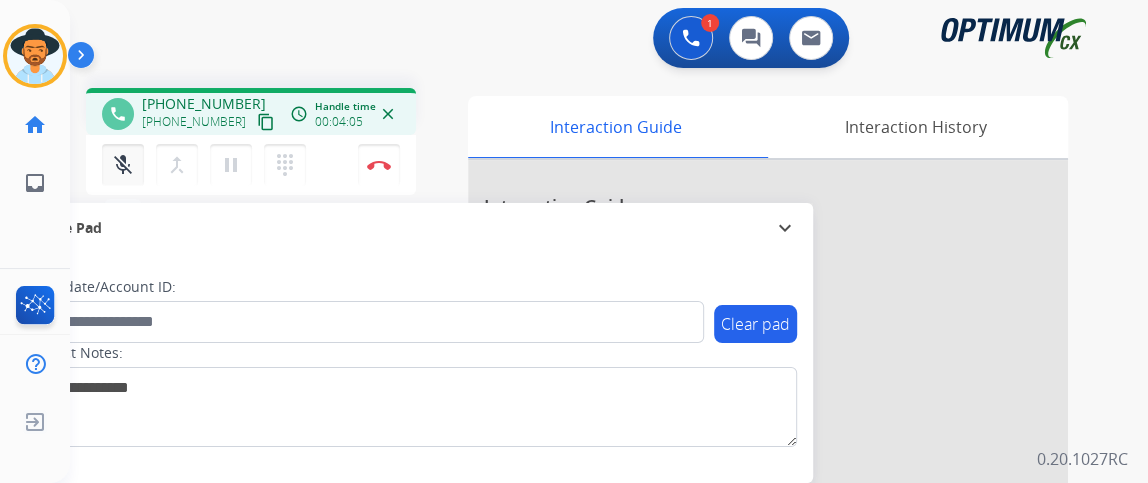 click on "mic_off" at bounding box center [123, 165] 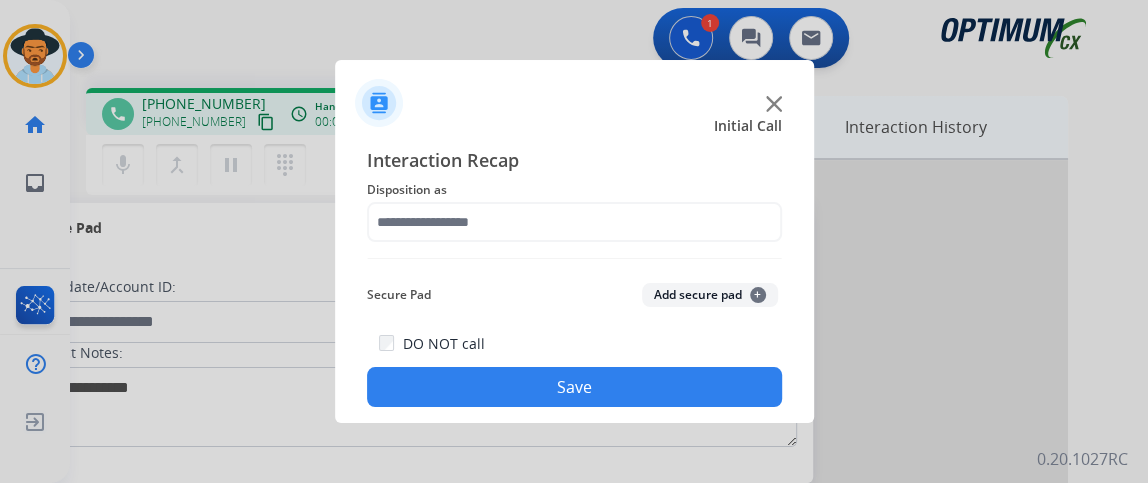 click 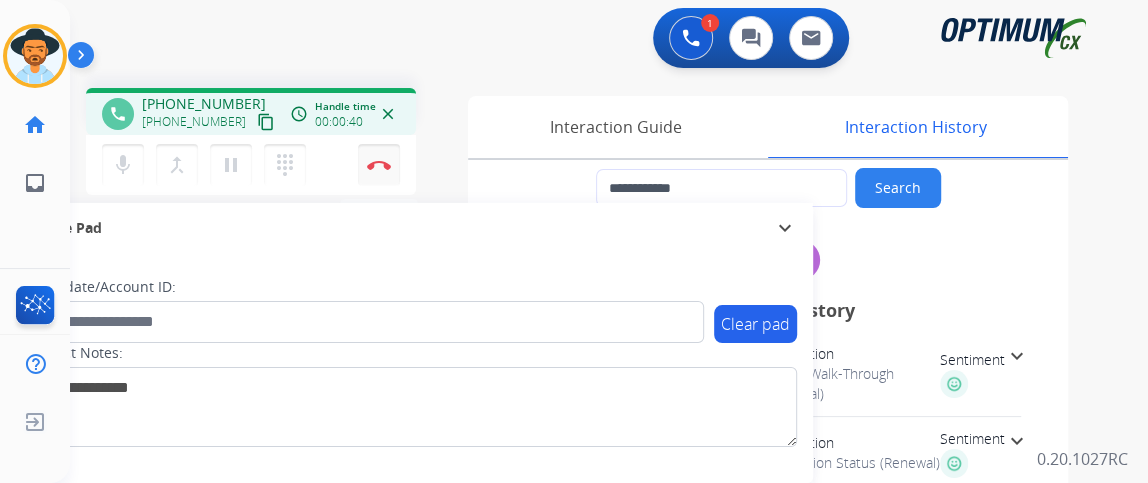 click on "Disconnect" at bounding box center (379, 165) 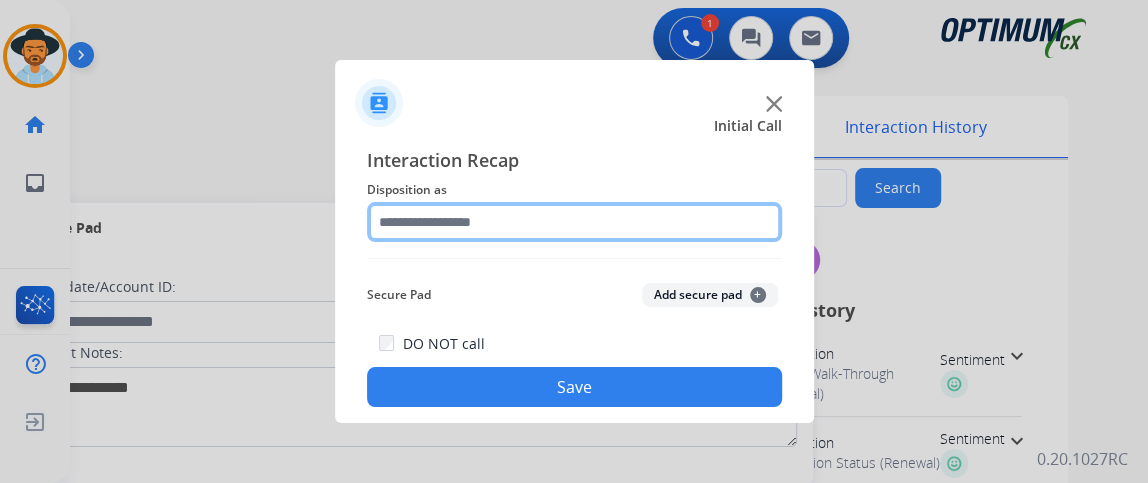 click 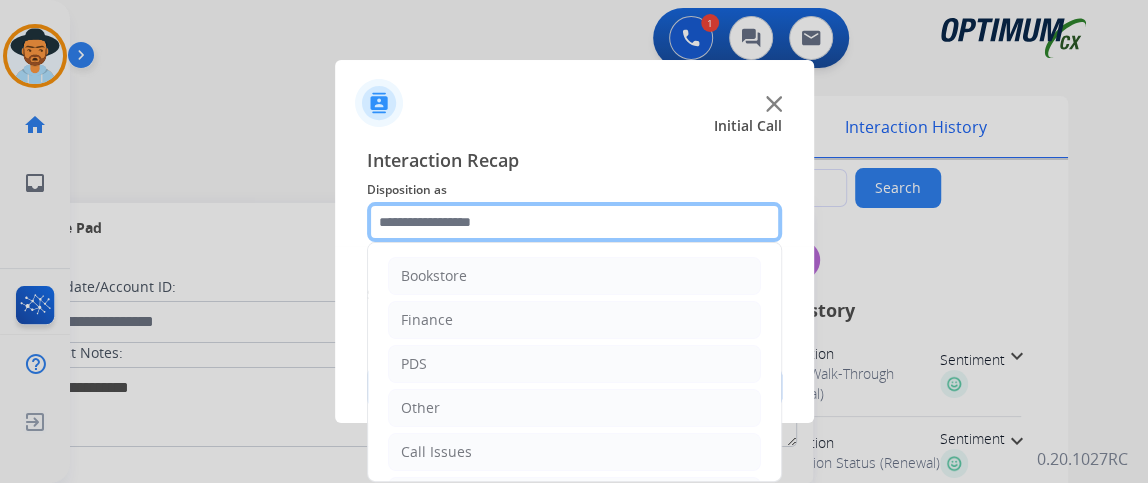 scroll, scrollTop: 131, scrollLeft: 0, axis: vertical 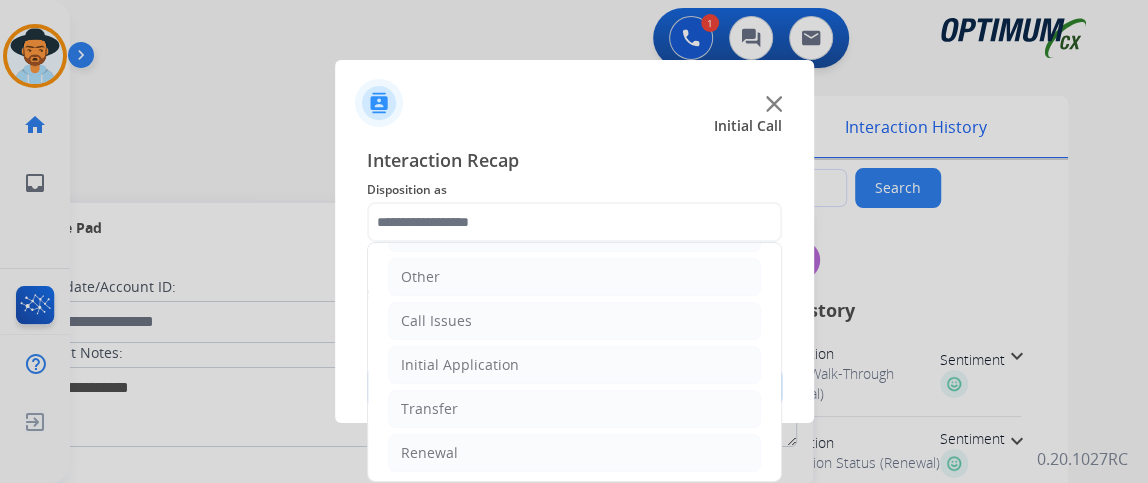 click on "Bookstore   Finance   PDS   Other   Call Issues   Initial Application   Transfer   Renewal" 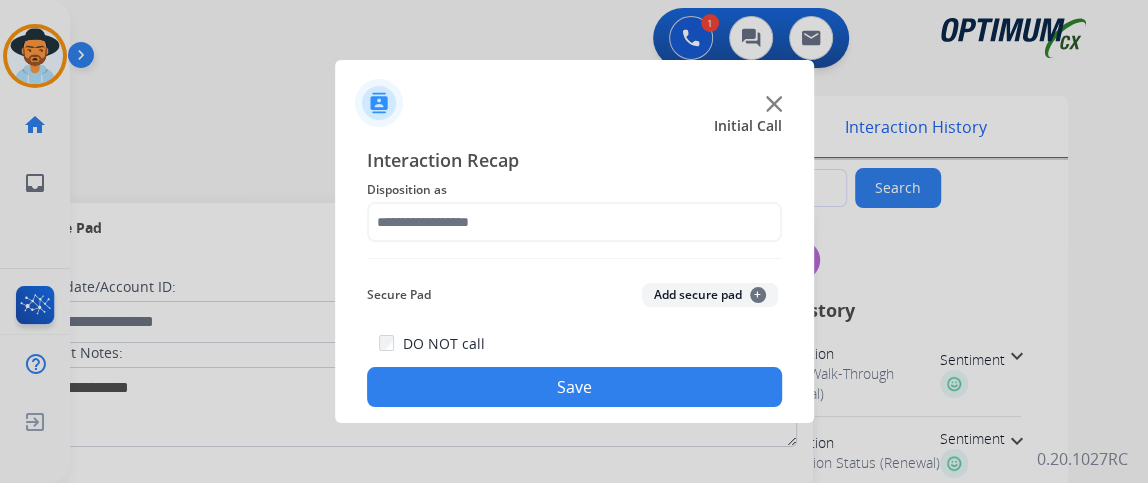 click 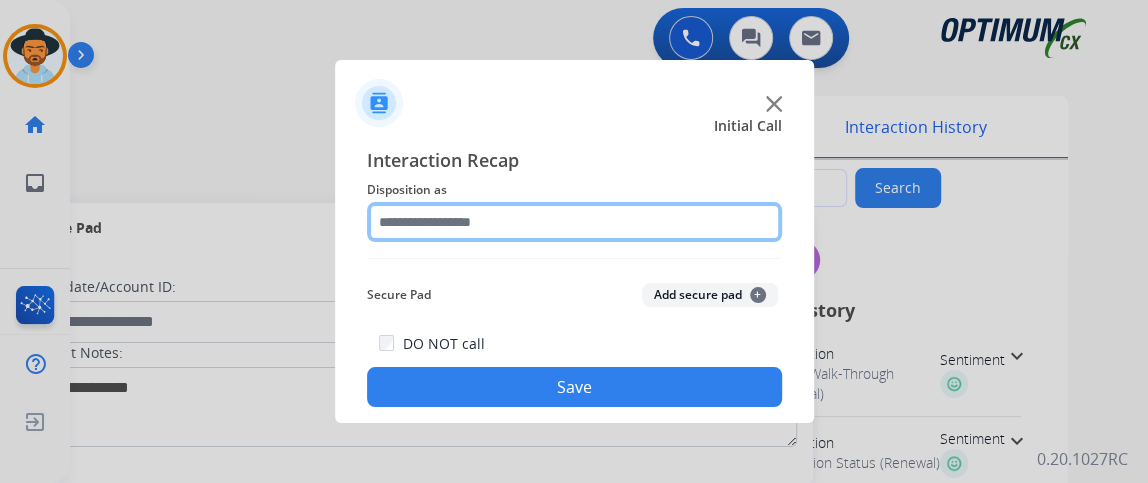 click 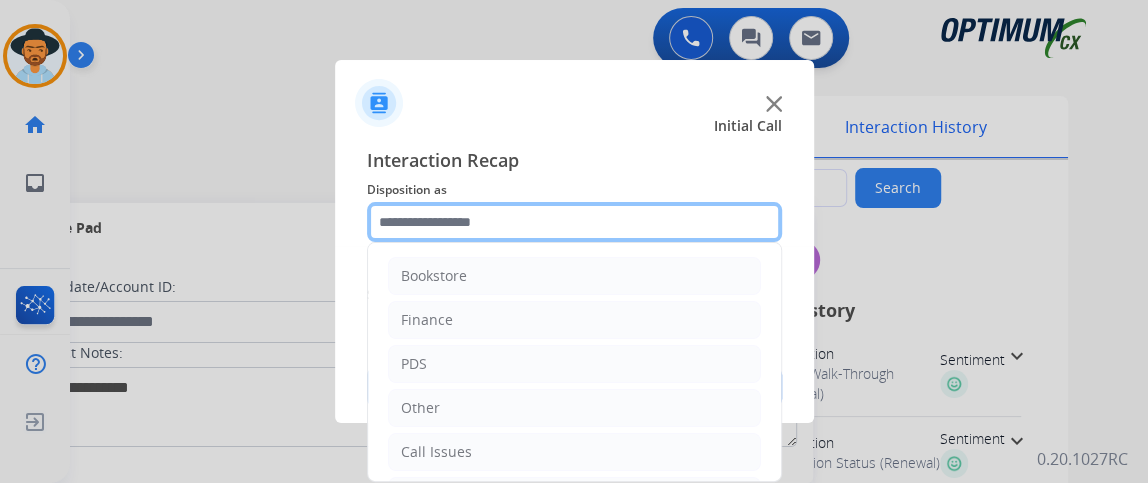 scroll, scrollTop: 131, scrollLeft: 0, axis: vertical 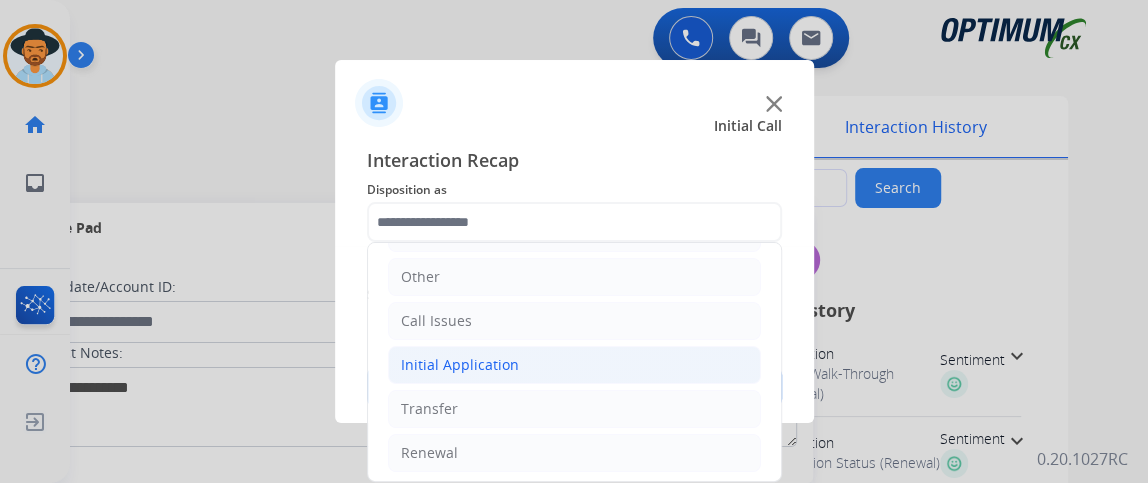 click on "Initial Application" 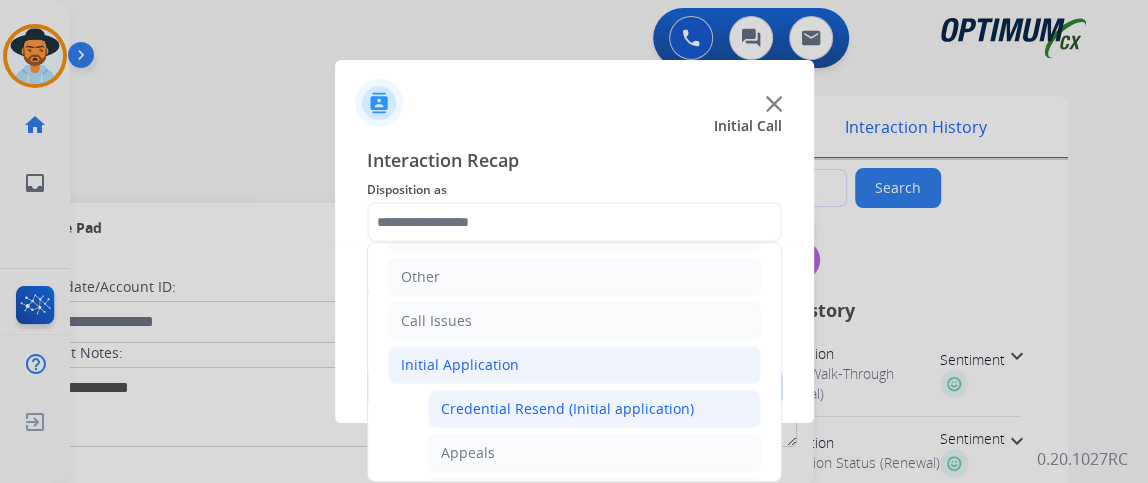click on "Credential Resend (Initial application)" 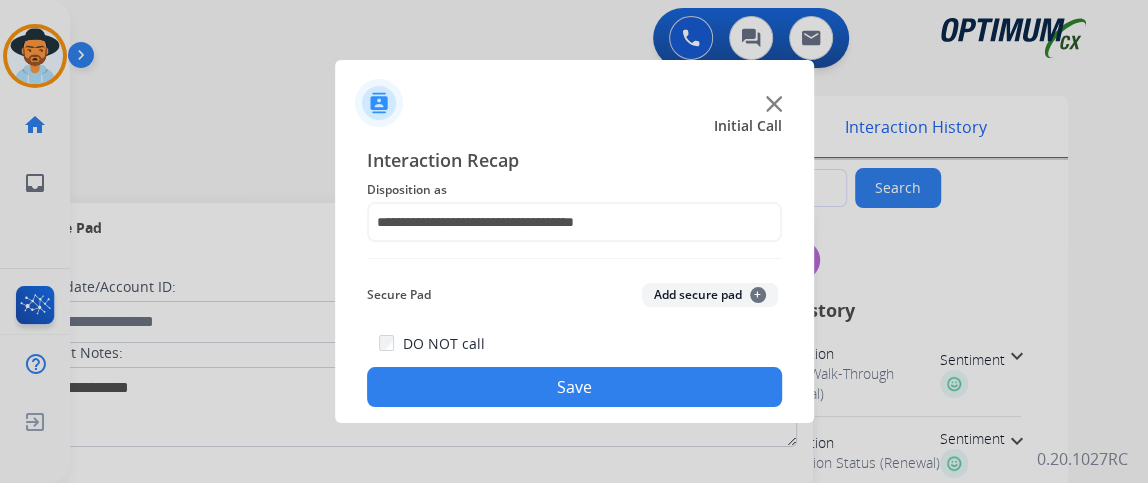 click on "Save" 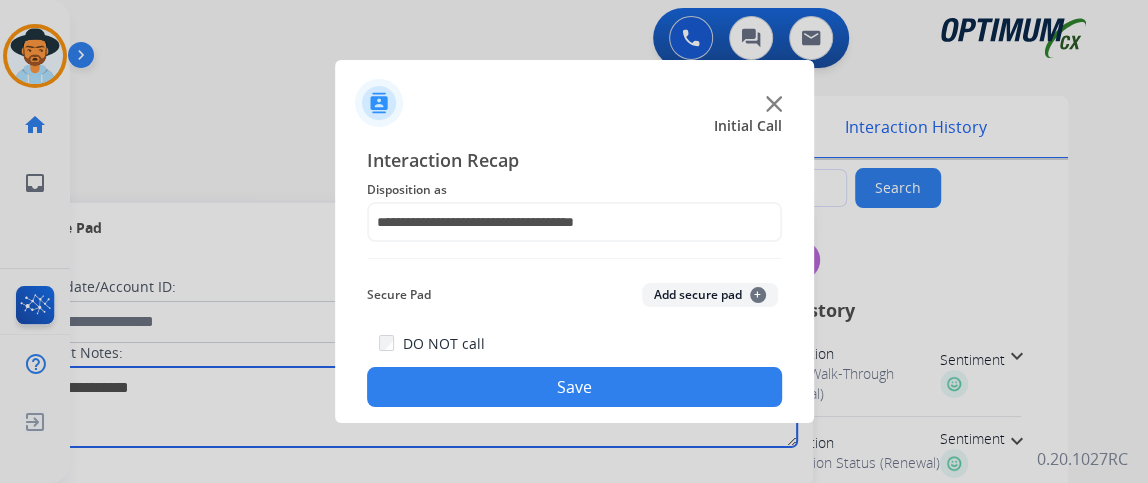 click at bounding box center (411, 407) 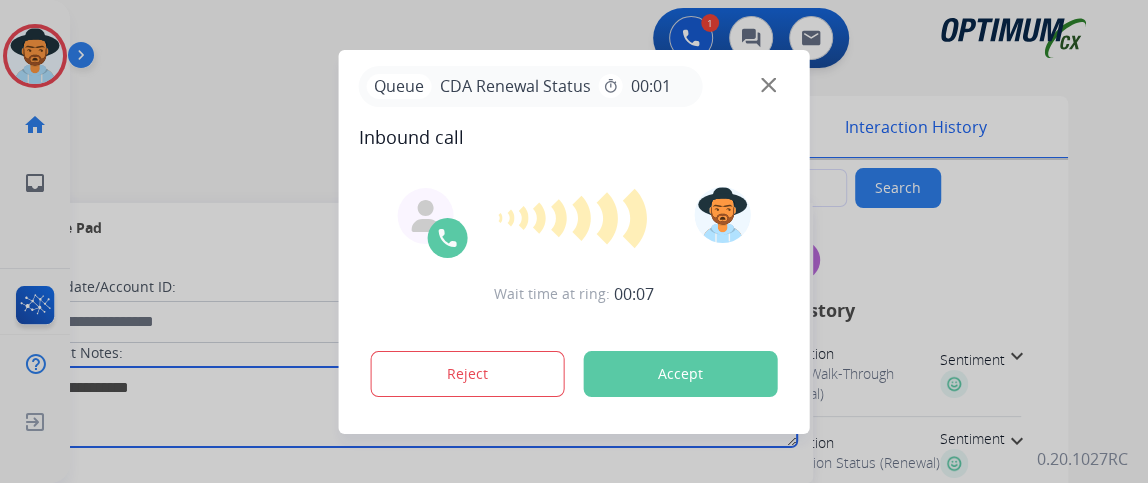 type on "**********" 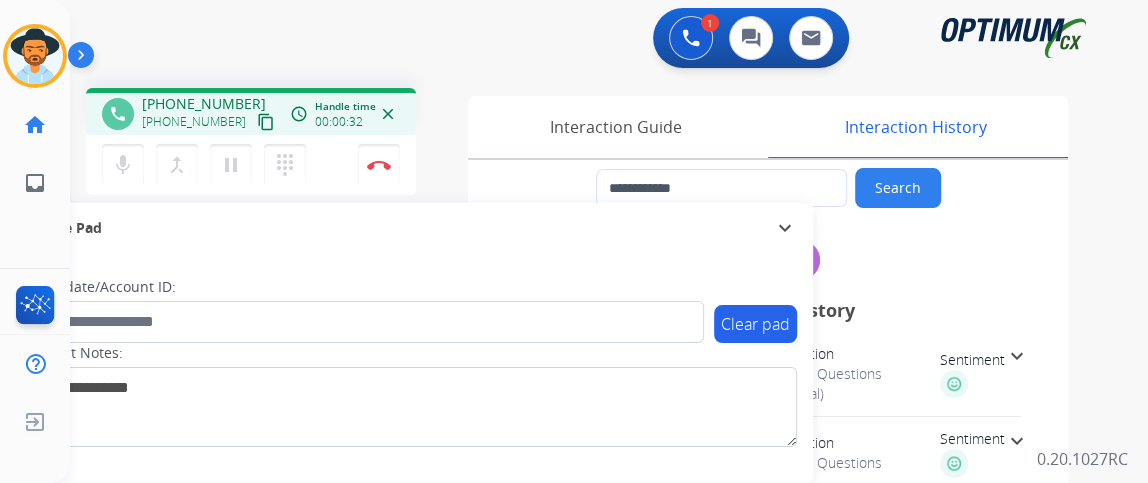 click on "content_copy" at bounding box center (266, 122) 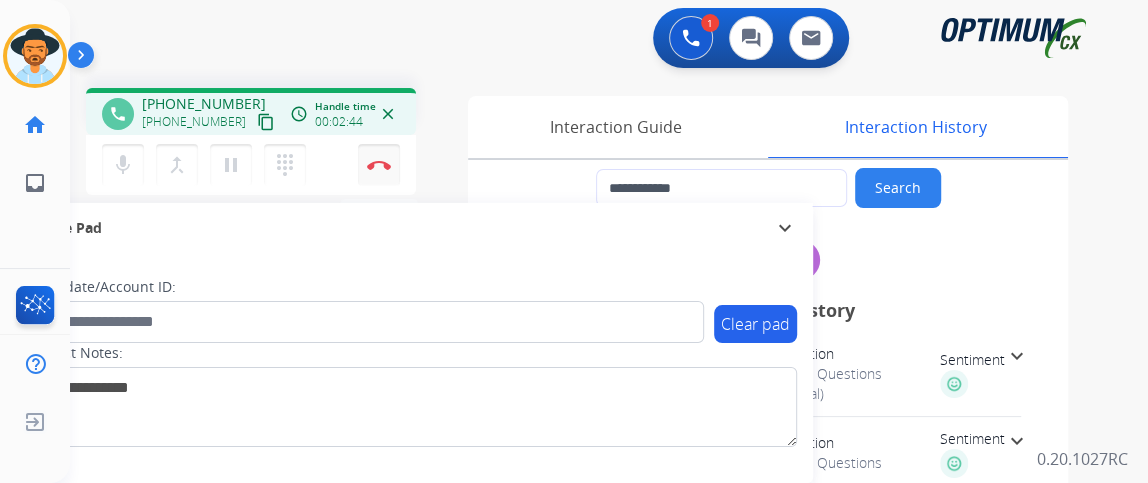 click on "Disconnect" at bounding box center [379, 165] 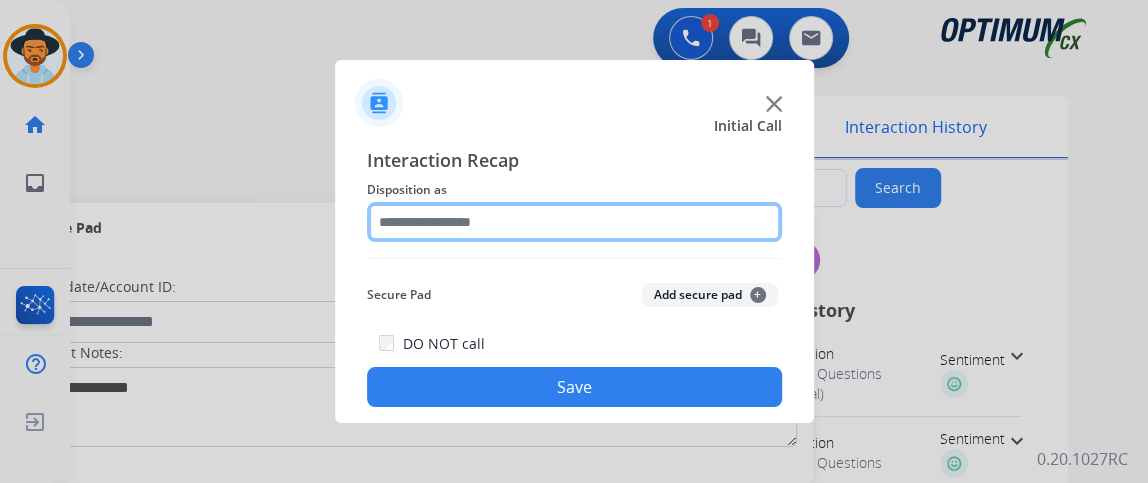 click 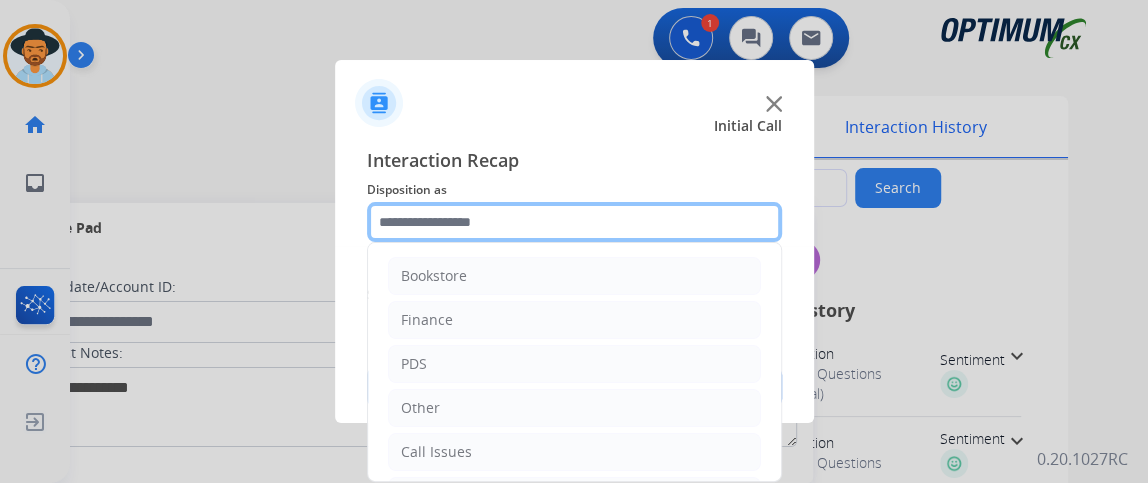 scroll, scrollTop: 131, scrollLeft: 0, axis: vertical 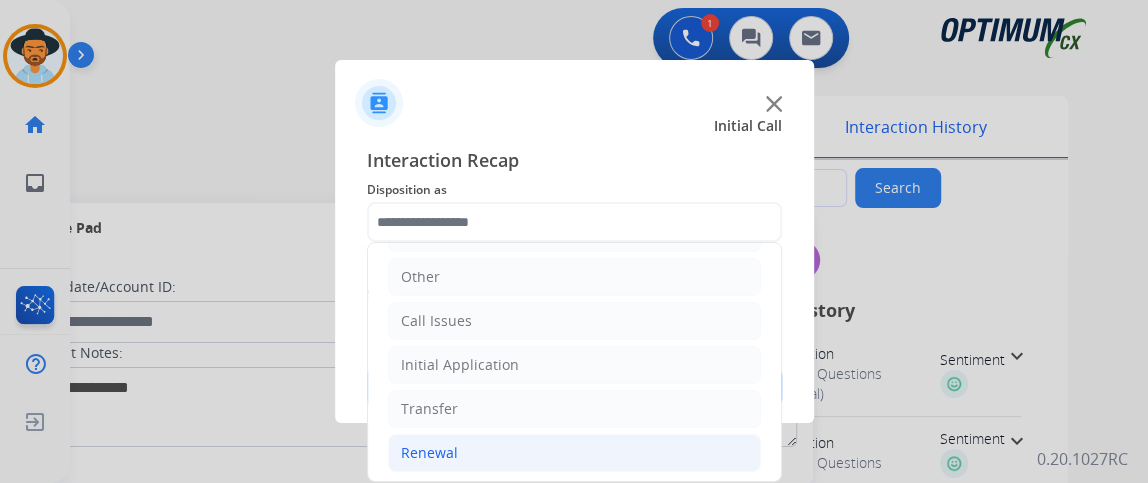 click on "Renewal" 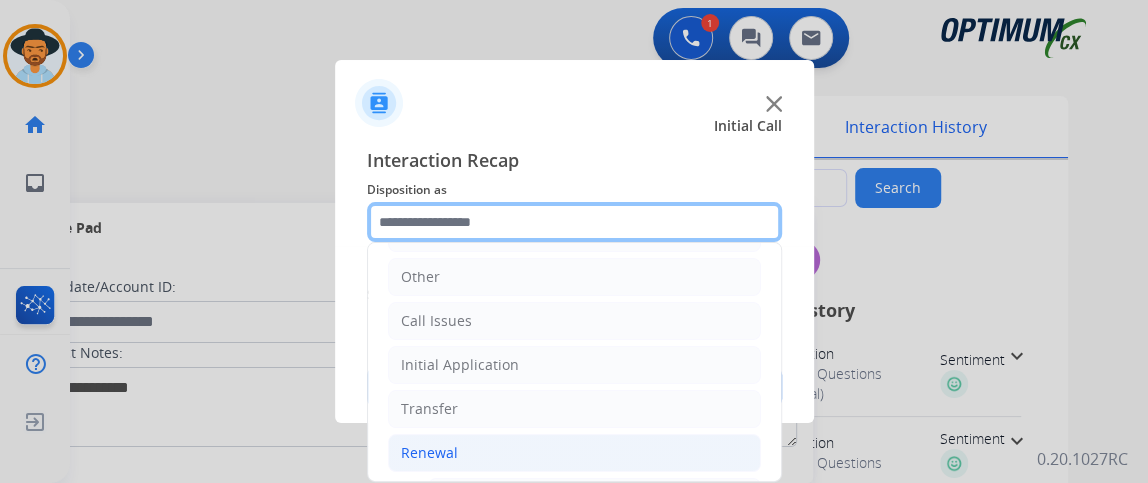 scroll, scrollTop: 506, scrollLeft: 0, axis: vertical 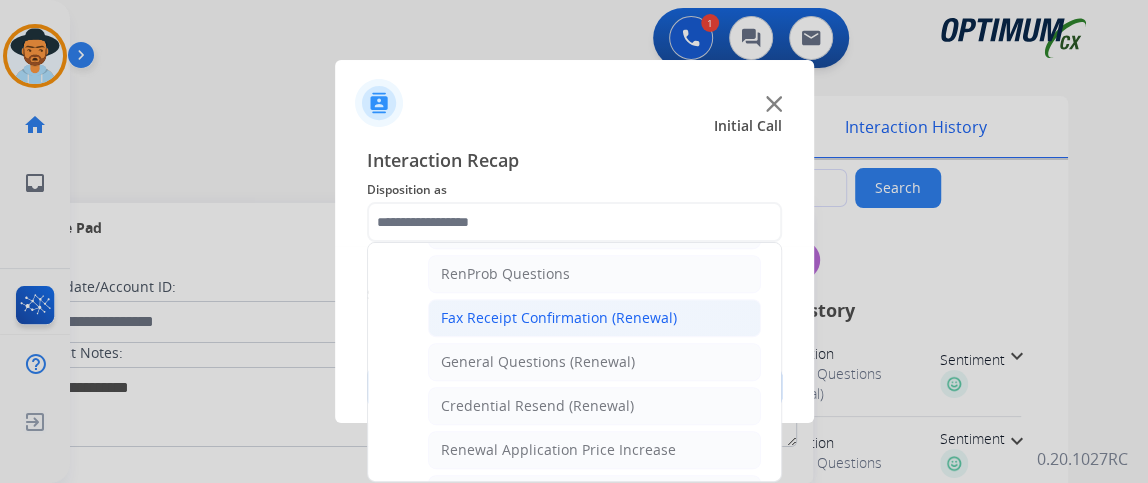 click on "Fax Receipt Confirmation (Renewal)" 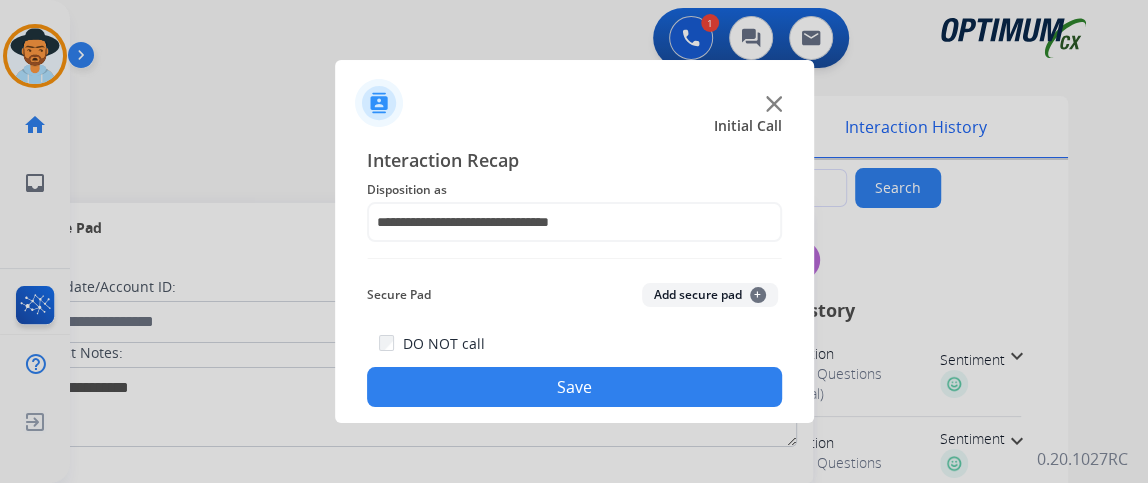 click on "Add secure pad  +" 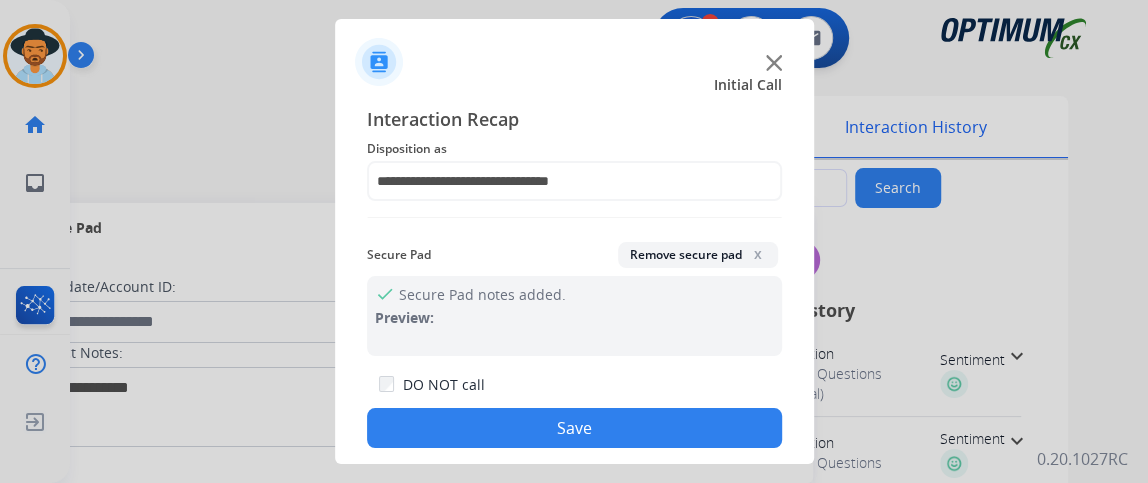 click on "x" 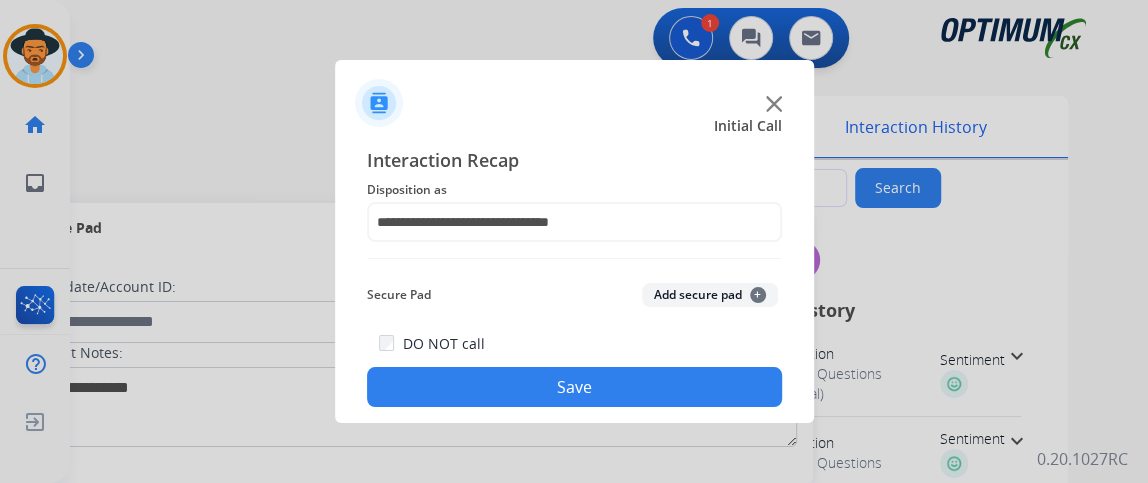 click on "DO NOT call  Save" 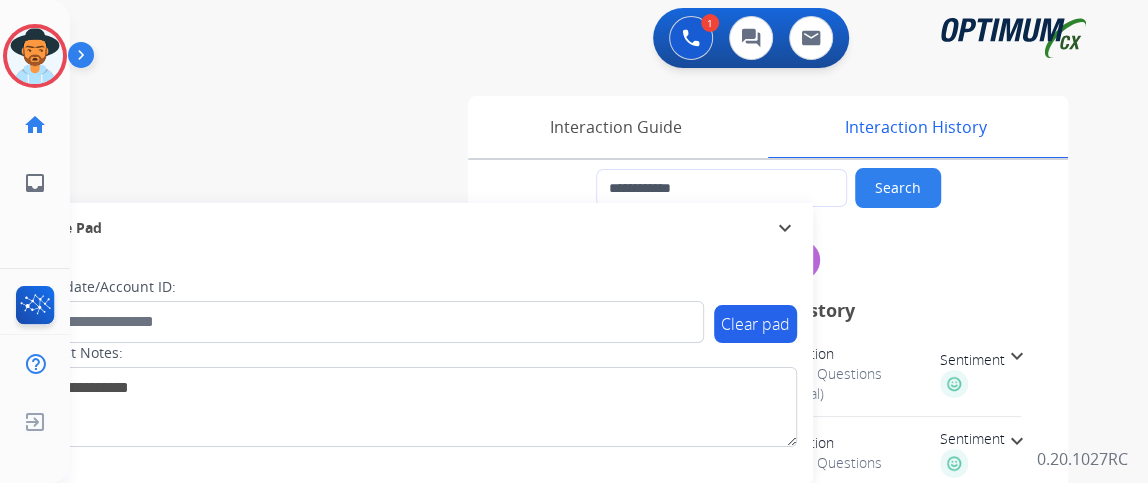 type on "**********" 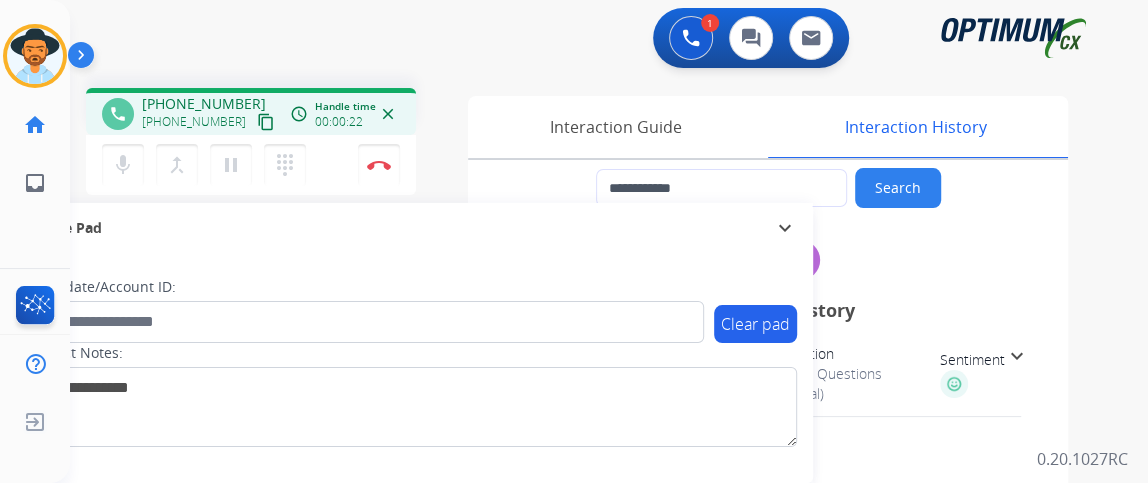 click on "content_copy" at bounding box center (266, 122) 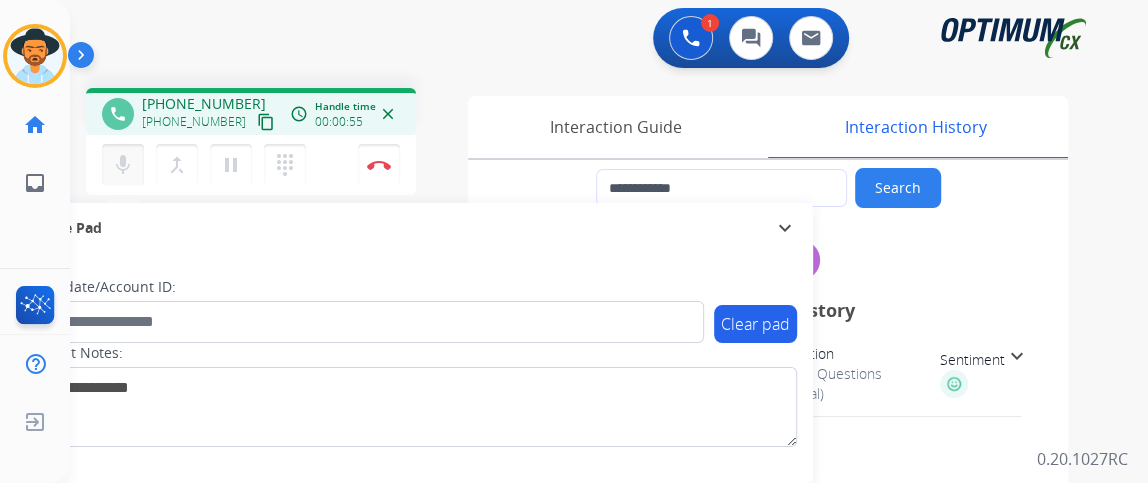 click on "mic" at bounding box center (123, 165) 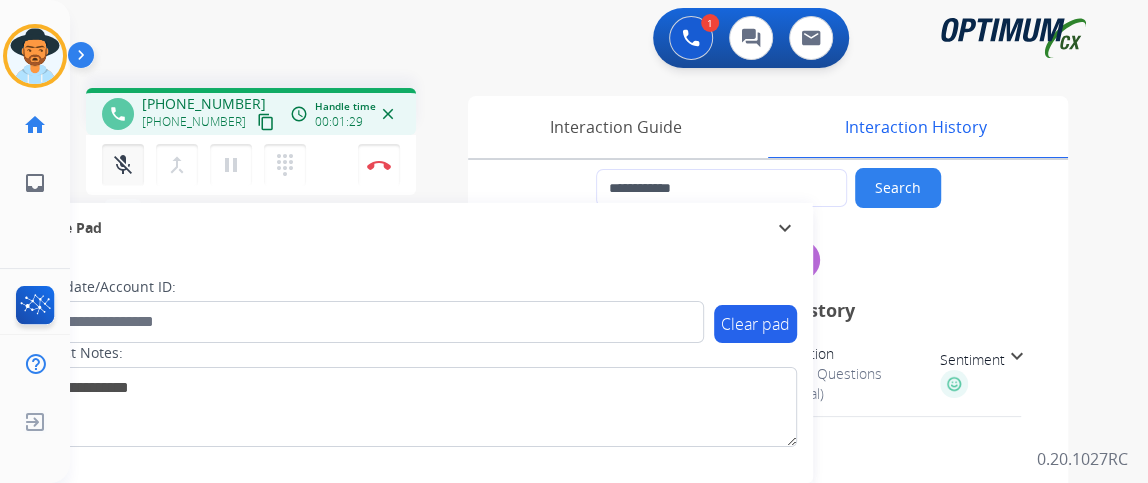 click on "mic_off" at bounding box center (123, 165) 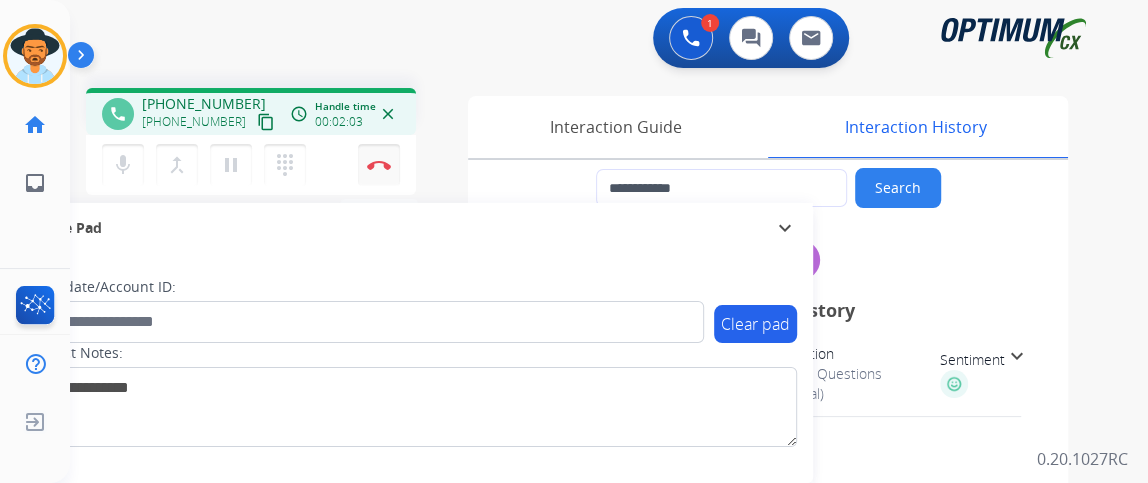 click at bounding box center [379, 165] 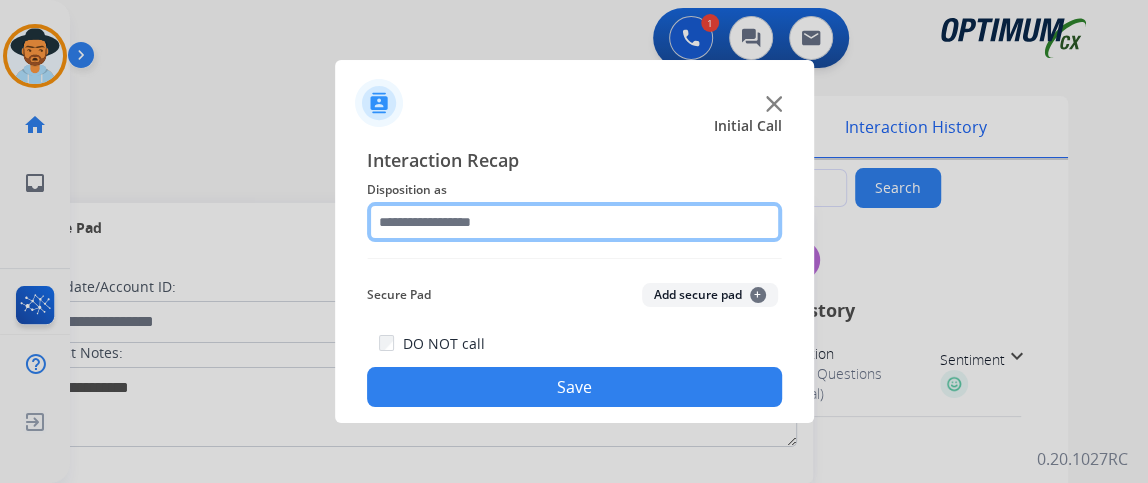 click 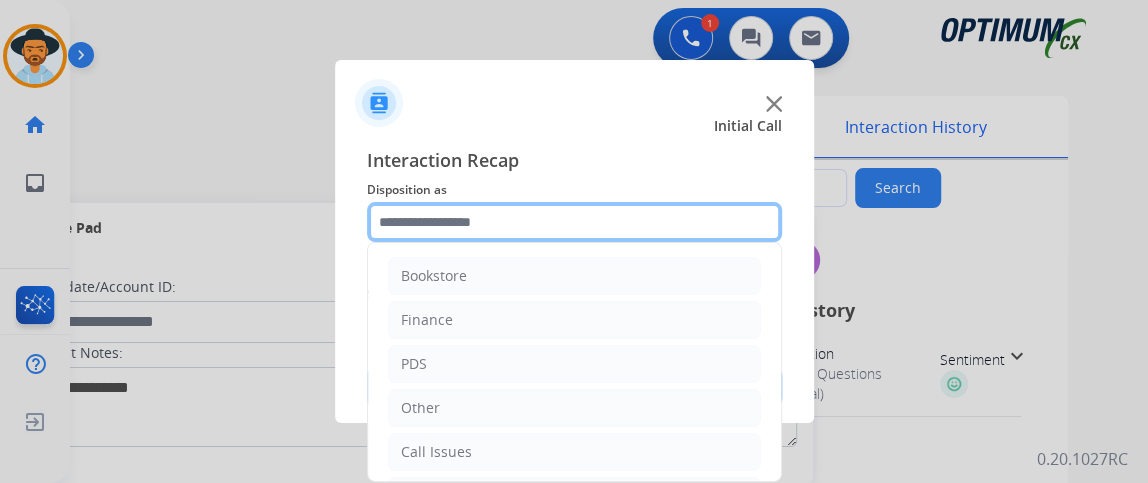 scroll, scrollTop: 131, scrollLeft: 0, axis: vertical 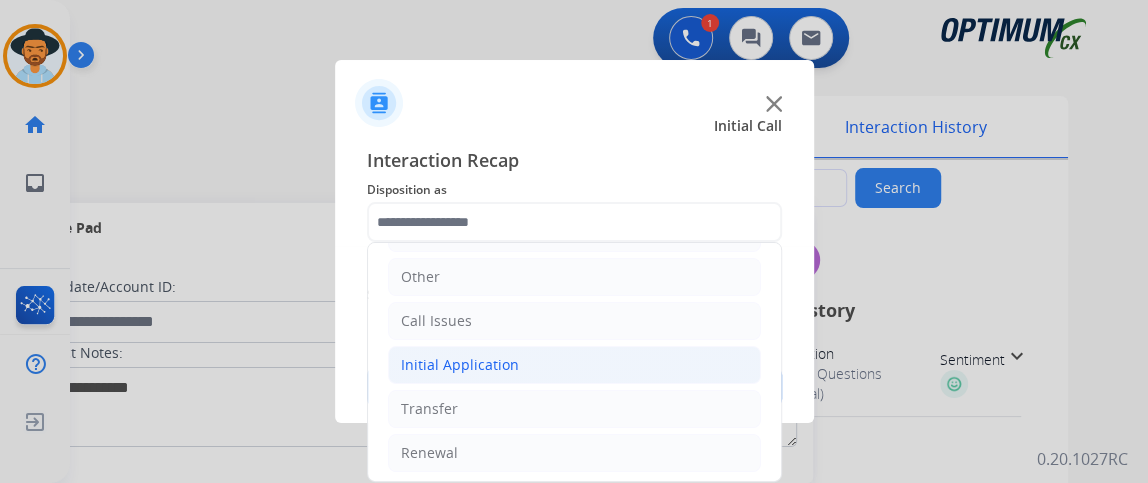 click on "Initial Application" 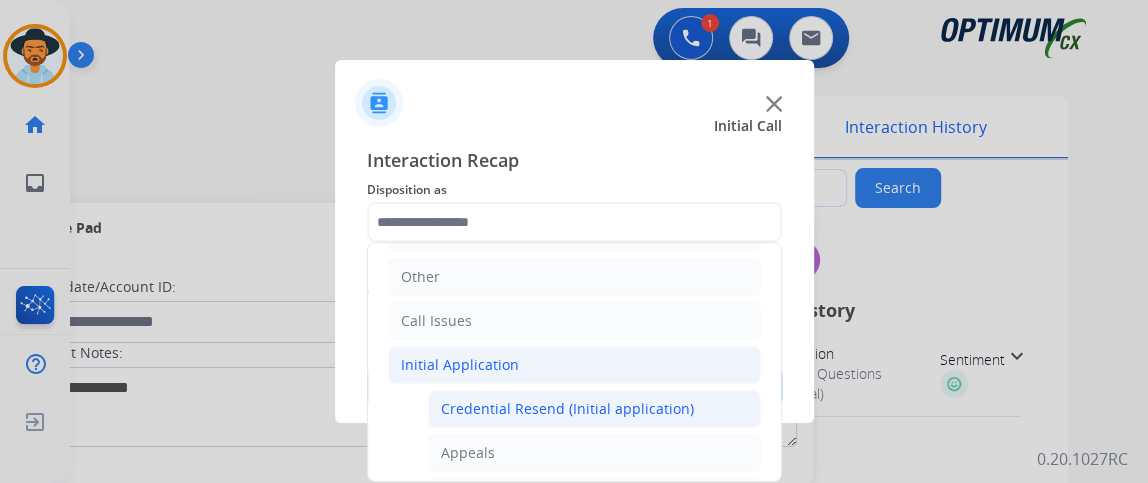click on "Credential Resend (Initial application)" 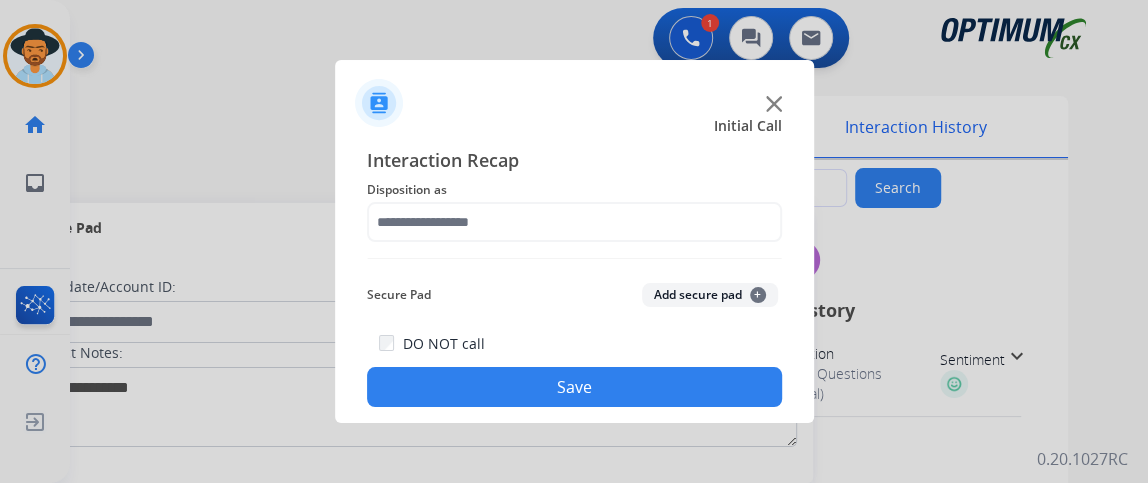 type on "**********" 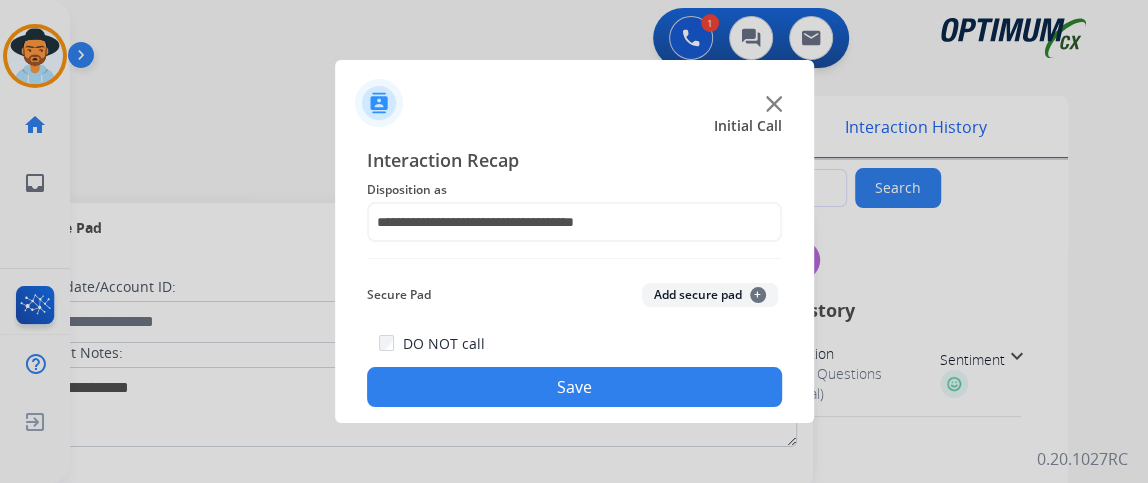 click on "Save" 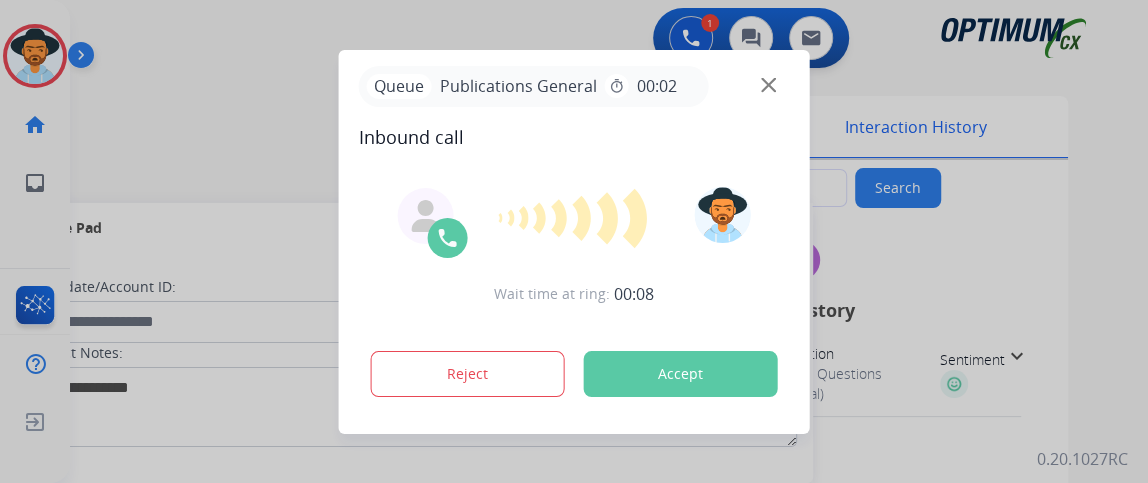 type on "**********" 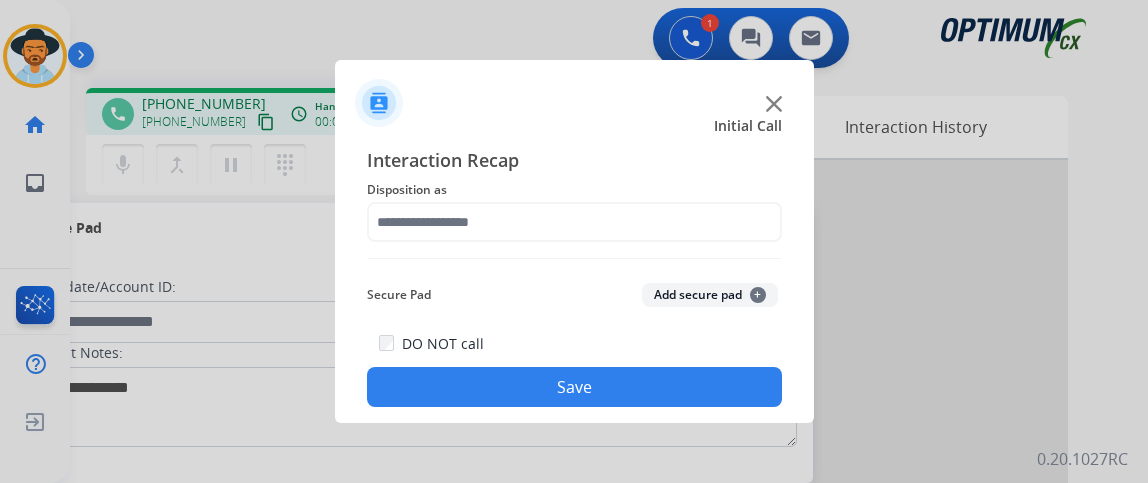 scroll, scrollTop: 0, scrollLeft: 0, axis: both 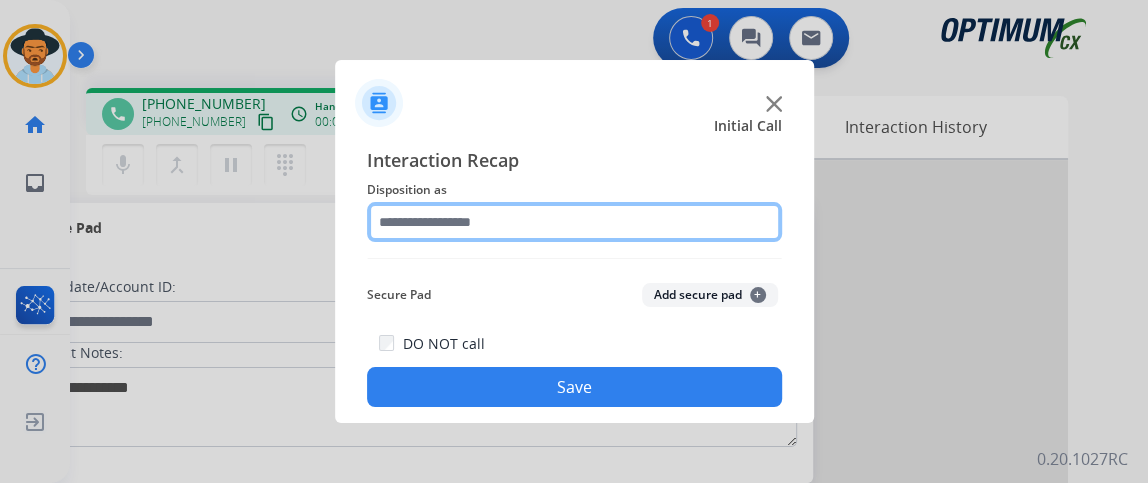 click 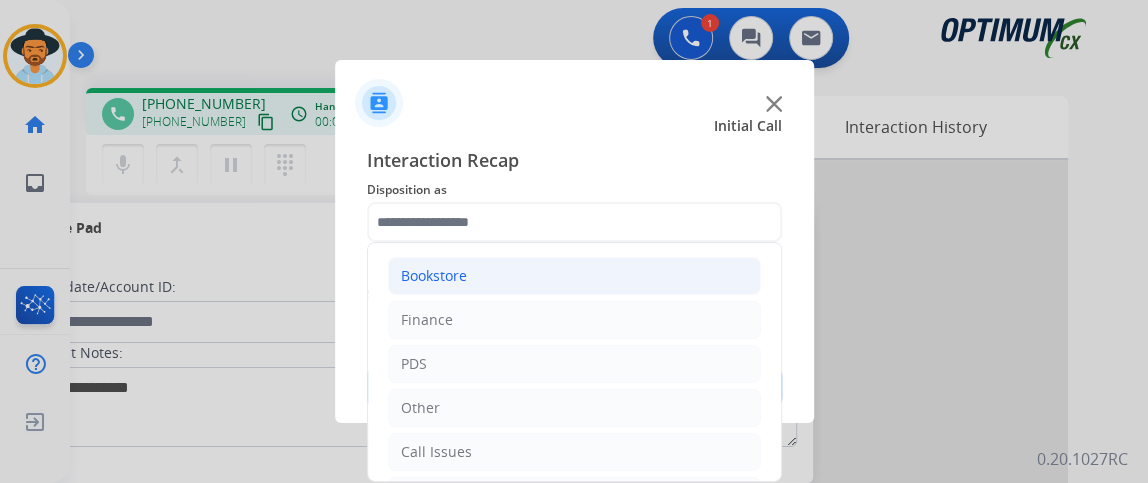 click on "Bookstore" 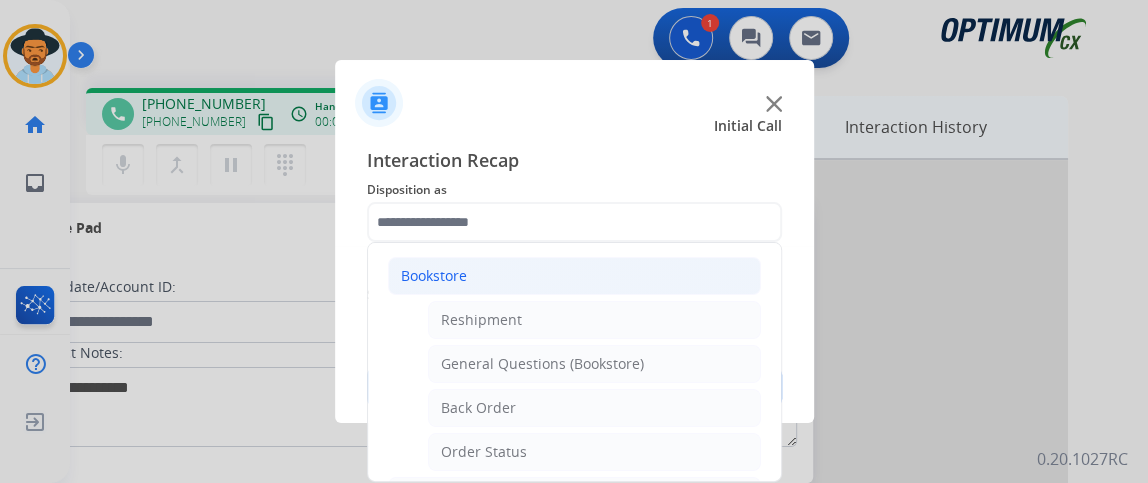 click 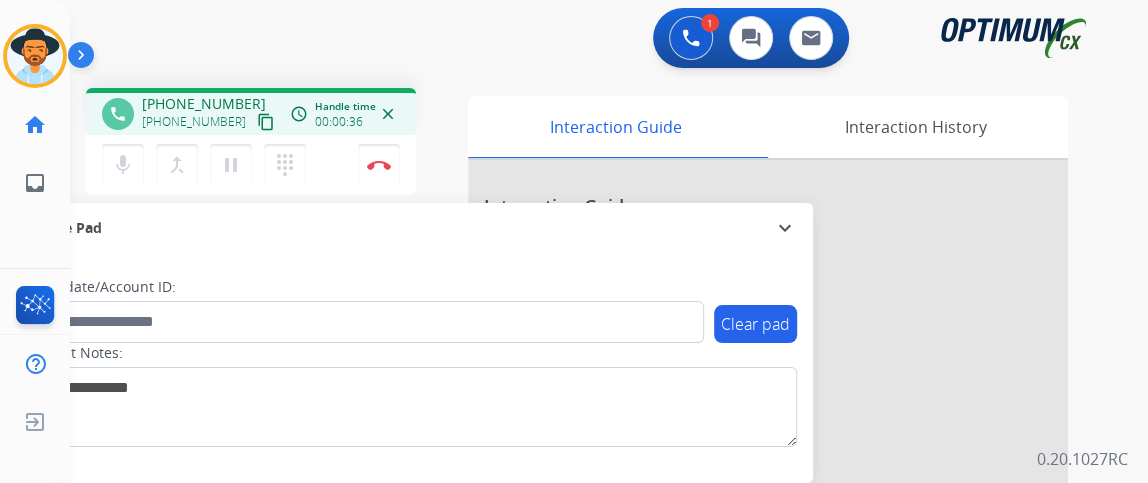 click on "content_copy" at bounding box center (266, 122) 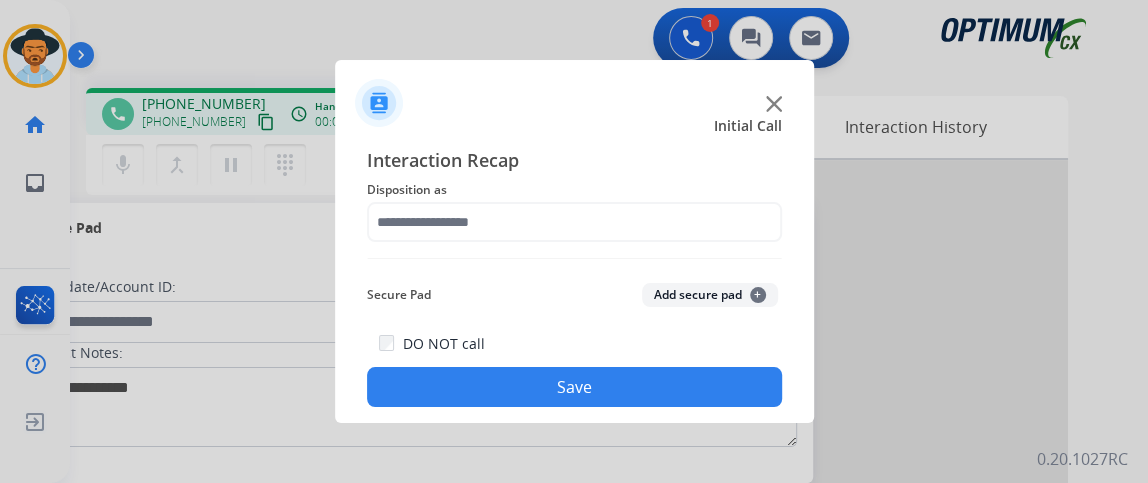 click 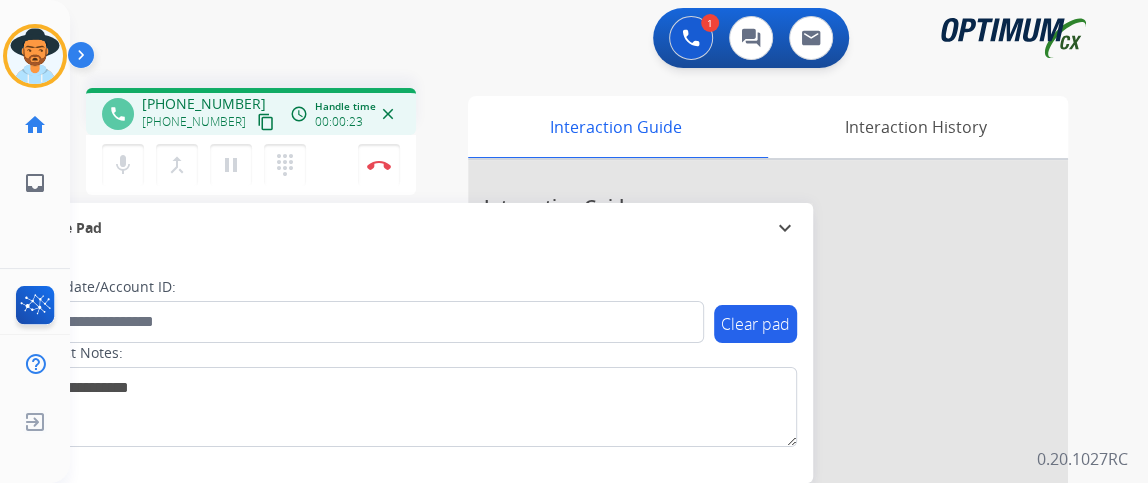 click on "content_copy" at bounding box center (266, 122) 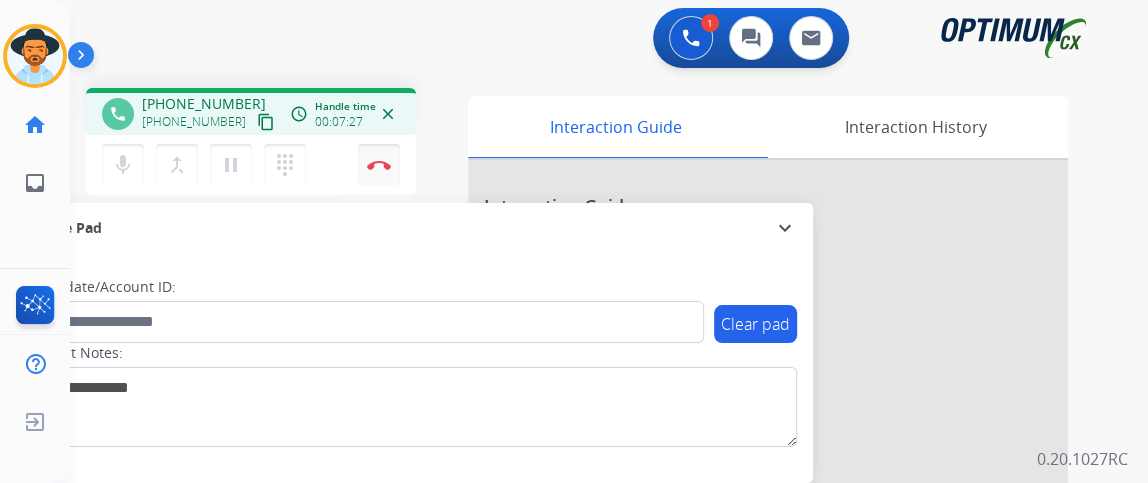 click on "Disconnect" at bounding box center [379, 165] 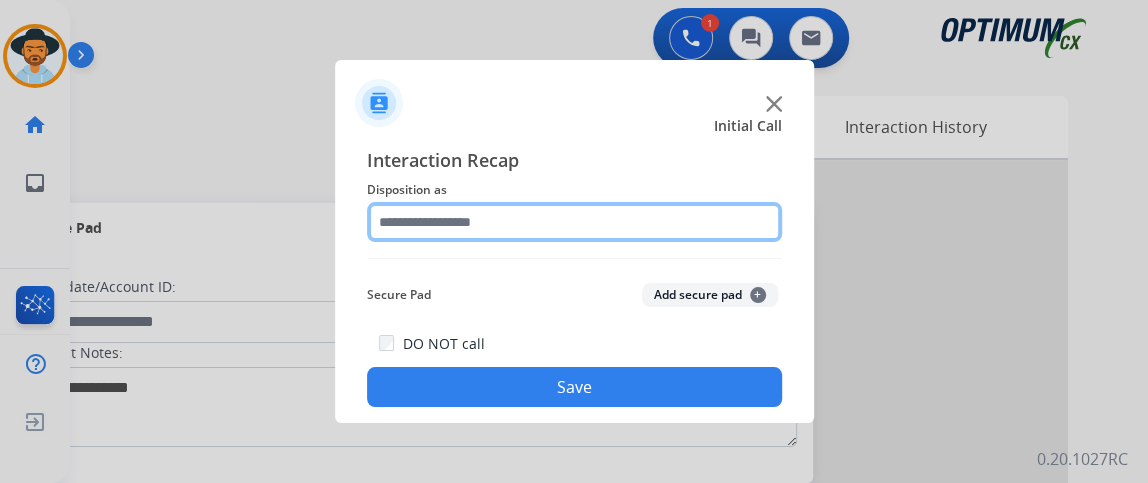 click 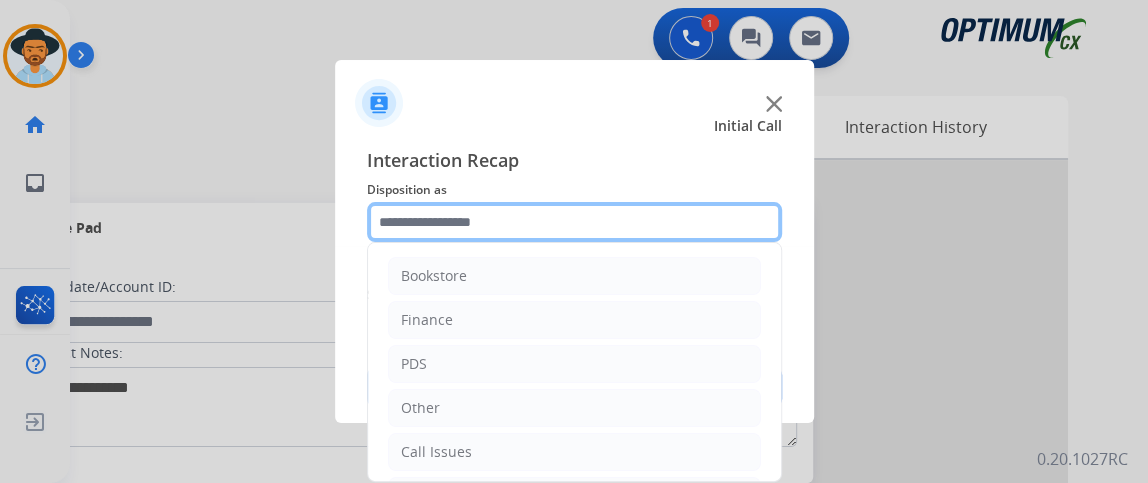 scroll, scrollTop: 131, scrollLeft: 0, axis: vertical 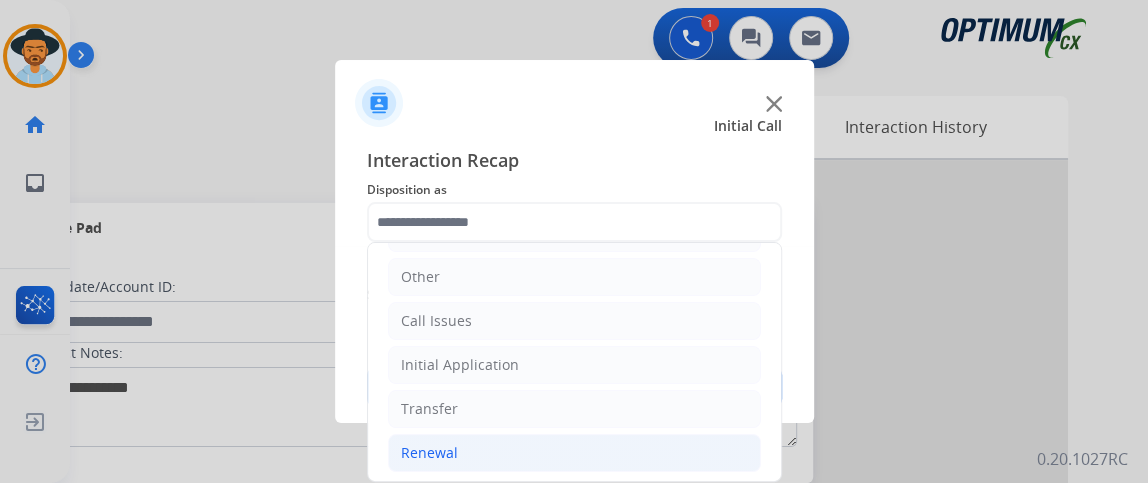 click on "Renewal" 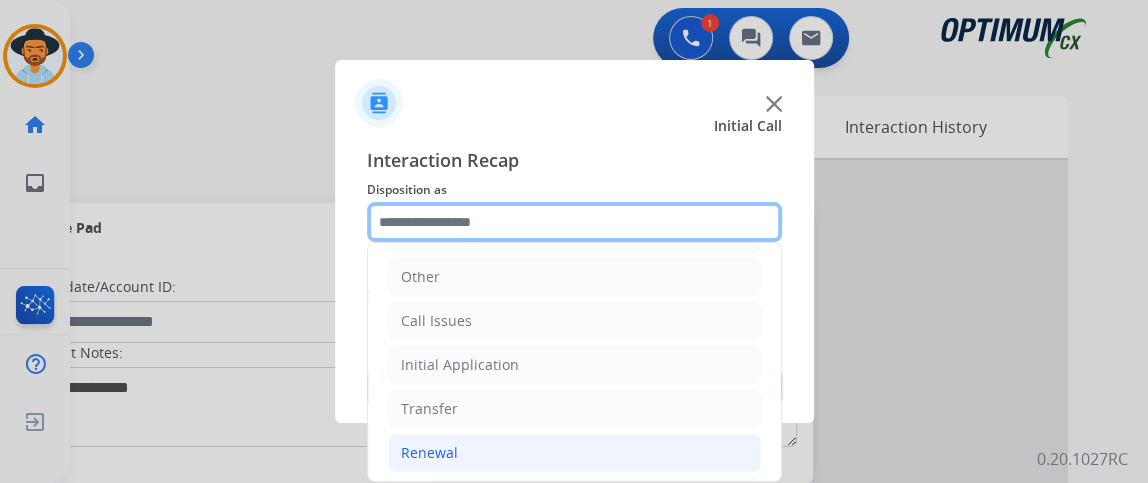 scroll, scrollTop: 434, scrollLeft: 0, axis: vertical 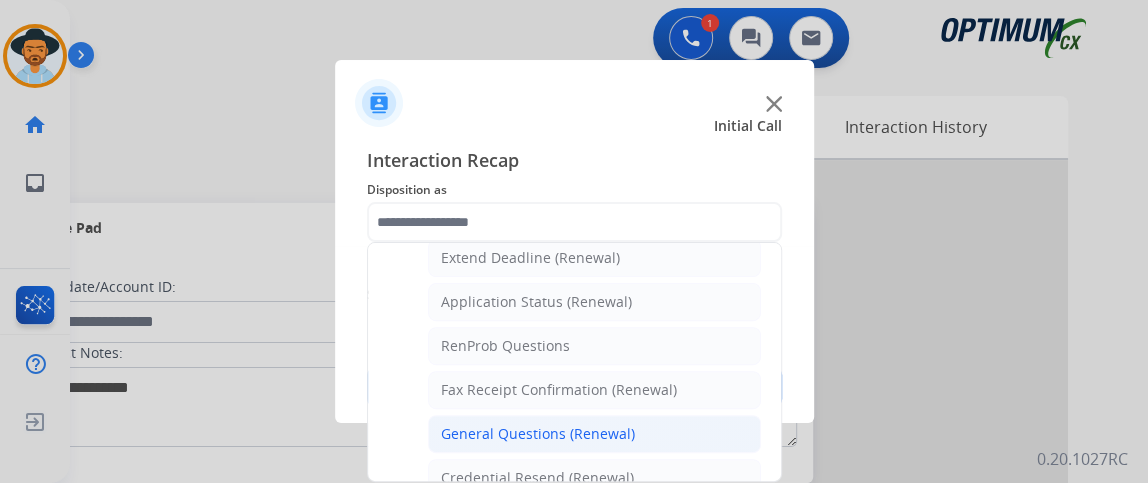 click on "General Questions (Renewal)" 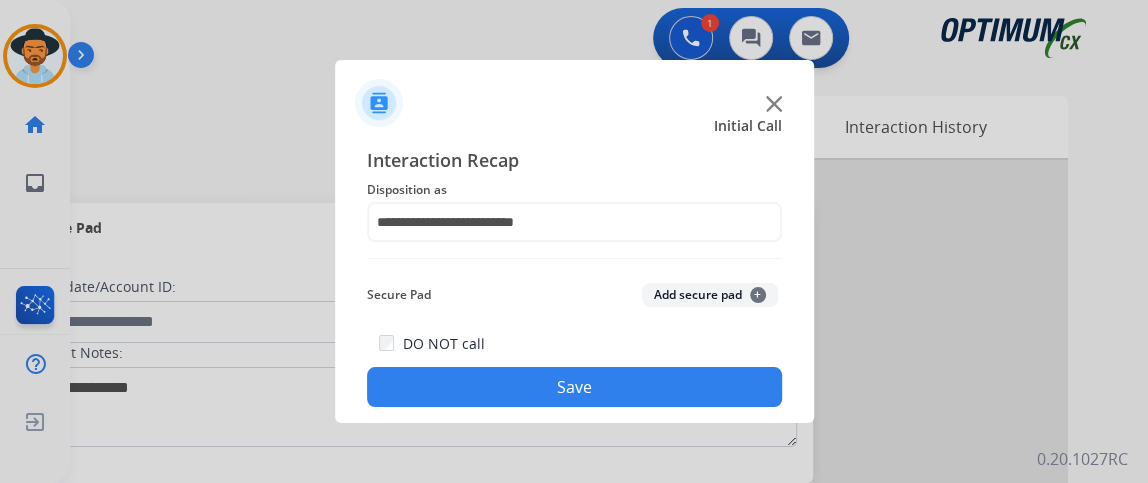 click on "Save" 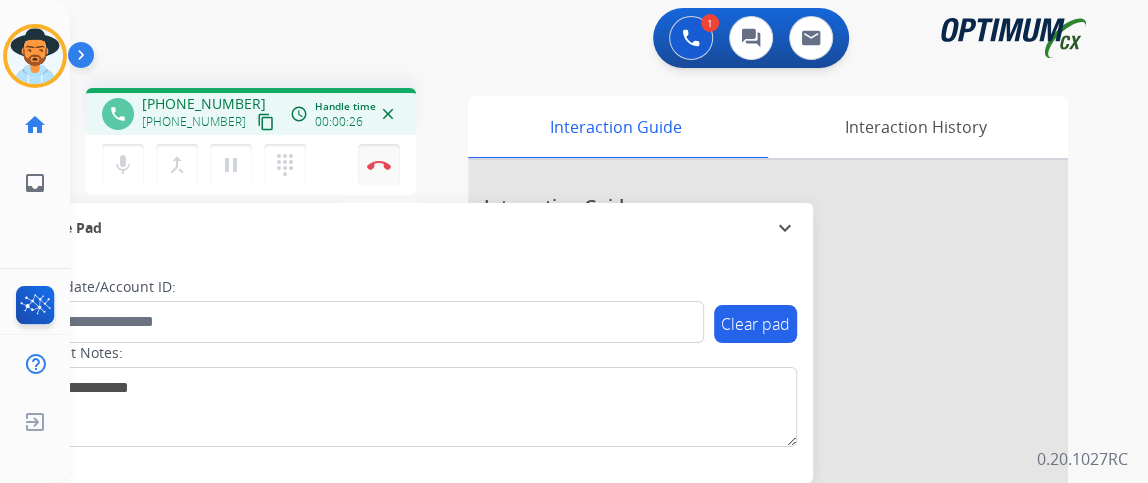 click on "Disconnect" at bounding box center (379, 165) 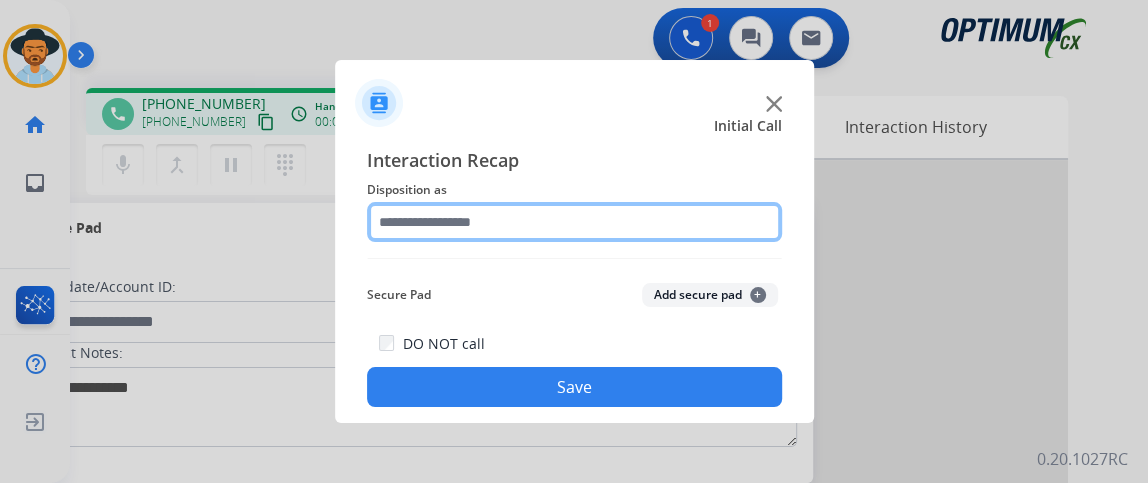 click 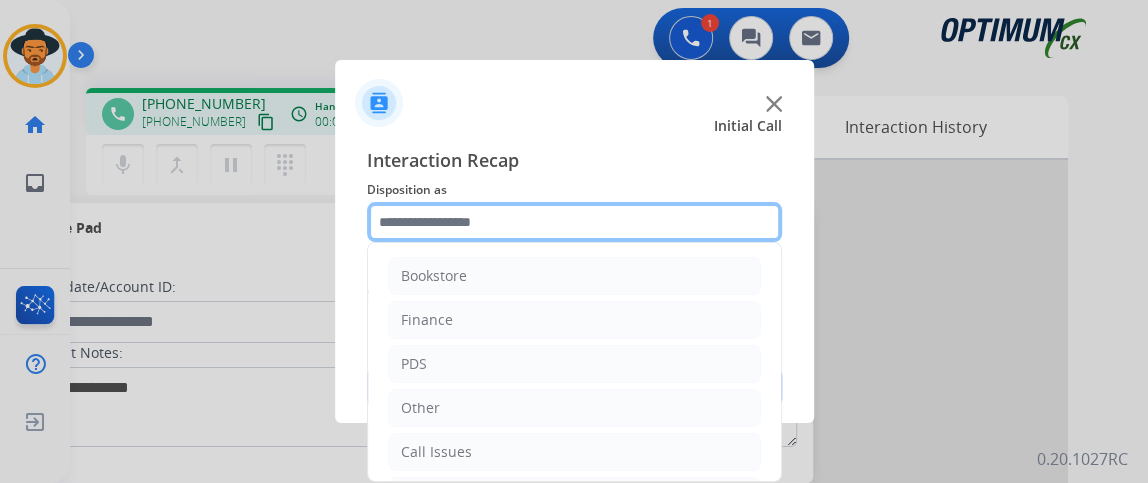 scroll, scrollTop: 131, scrollLeft: 0, axis: vertical 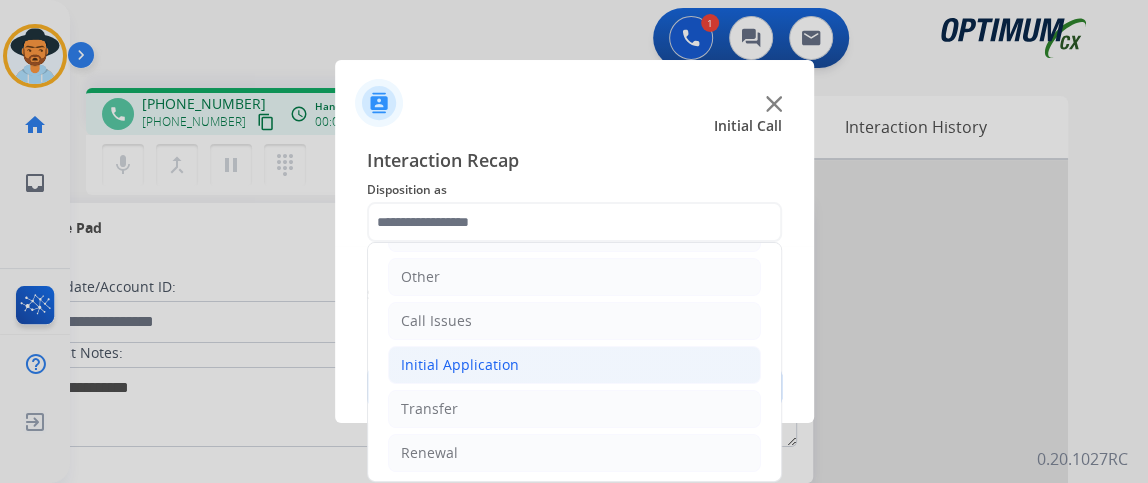 click on "Initial Application" 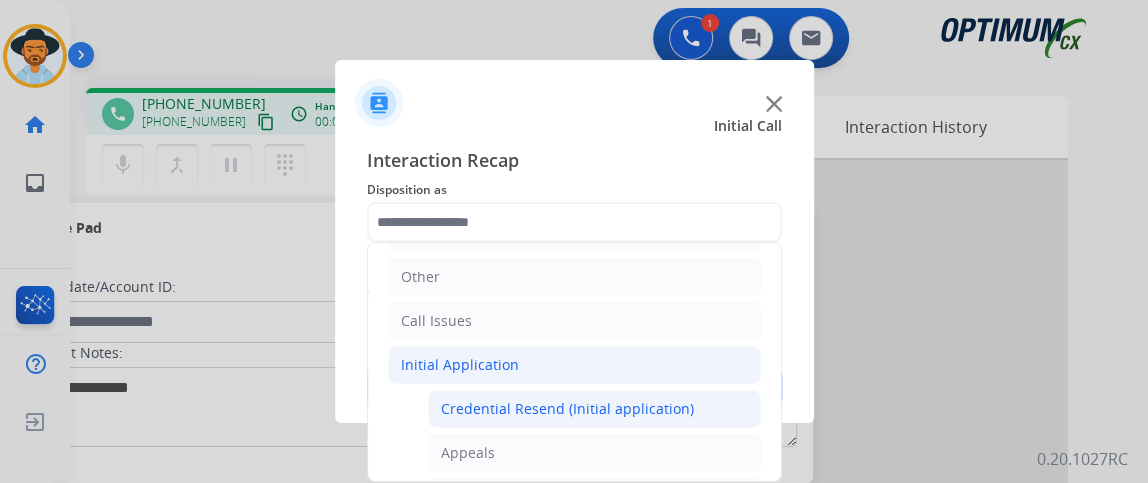 click on "Credential Resend (Initial application)" 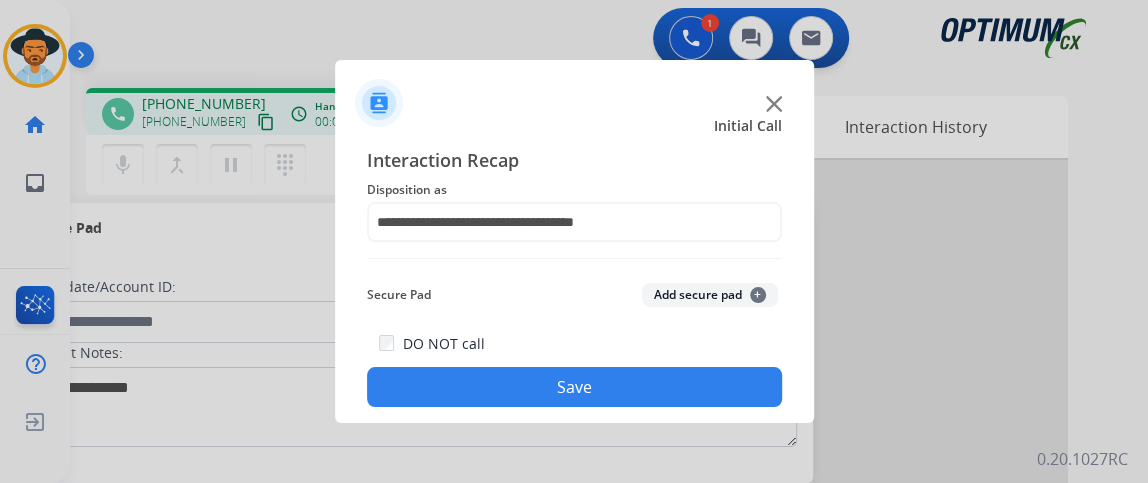 click on "Save" 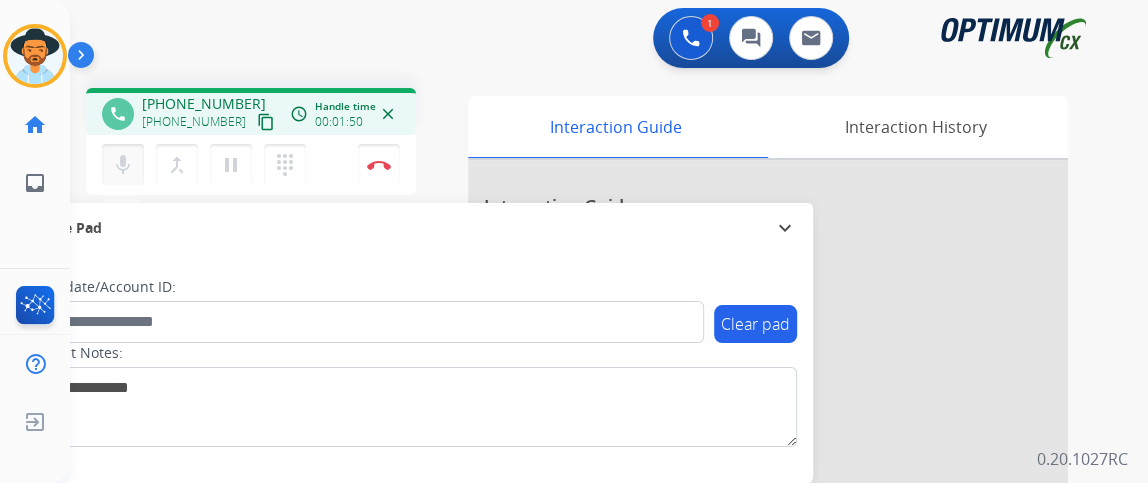 click on "mic Mute" at bounding box center (123, 165) 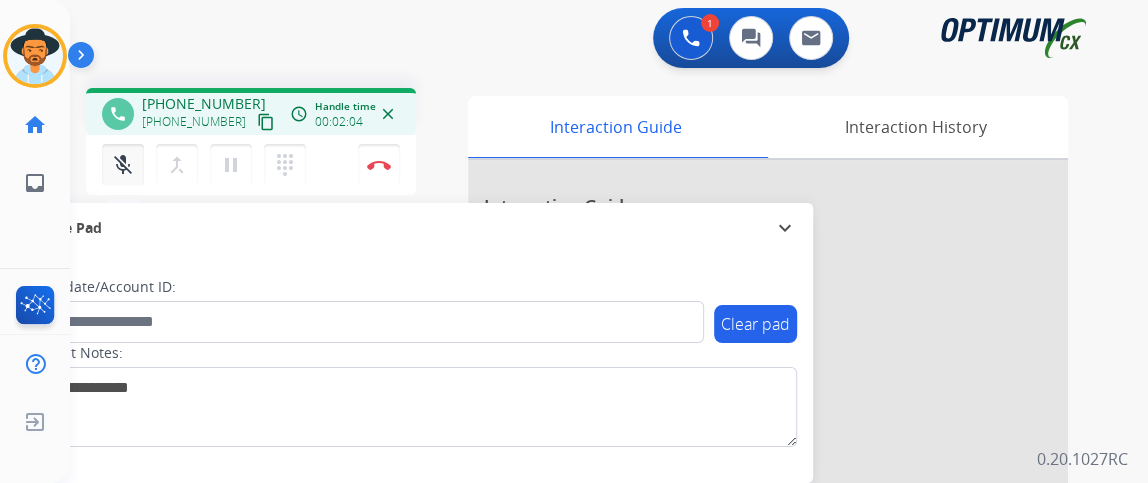 click on "mic_off" at bounding box center [123, 165] 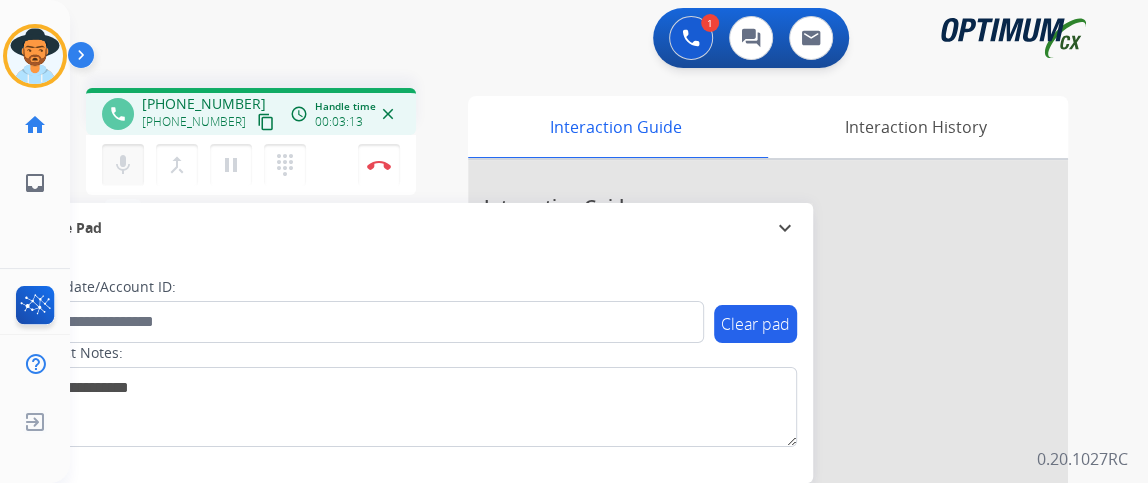 click on "mic" at bounding box center (123, 165) 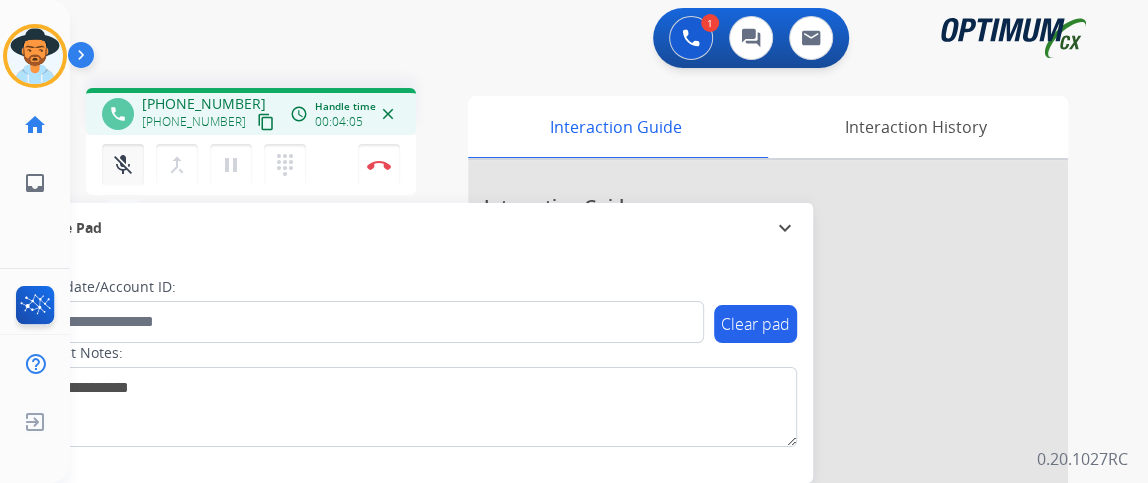 click on "mic_off" at bounding box center [123, 165] 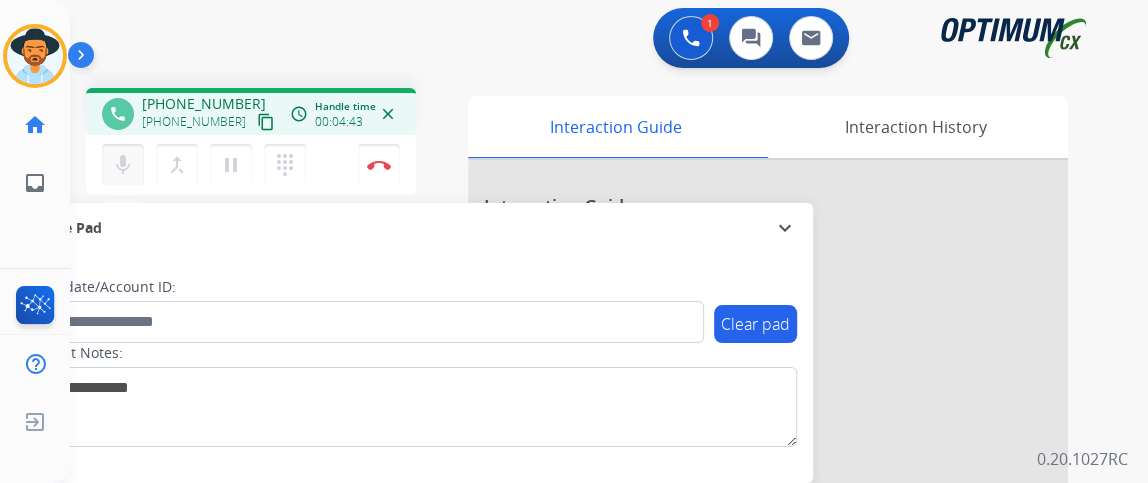 click on "mic Mute" at bounding box center [123, 165] 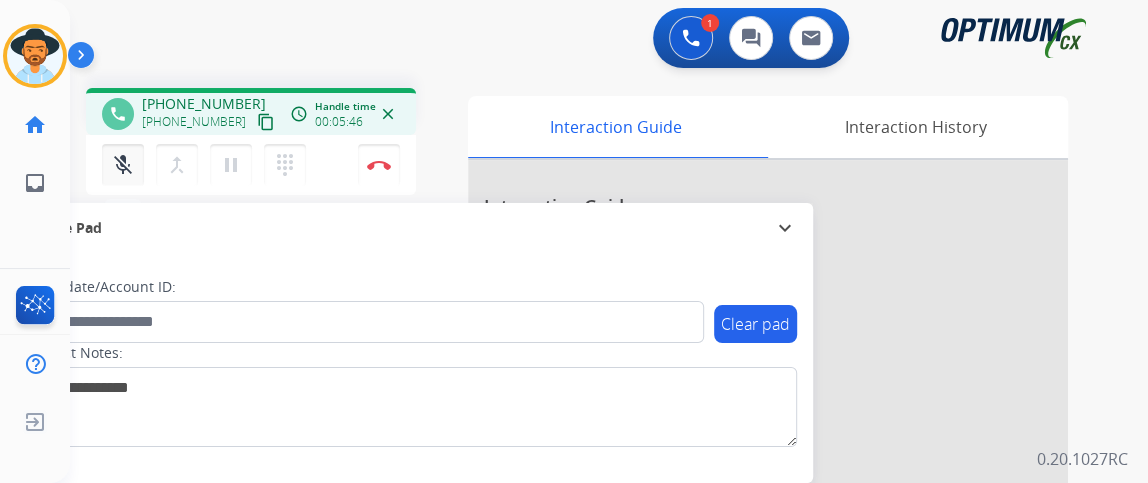 click on "mic_off" at bounding box center [123, 165] 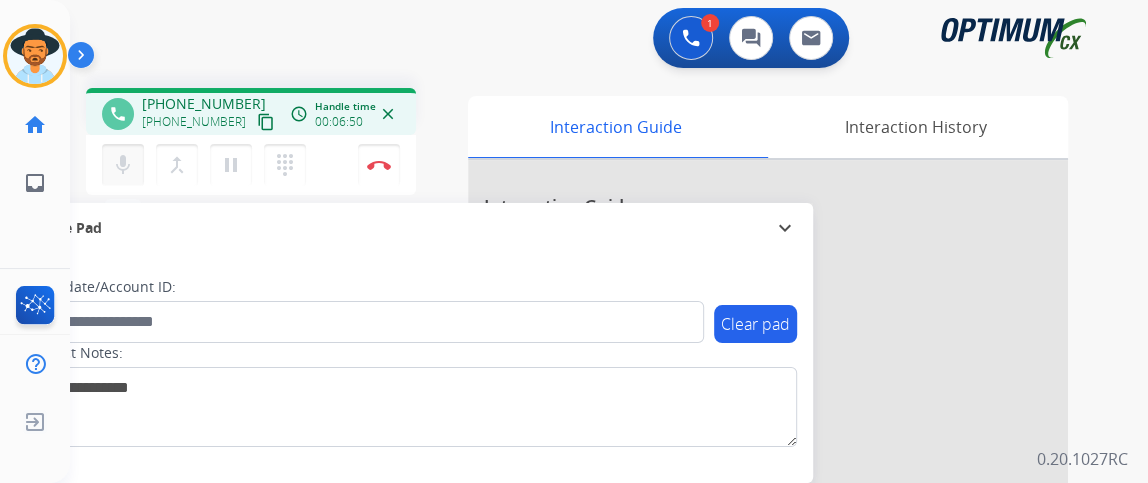 click on "mic" at bounding box center [123, 165] 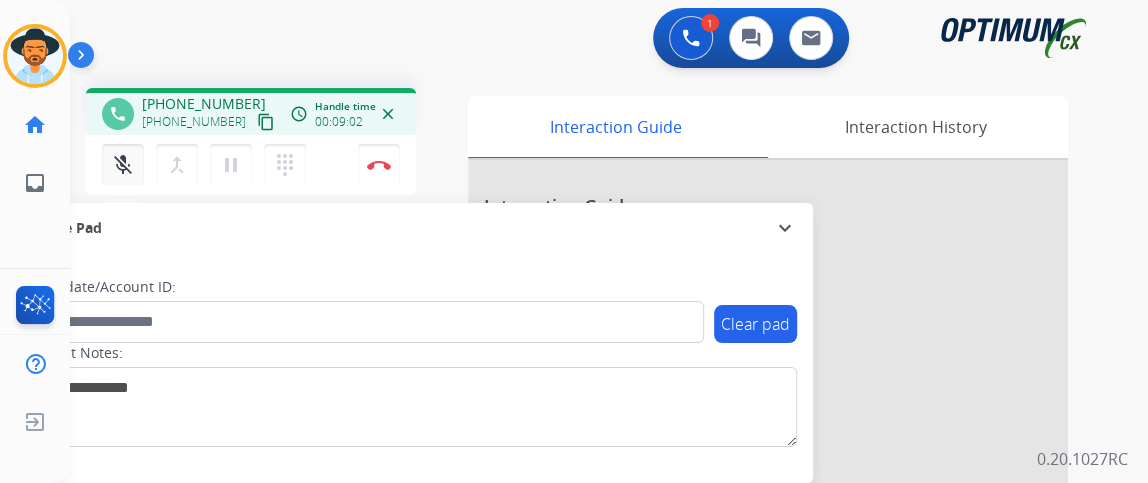 click on "mic_off" at bounding box center [123, 165] 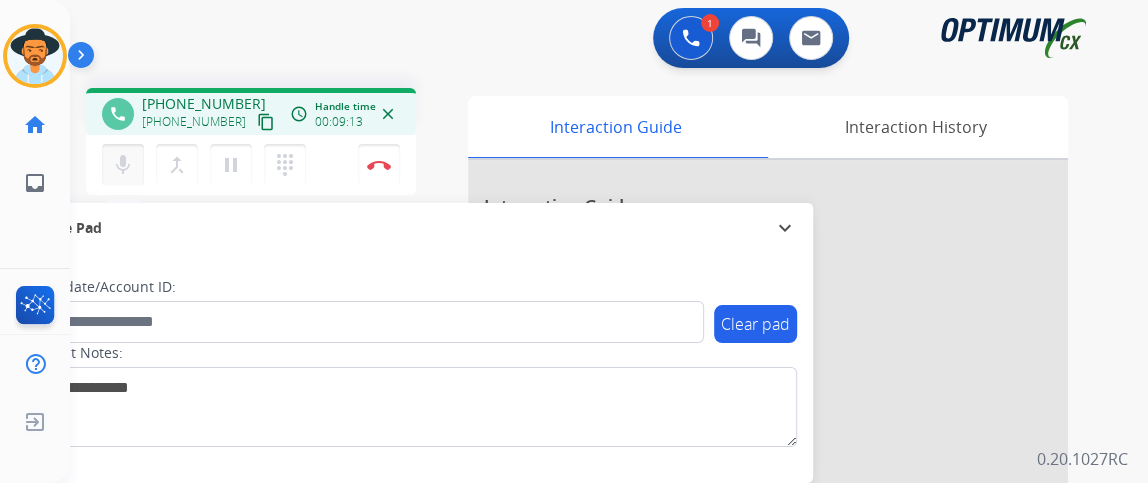 click on "mic Mute" at bounding box center [123, 165] 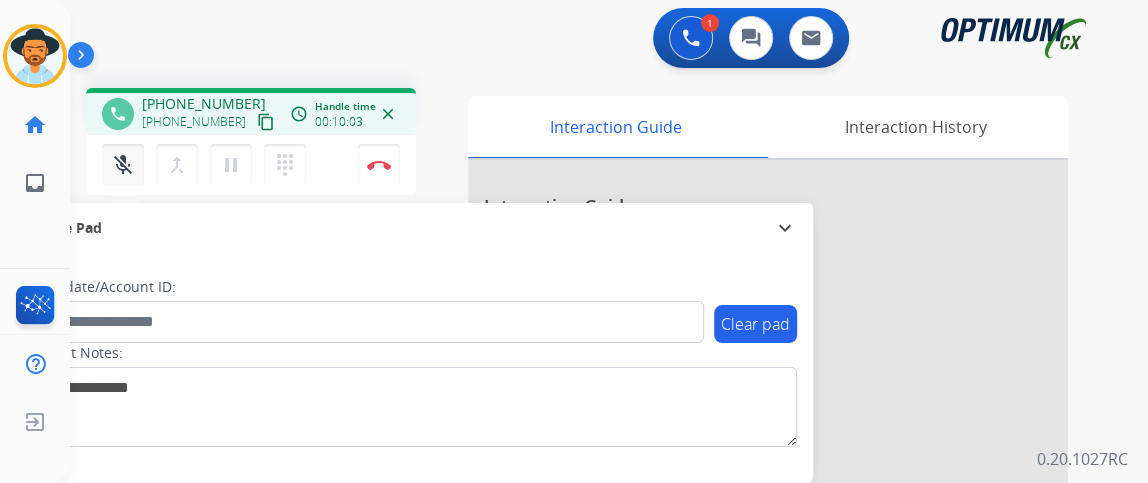 click on "mic_off Mute" at bounding box center [123, 165] 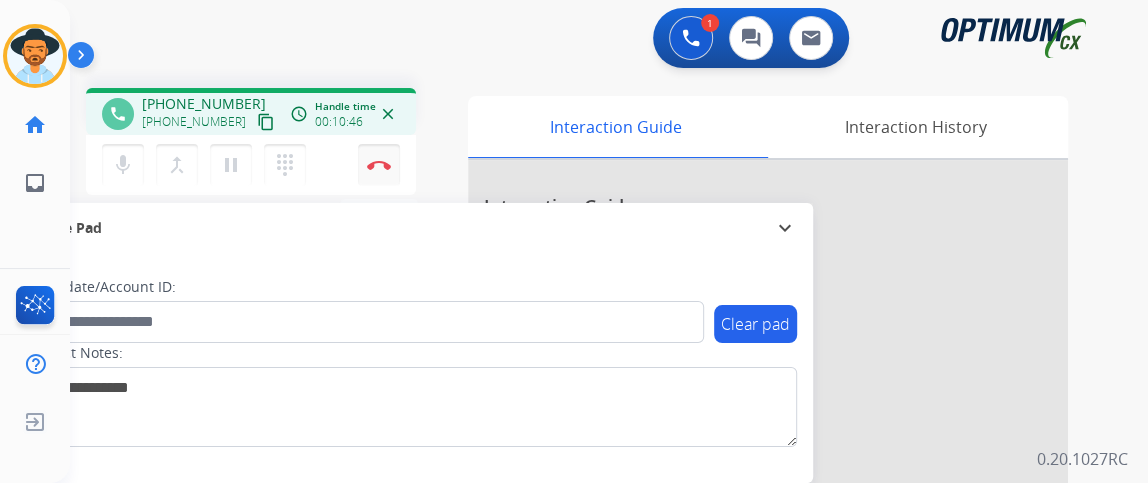 click on "Disconnect" at bounding box center [379, 165] 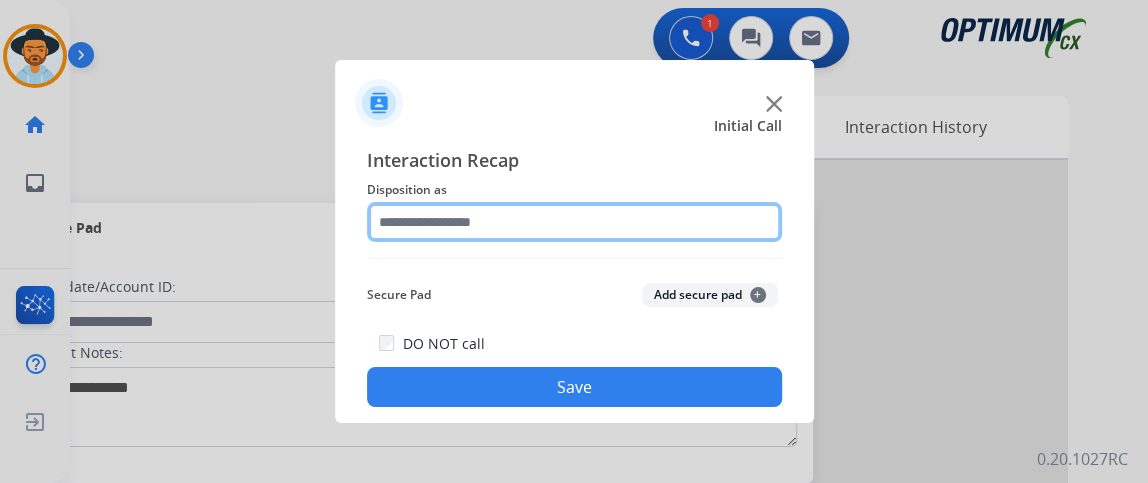 click 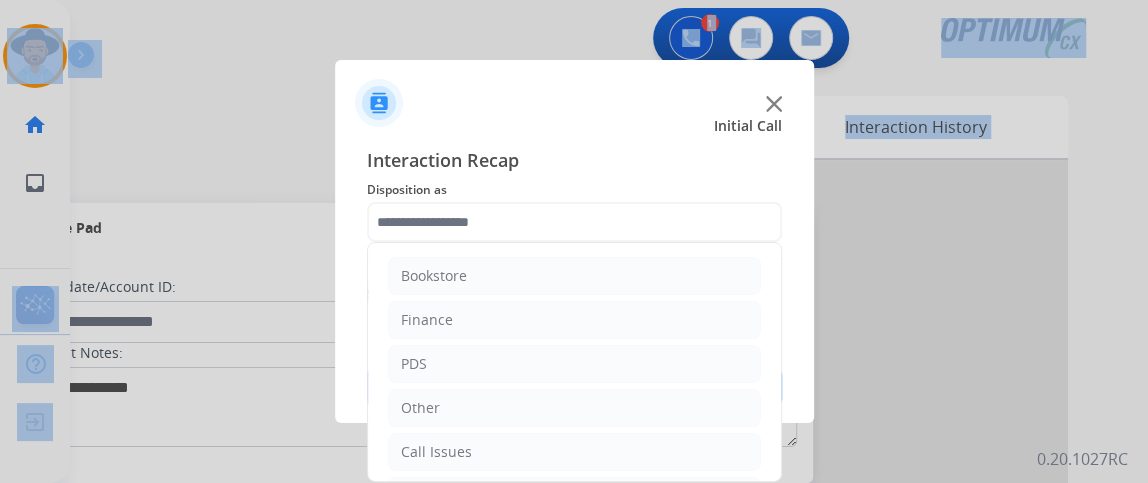 drag, startPoint x: 785, startPoint y: 265, endPoint x: 801, endPoint y: 485, distance: 220.58105 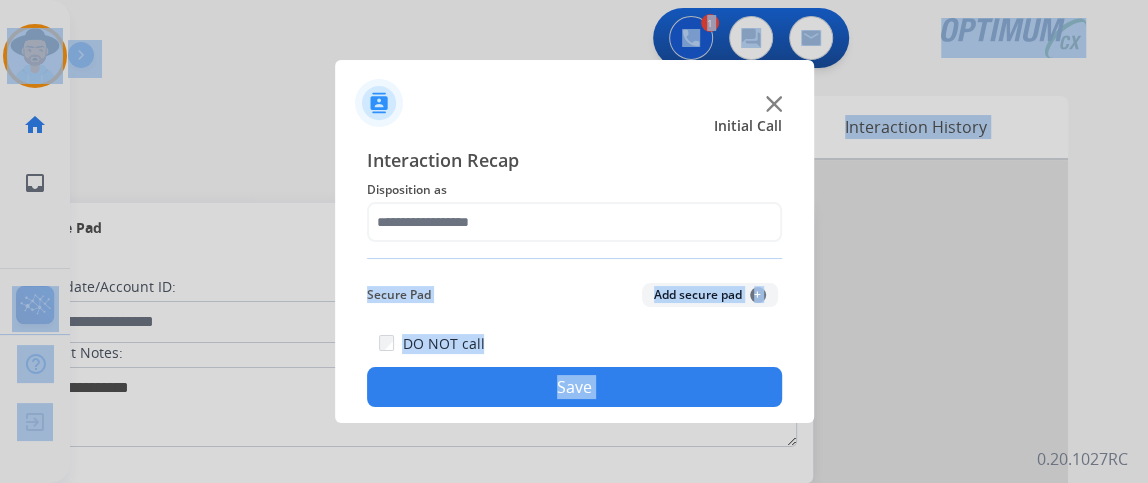 click on "DO NOT call  Save" 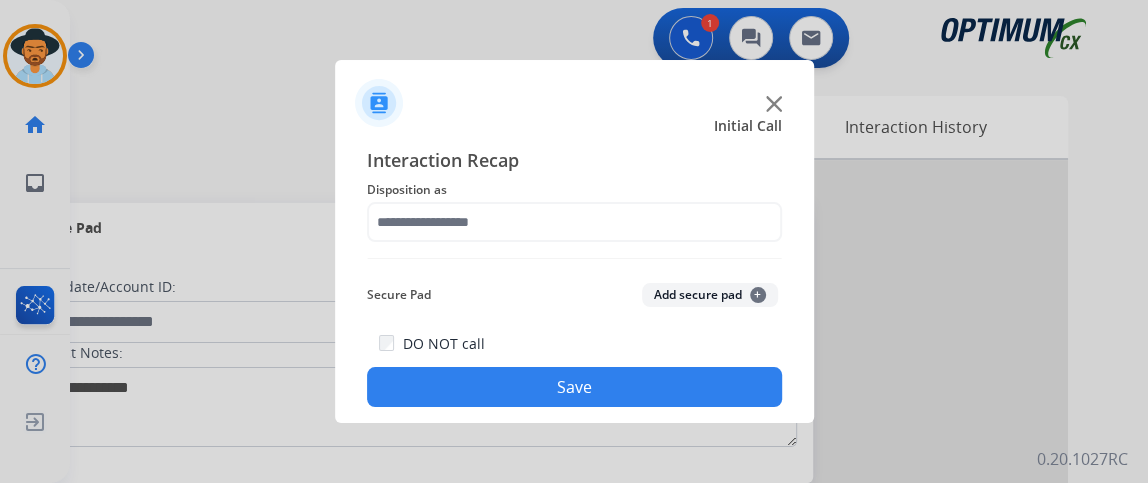 click on "Interaction Recap Disposition as    Secure Pad  Add secure pad  +  DO NOT call  Save" 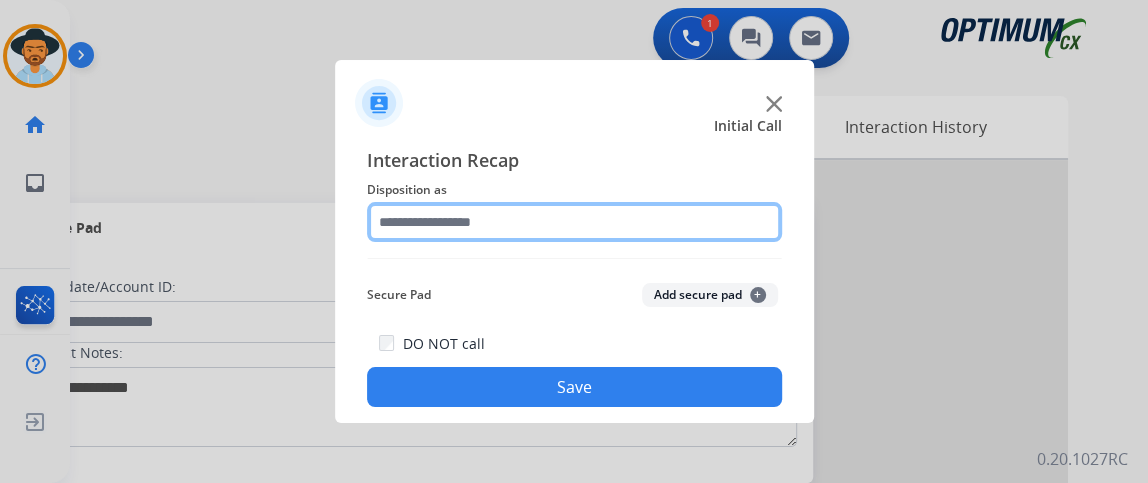 click 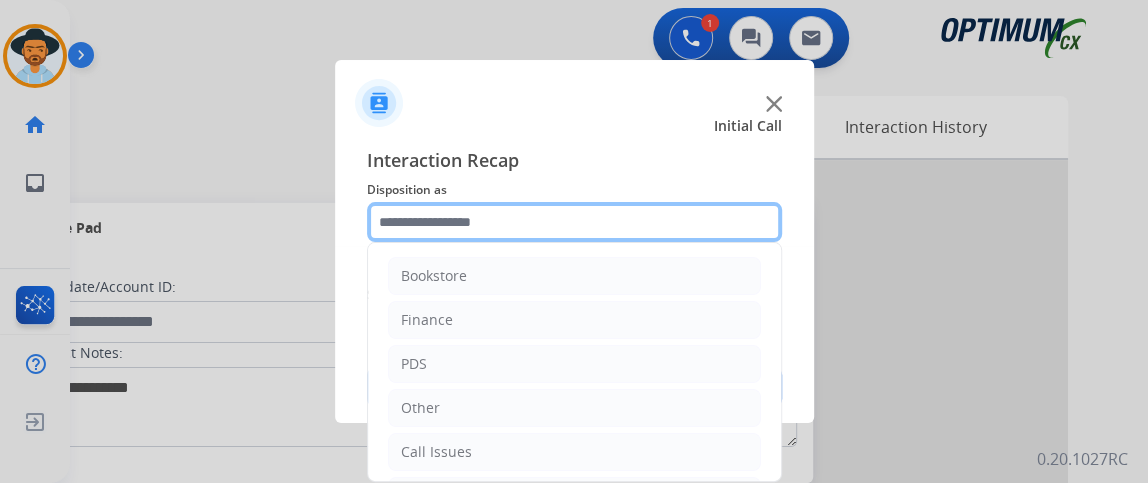 scroll, scrollTop: 131, scrollLeft: 0, axis: vertical 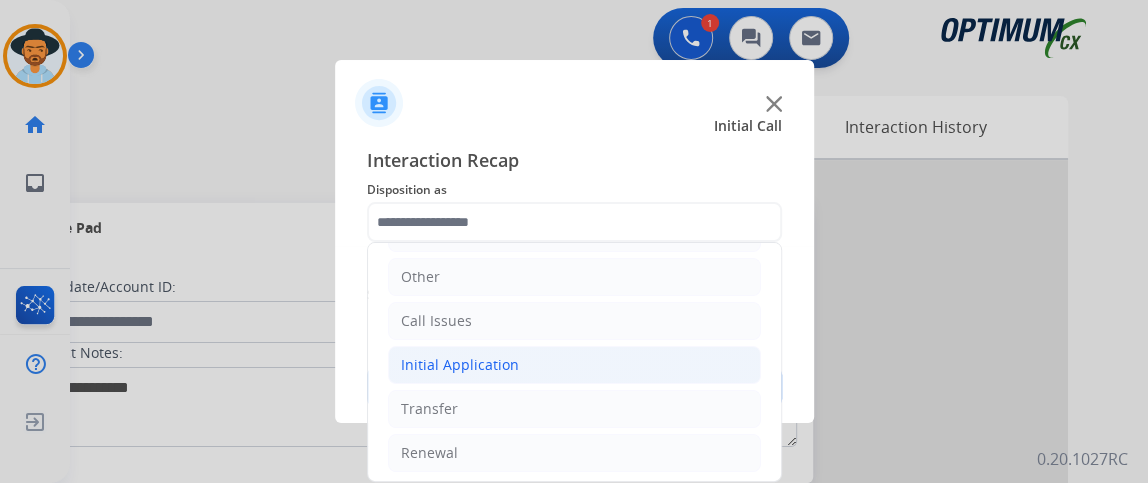 click on "Initial Application" 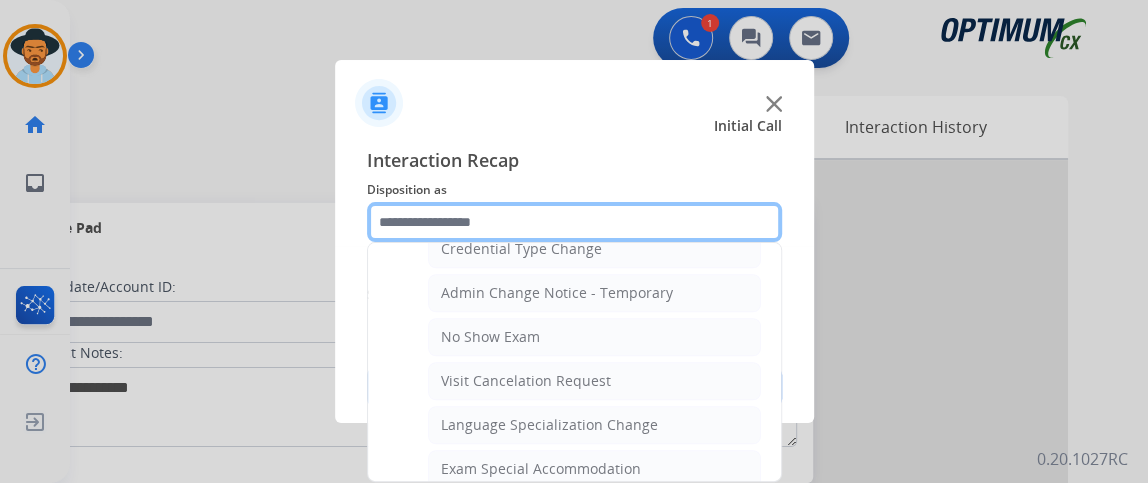 scroll, scrollTop: 952, scrollLeft: 0, axis: vertical 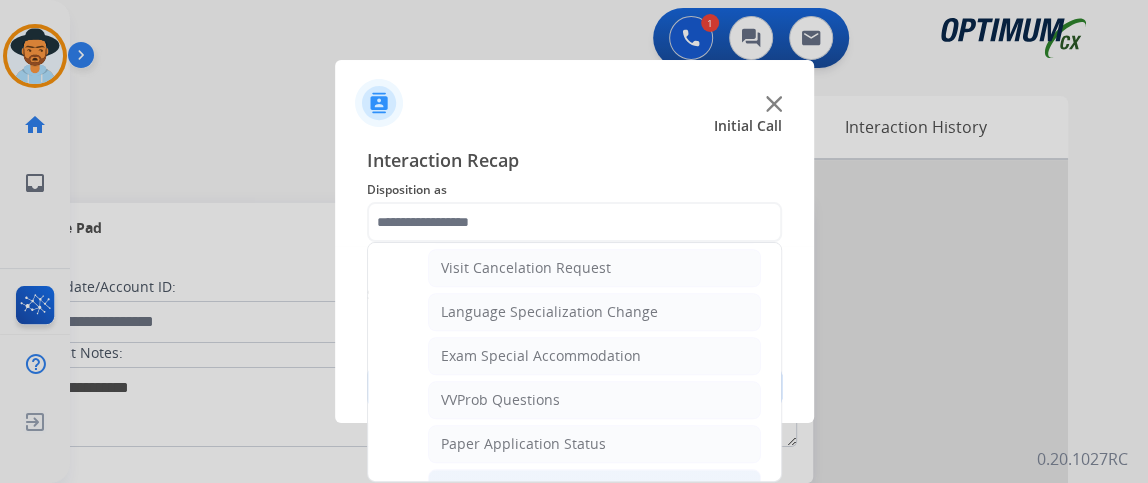 click on "General Questions (Initial application)" 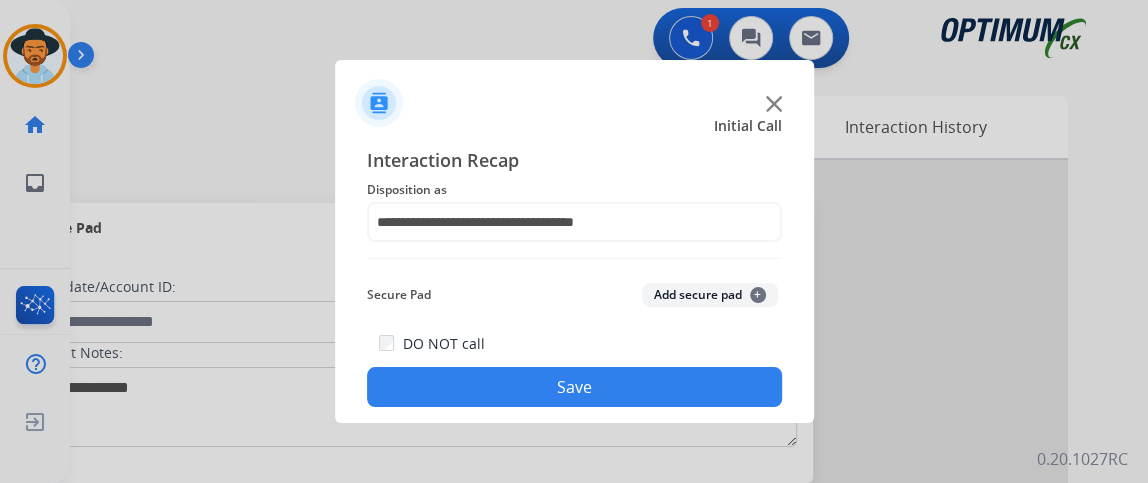 click on "Save" 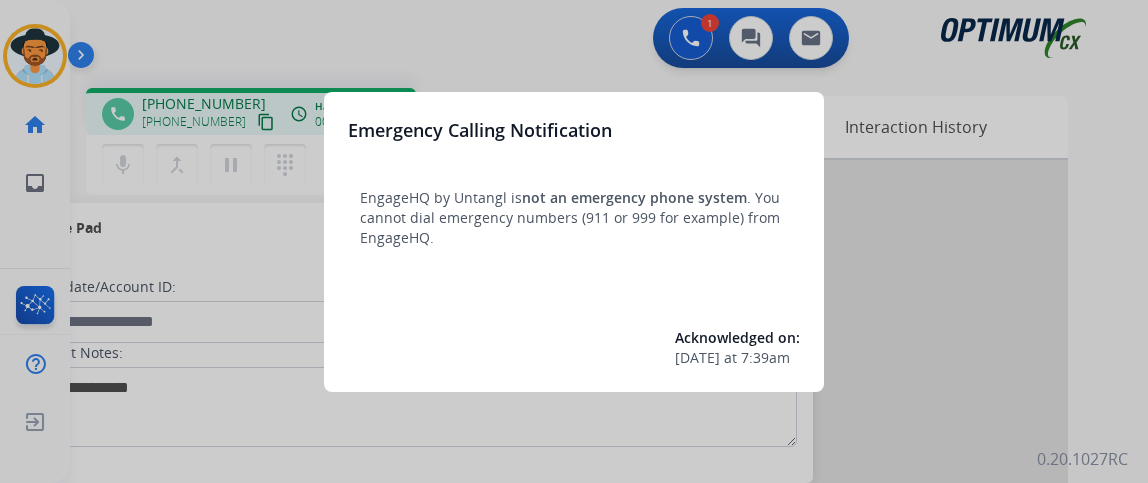 scroll, scrollTop: 0, scrollLeft: 0, axis: both 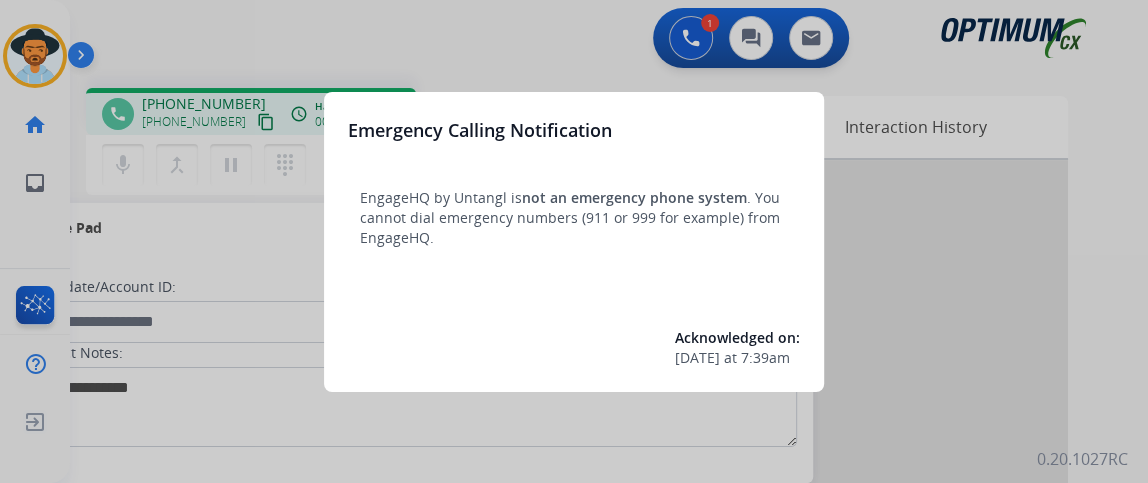 click at bounding box center (574, 241) 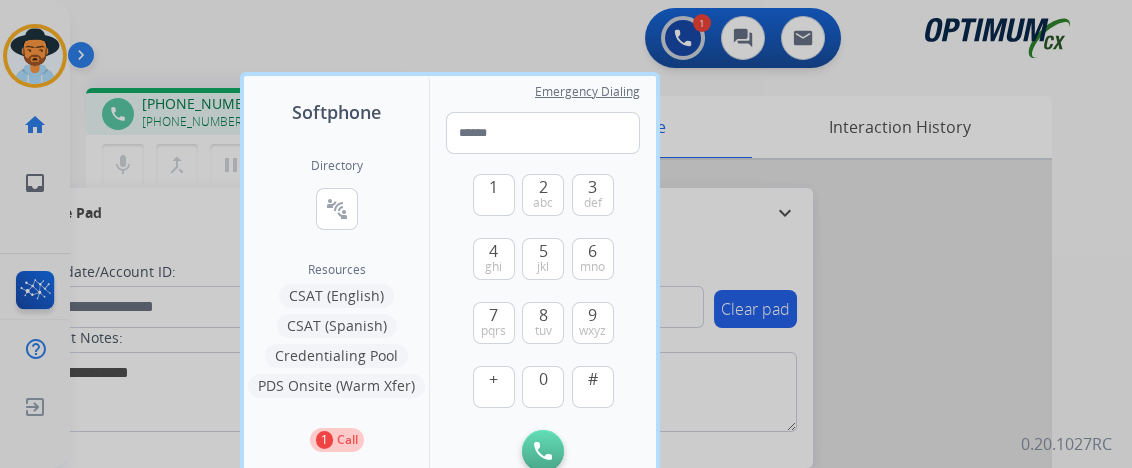 click at bounding box center (566, 234) 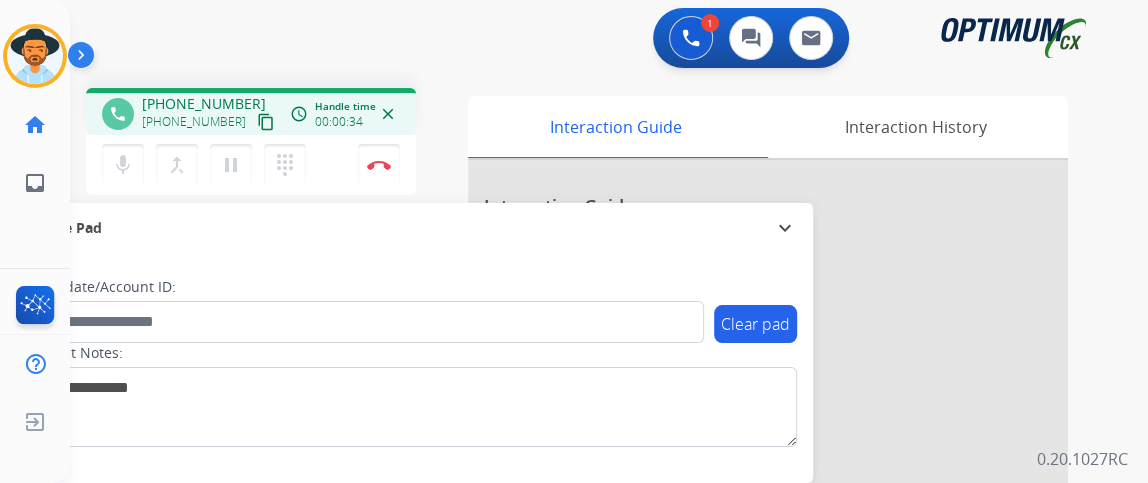 click on "content_copy" at bounding box center (266, 122) 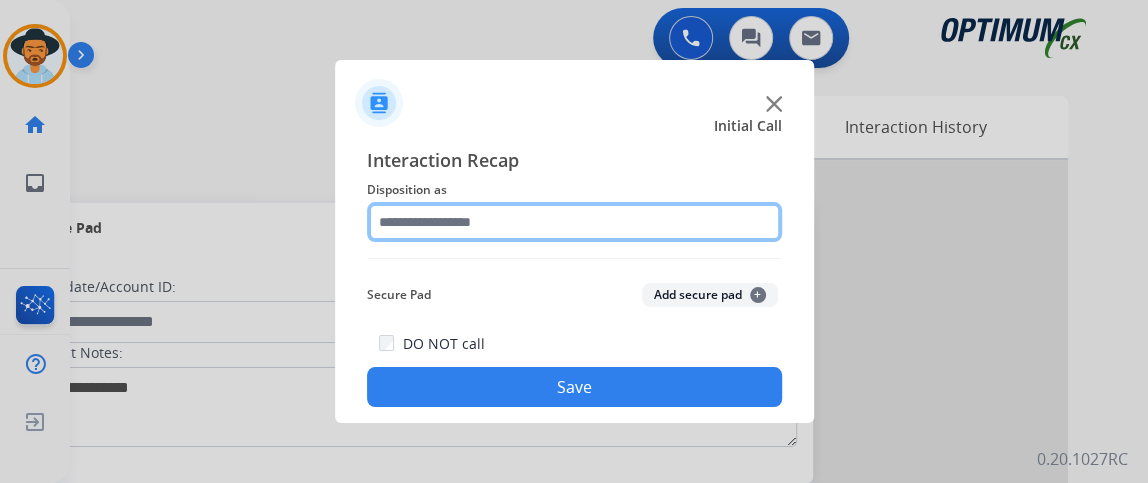 click 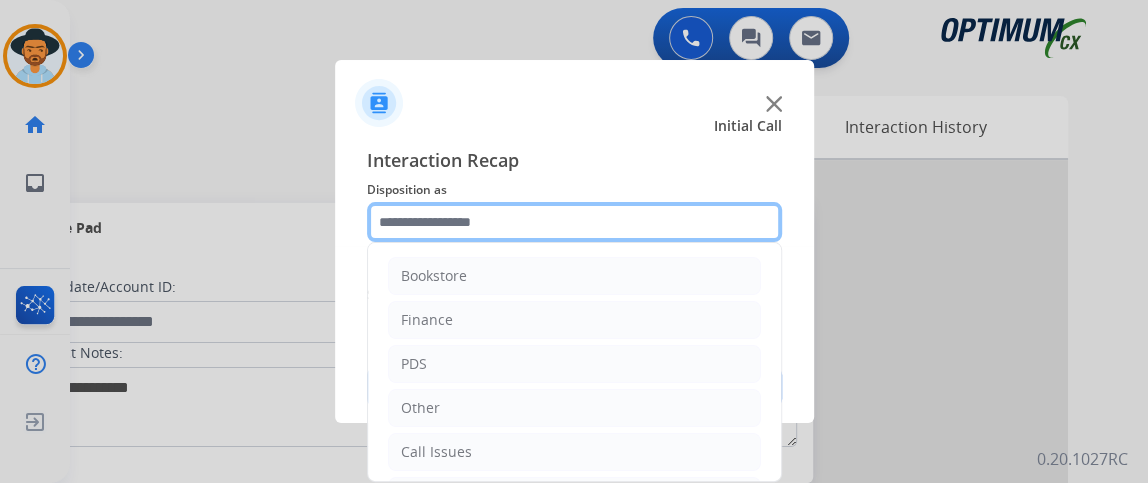 scroll, scrollTop: 131, scrollLeft: 0, axis: vertical 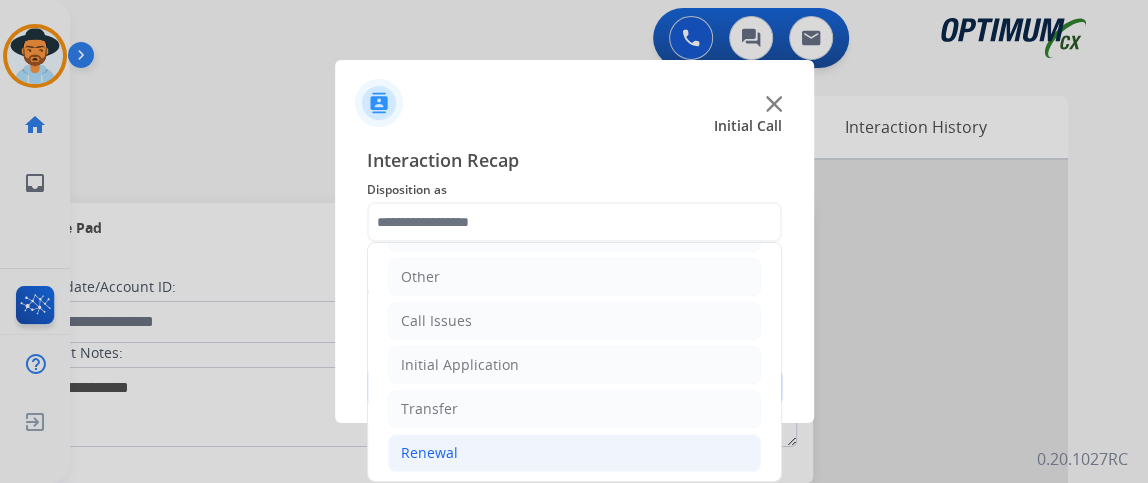click on "Renewal" 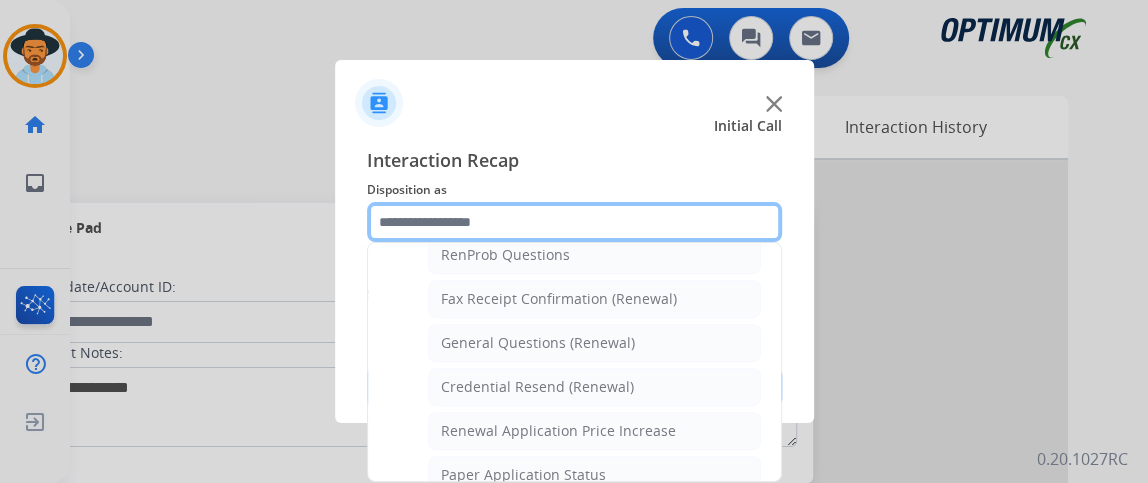 scroll, scrollTop: 539, scrollLeft: 0, axis: vertical 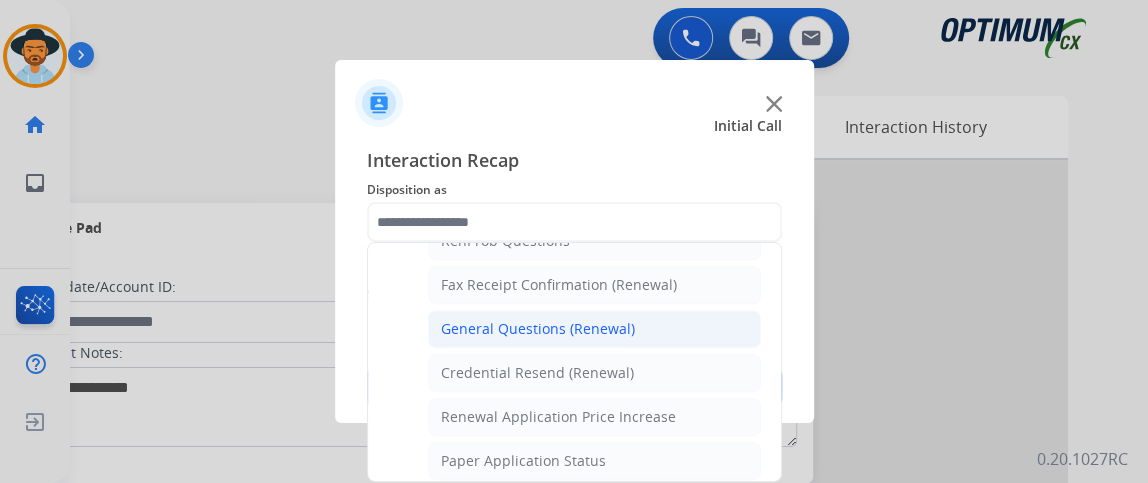 click on "General Questions (Renewal)" 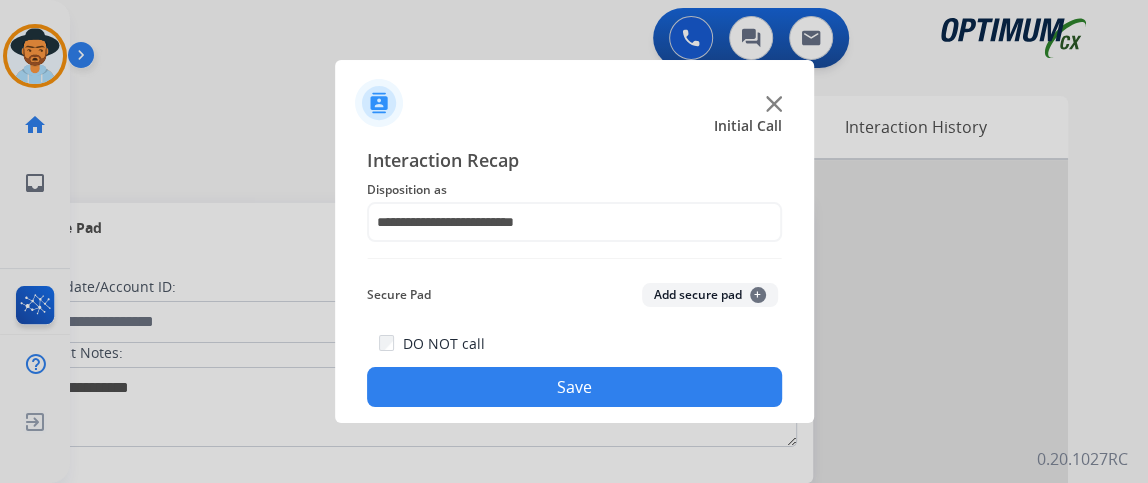 click on "Save" 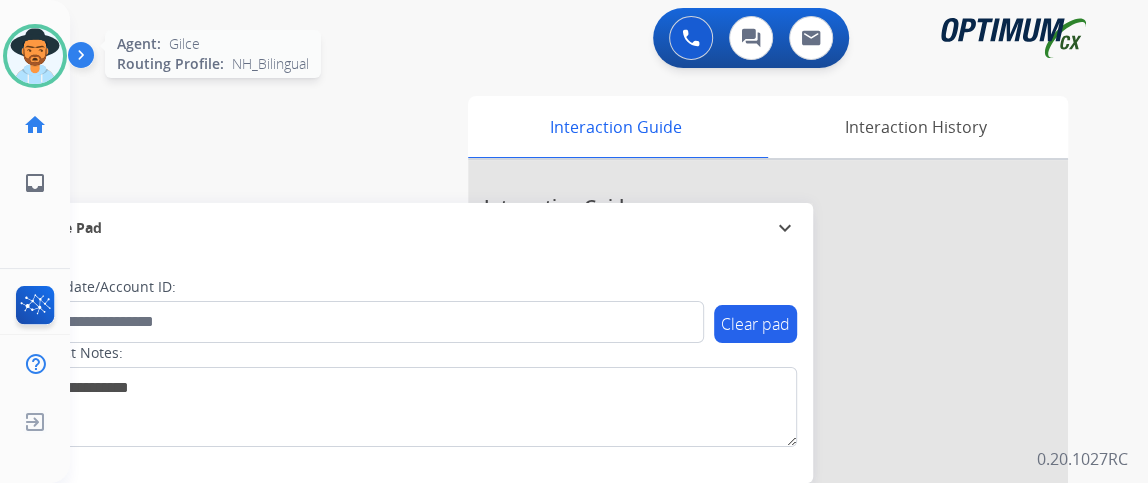 click at bounding box center (35, 56) 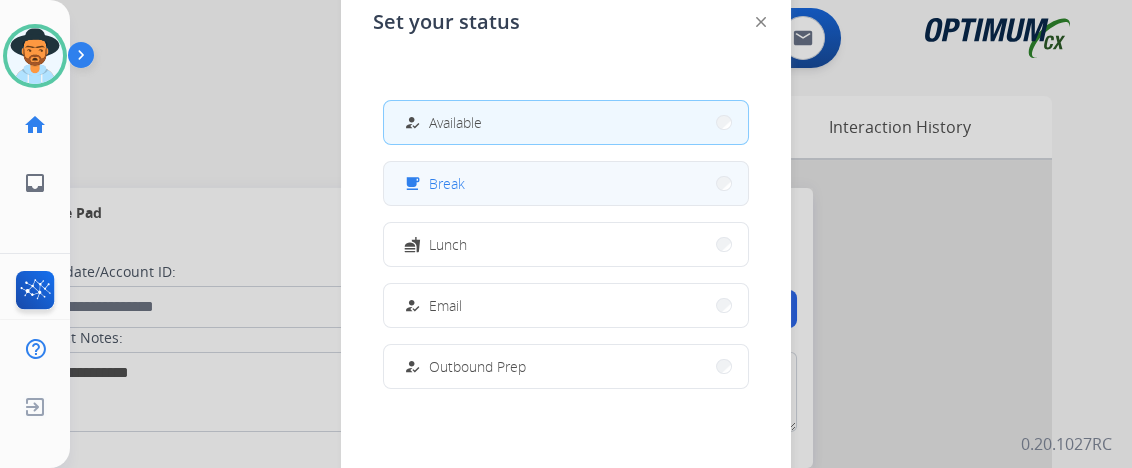click on "free_breakfast Break" at bounding box center [566, 183] 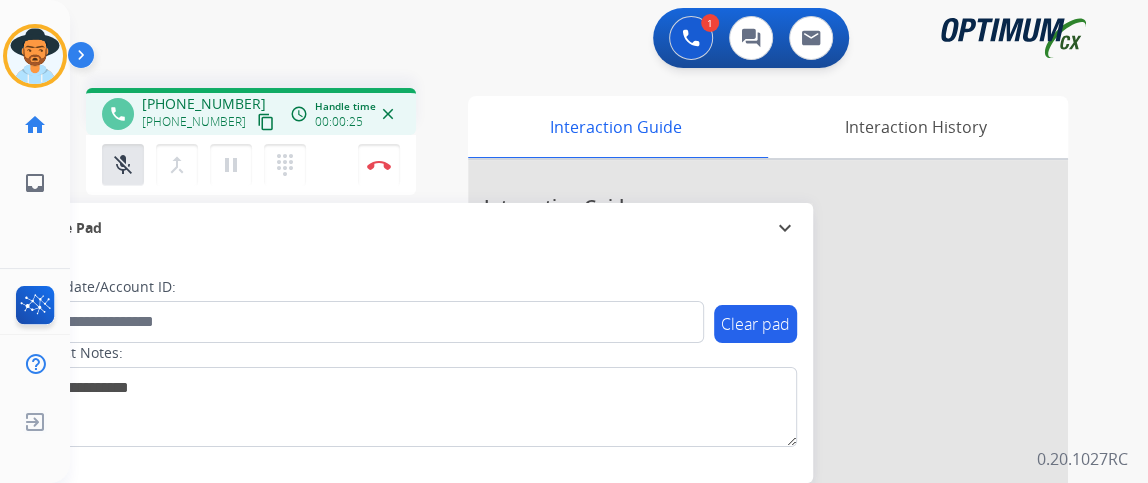 click on "content_copy" at bounding box center (266, 122) 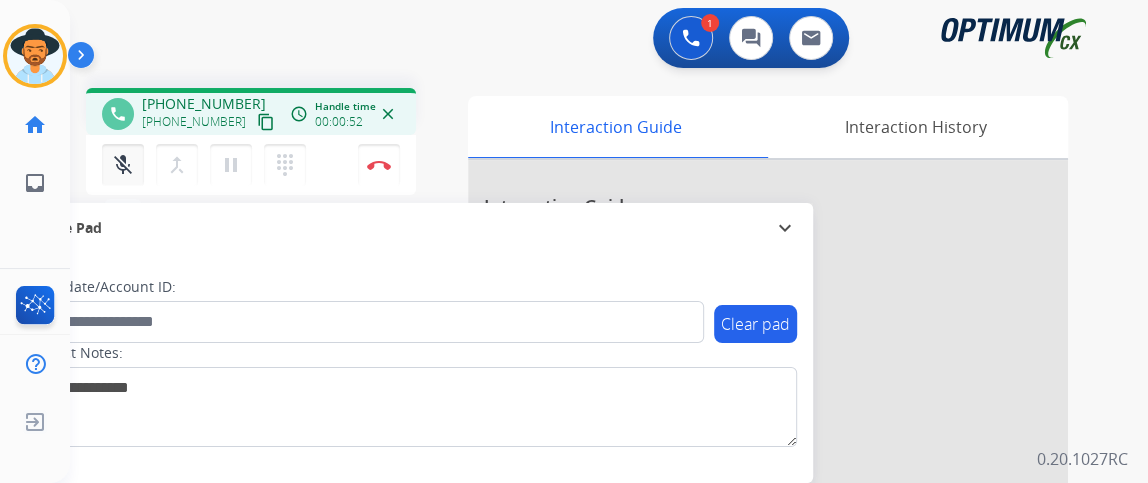 click on "mic_off Mute" at bounding box center (123, 165) 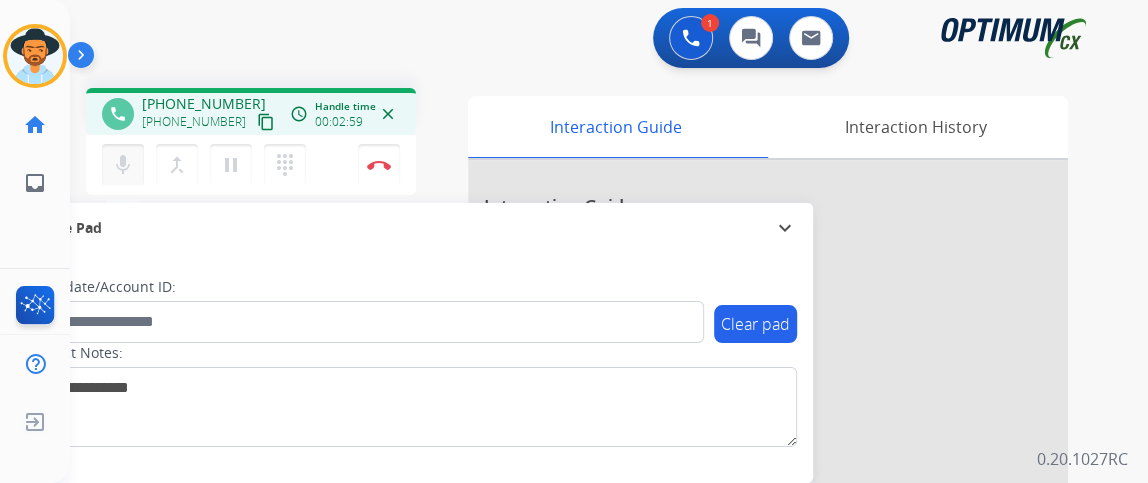 click on "mic Mute" at bounding box center (123, 165) 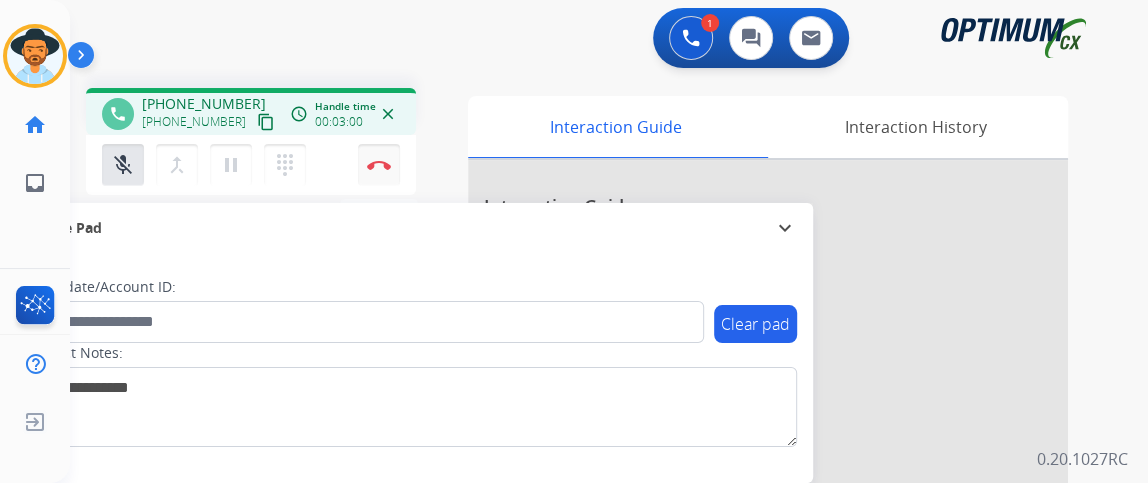 click on "Disconnect" at bounding box center (379, 165) 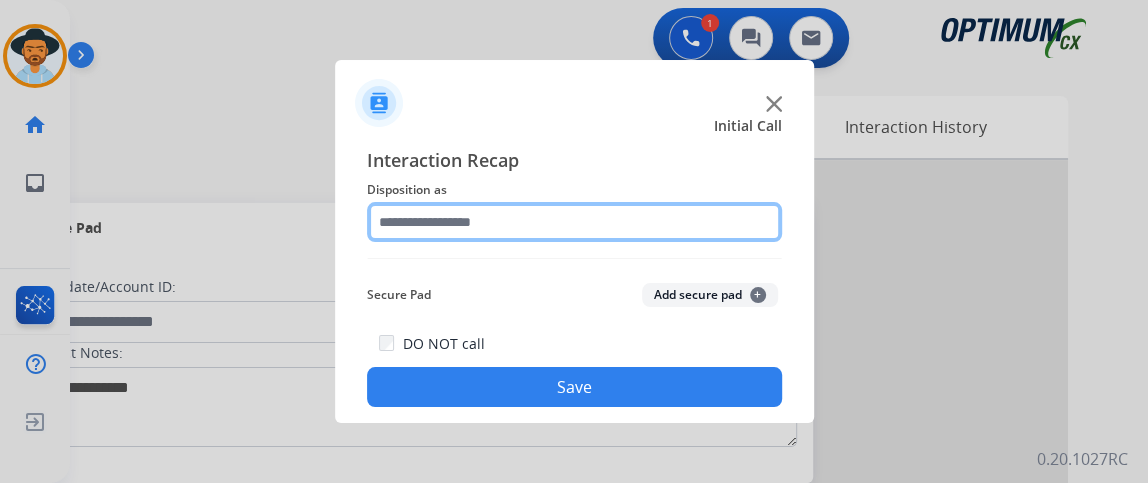 click 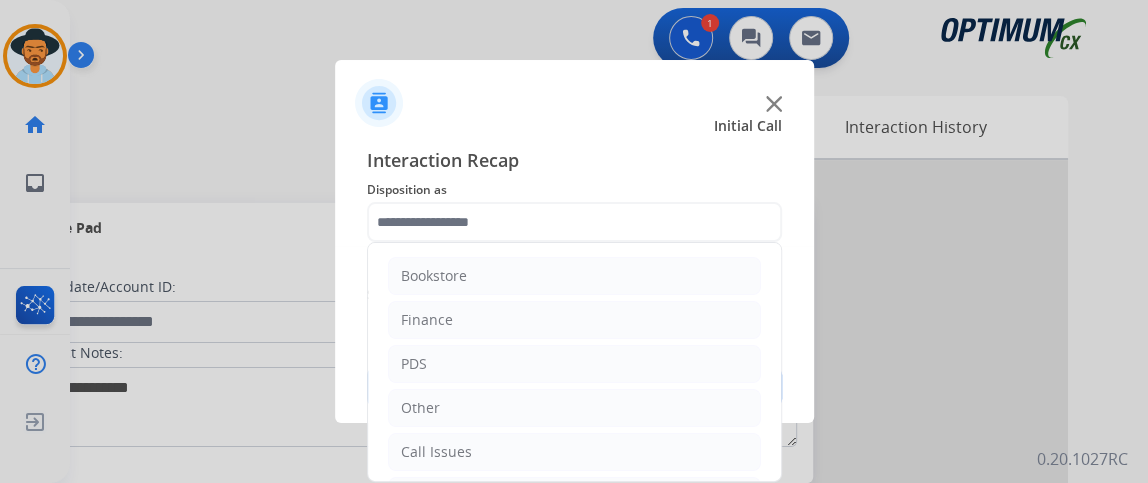 drag, startPoint x: 785, startPoint y: 309, endPoint x: 777, endPoint y: 523, distance: 214.14948 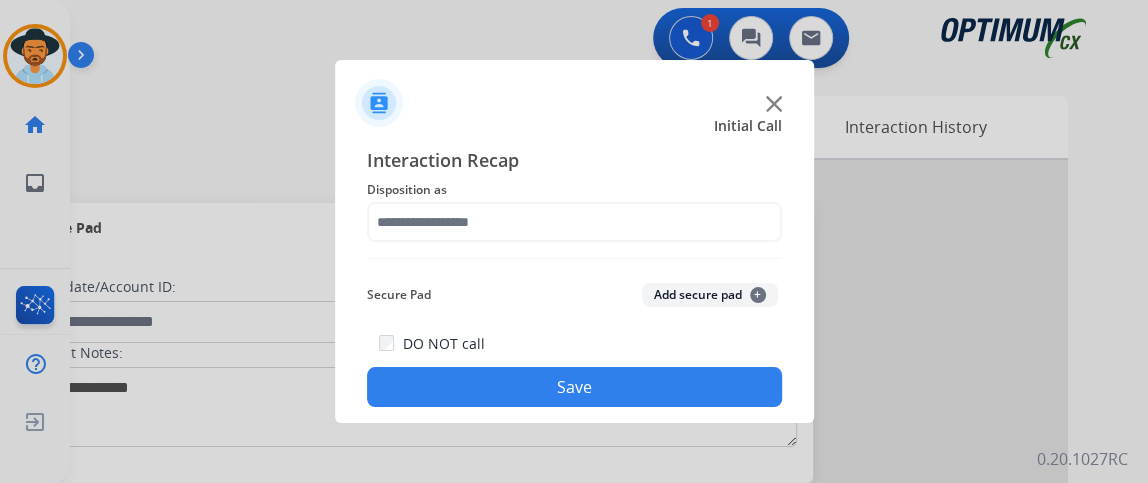 drag, startPoint x: 776, startPoint y: 247, endPoint x: 752, endPoint y: 228, distance: 30.610456 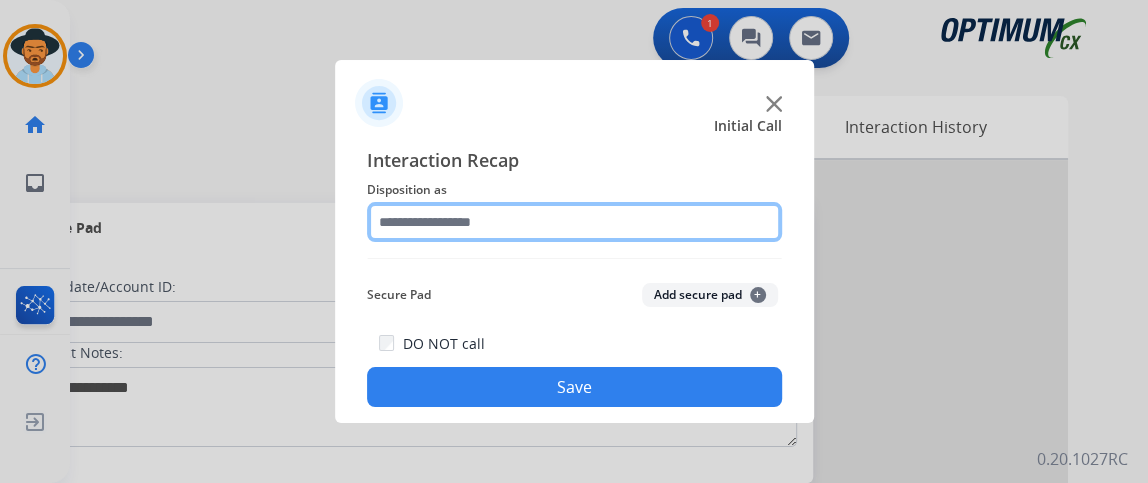 click 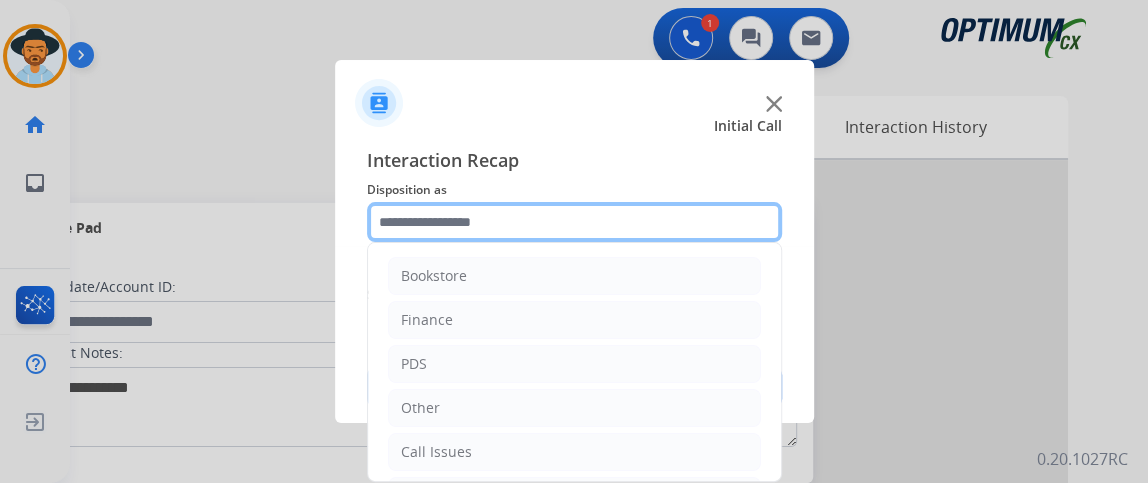scroll, scrollTop: 131, scrollLeft: 0, axis: vertical 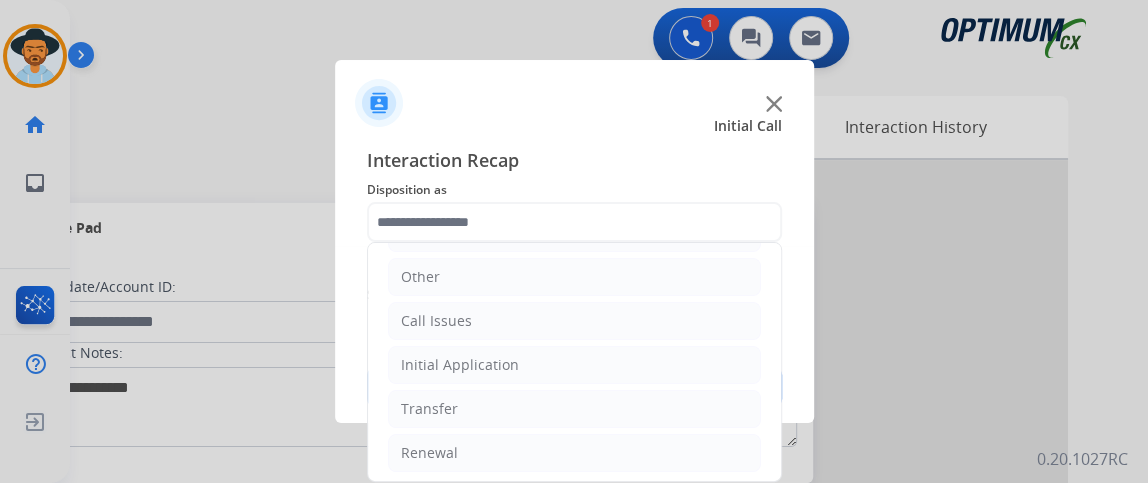 click on "Bookstore   Finance   PDS   Other   Call Issues   Initial Application   Transfer   Renewal" 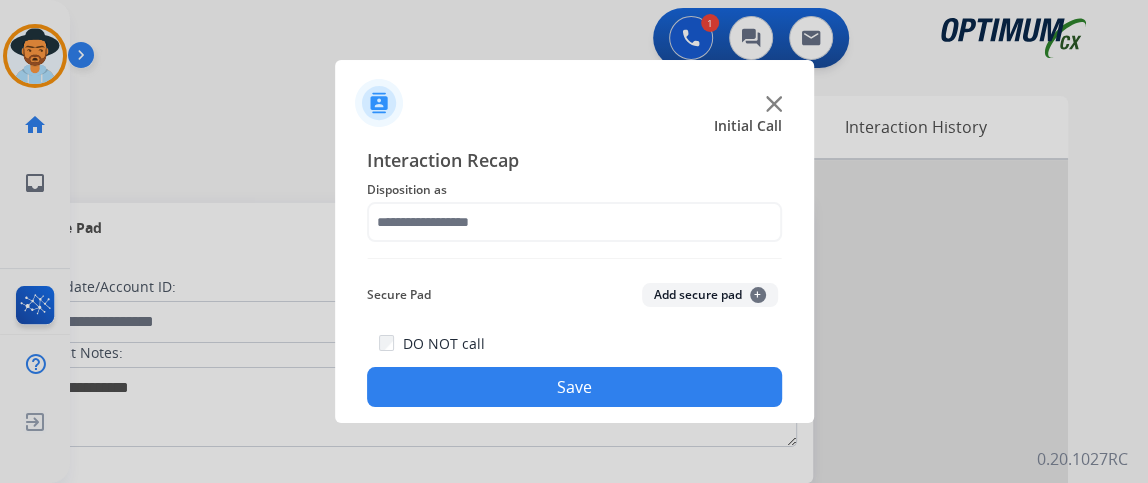 click on "DO NOT call  Save" 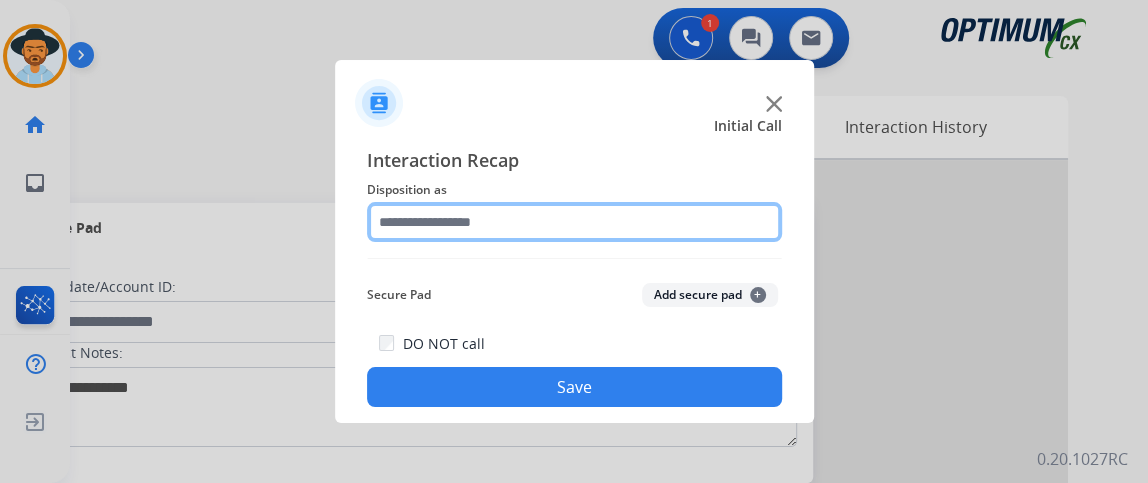 click 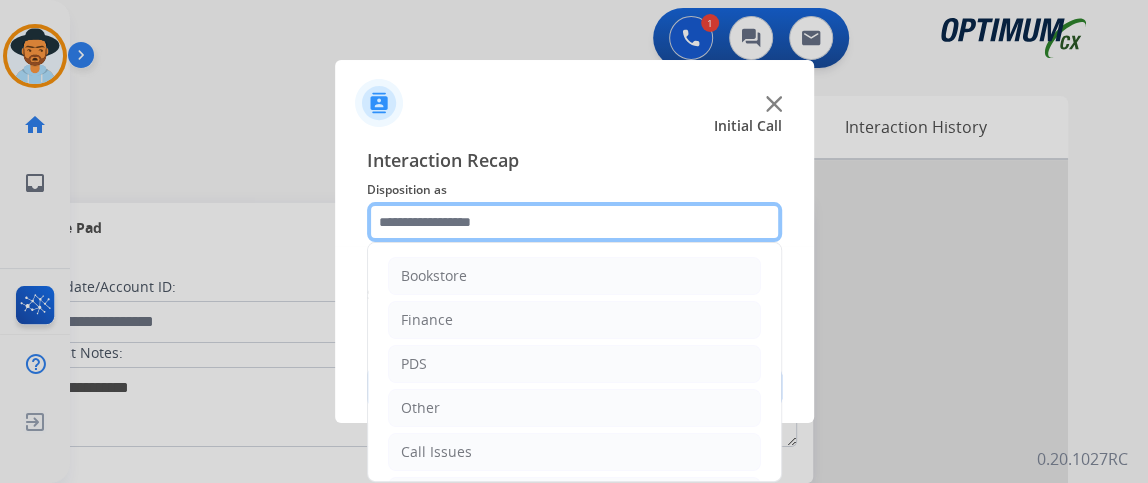 scroll, scrollTop: 131, scrollLeft: 0, axis: vertical 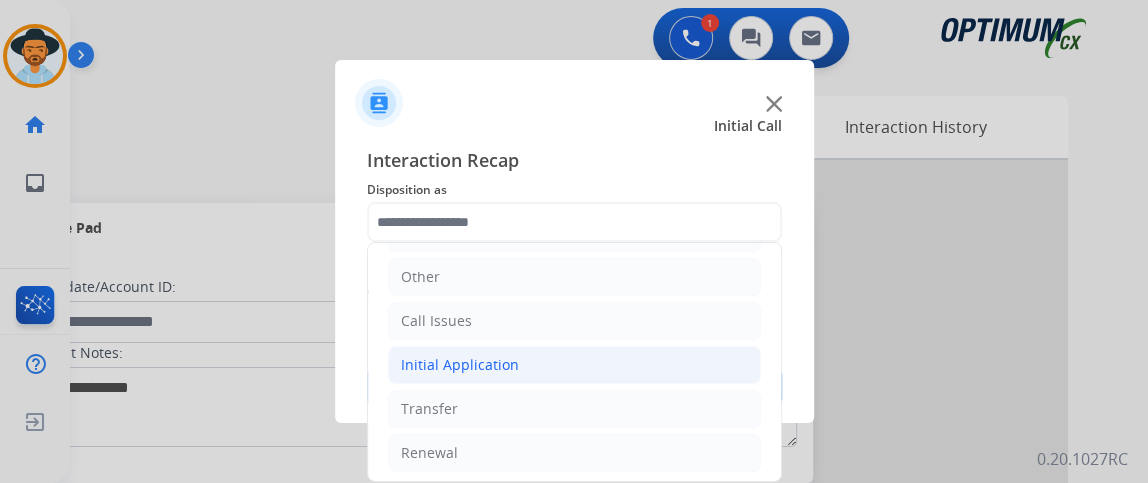 click on "Initial Application" 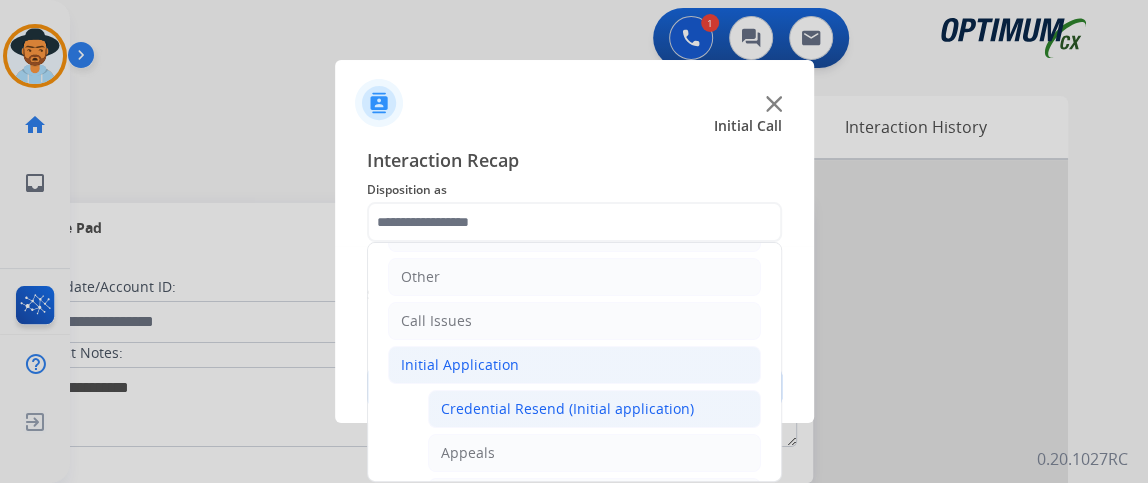 click on "Credential Resend (Initial application)" 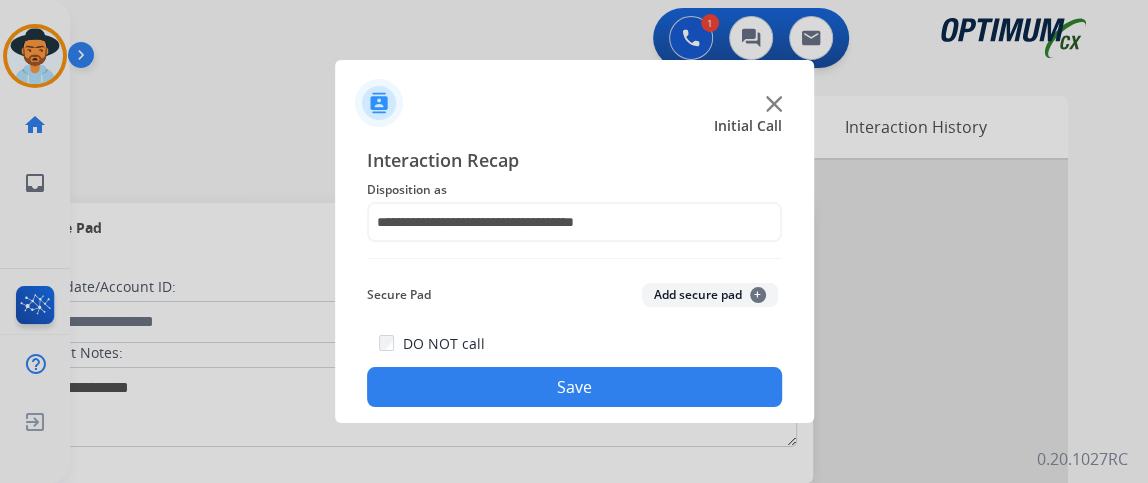 click on "Save" 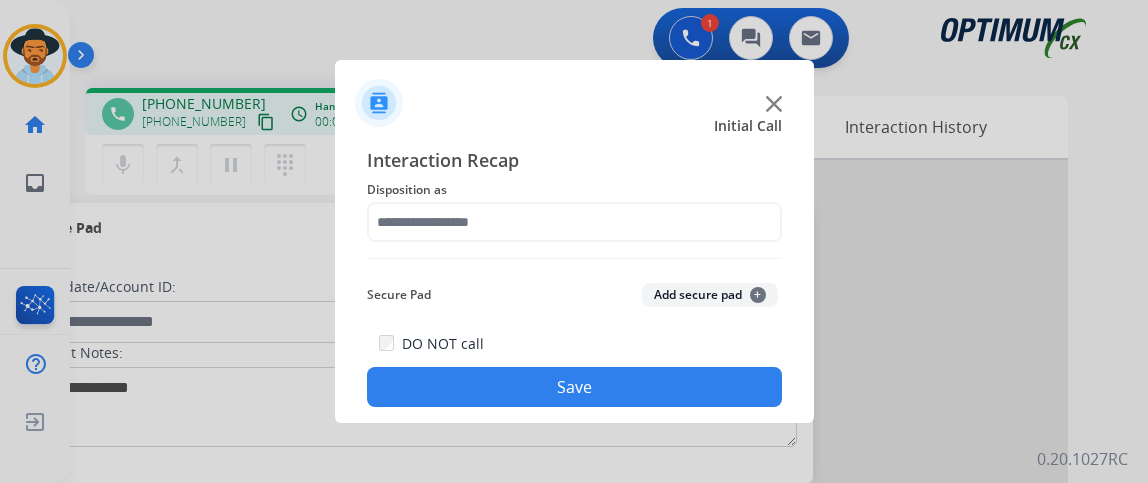 scroll, scrollTop: 0, scrollLeft: 0, axis: both 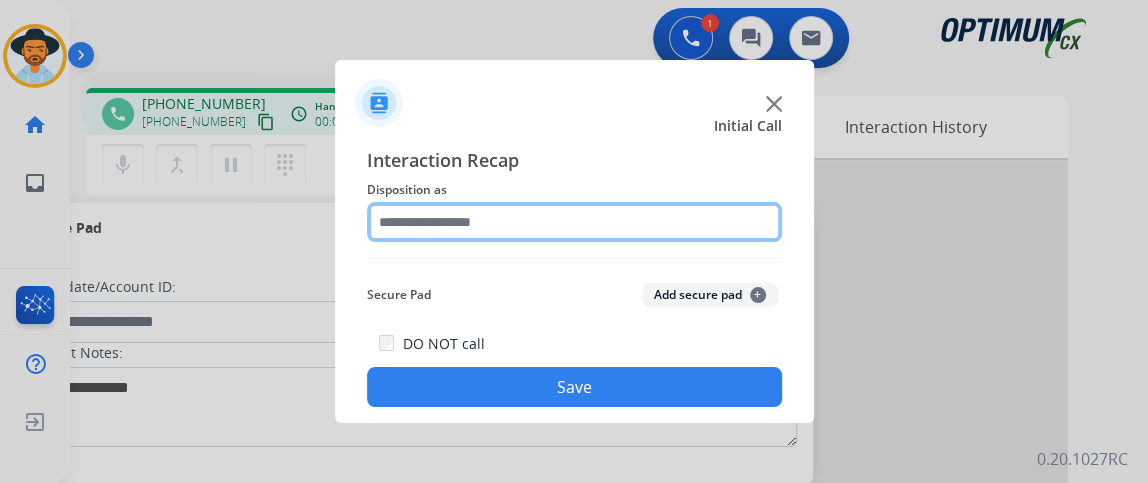 click 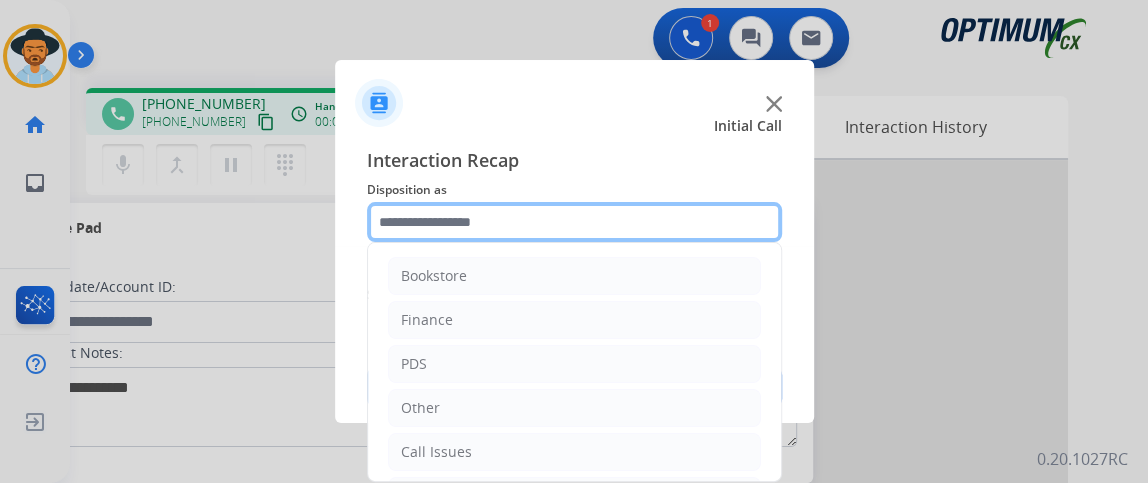 scroll, scrollTop: 131, scrollLeft: 0, axis: vertical 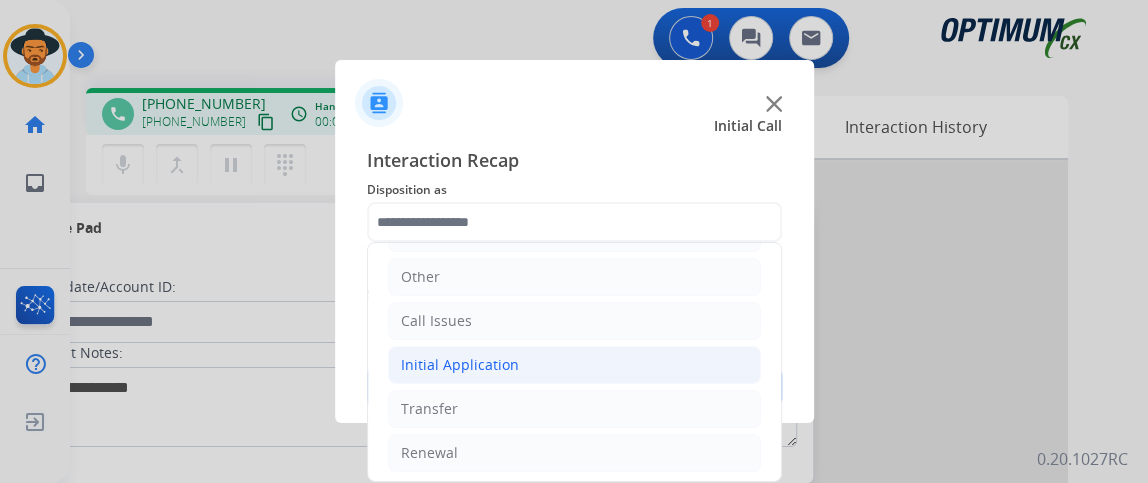 click on "Initial Application" 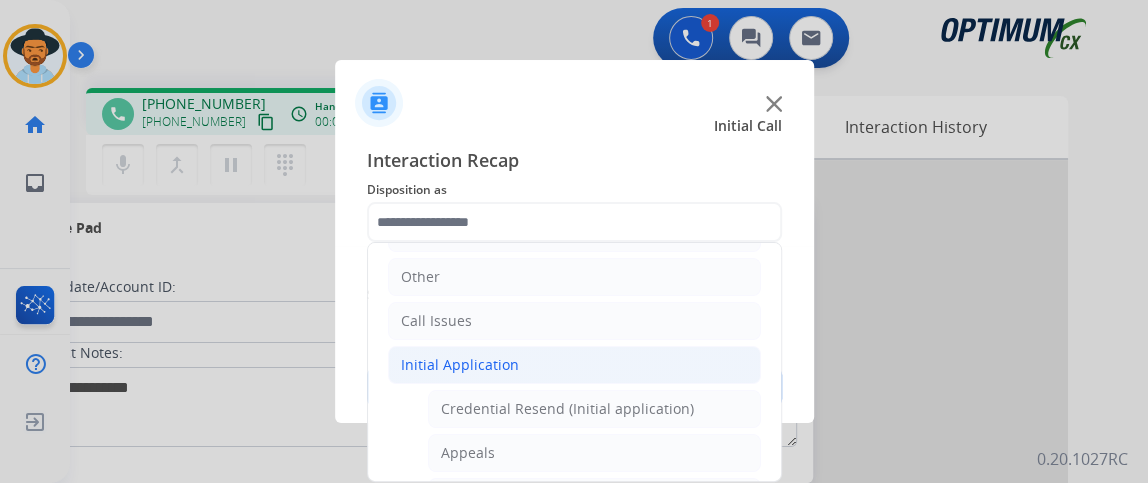 click on "Initial Application" 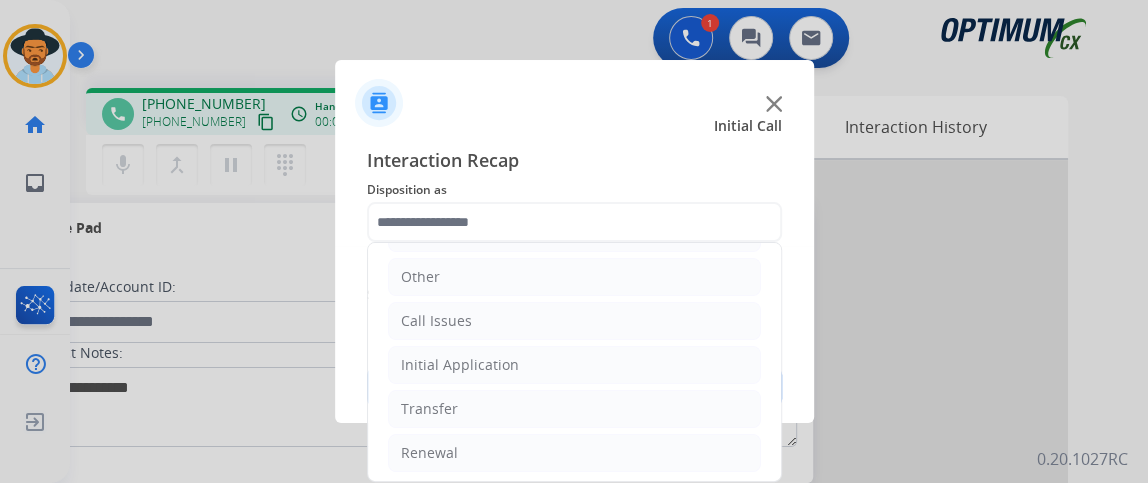 click on "DO NOT call  Save" 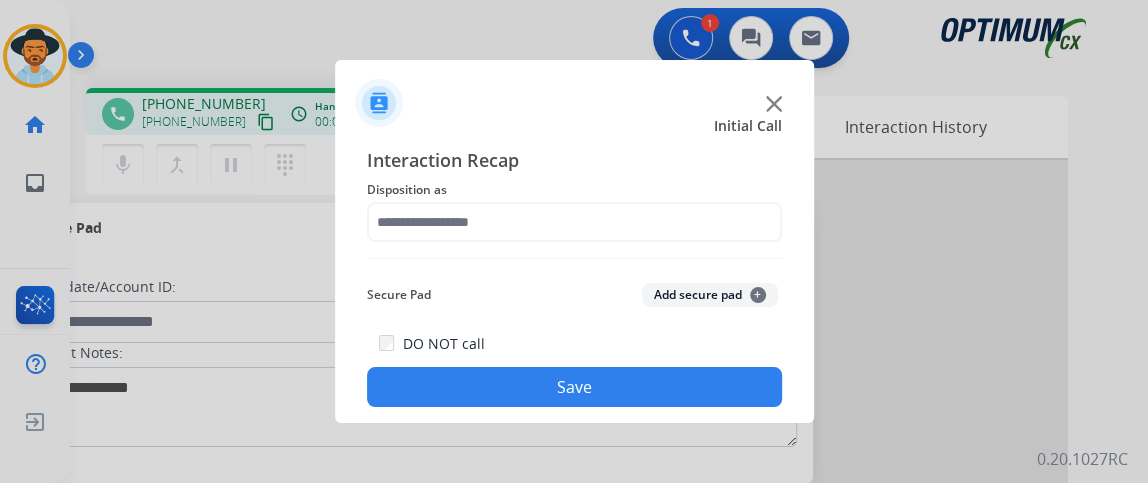 click on "Interaction Recap Disposition as    Secure Pad  Add secure pad  +  DO NOT call  Save" 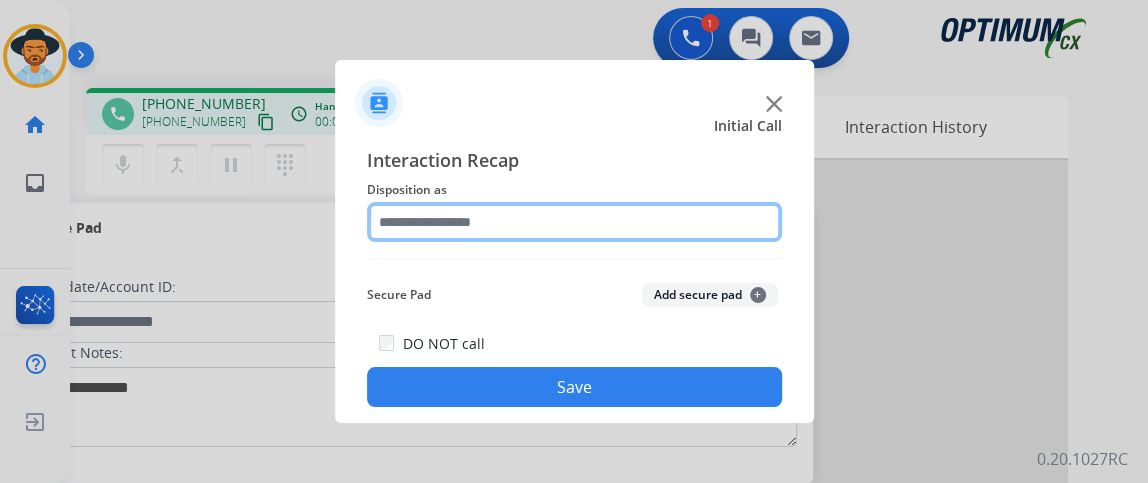 click 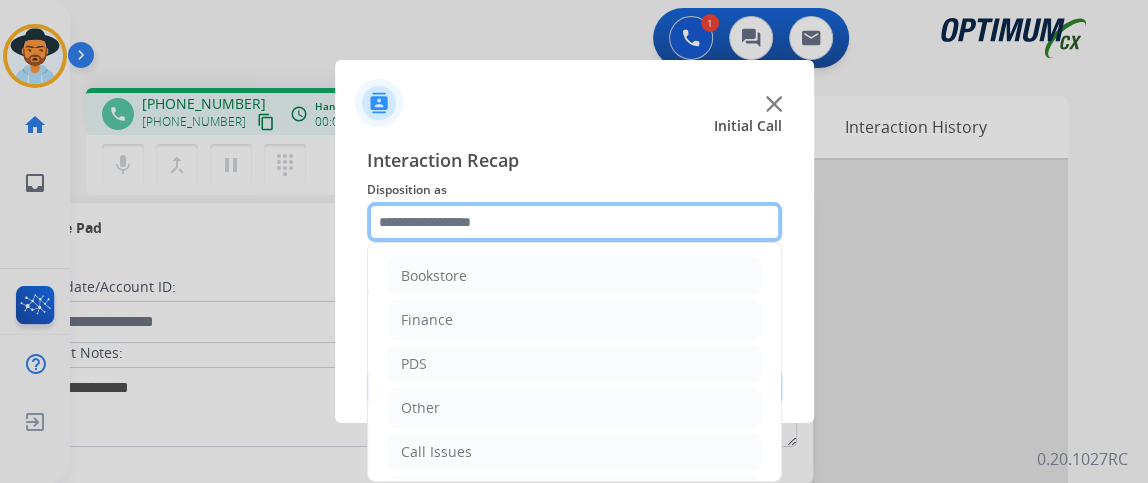 scroll, scrollTop: 131, scrollLeft: 0, axis: vertical 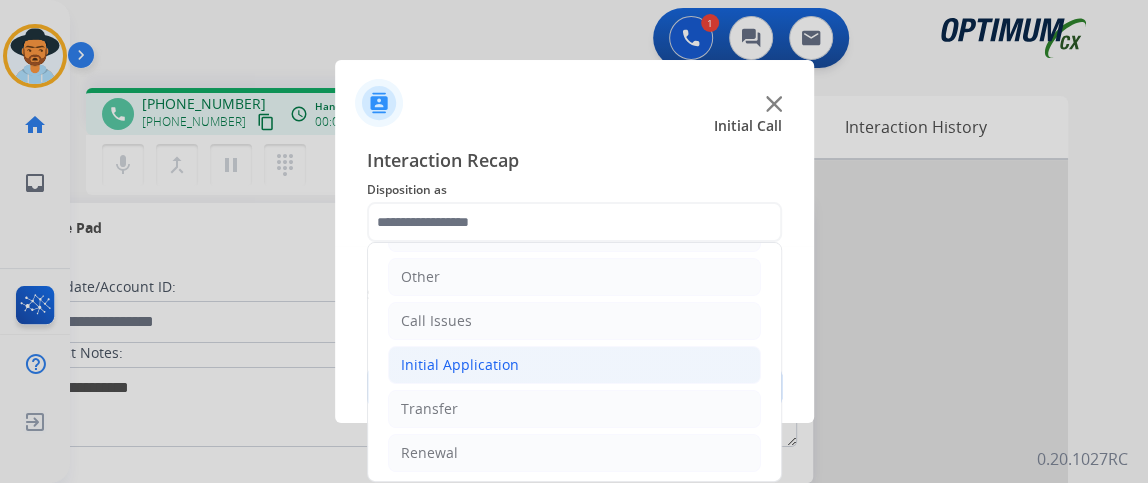 click on "Initial Application" 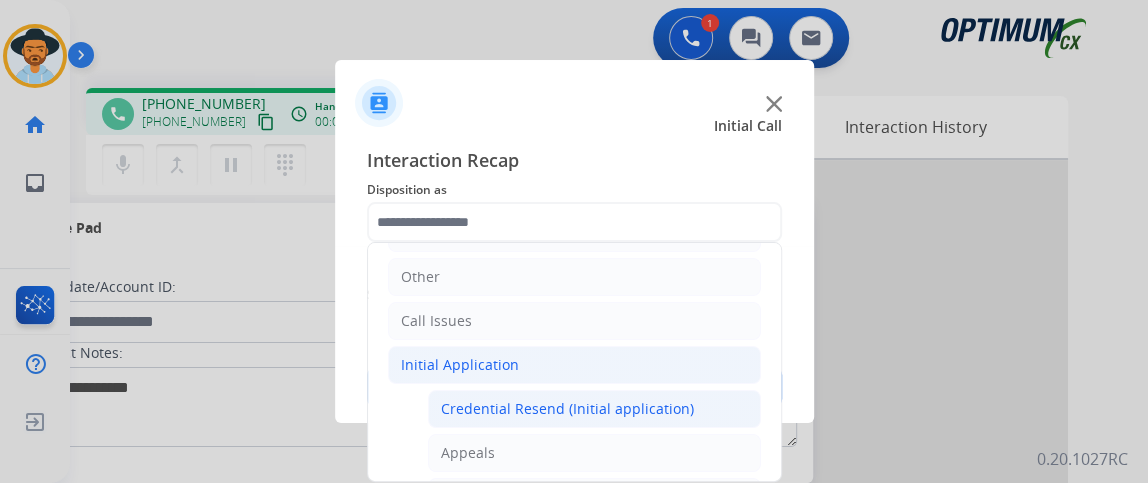 click on "Credential Resend (Initial application)" 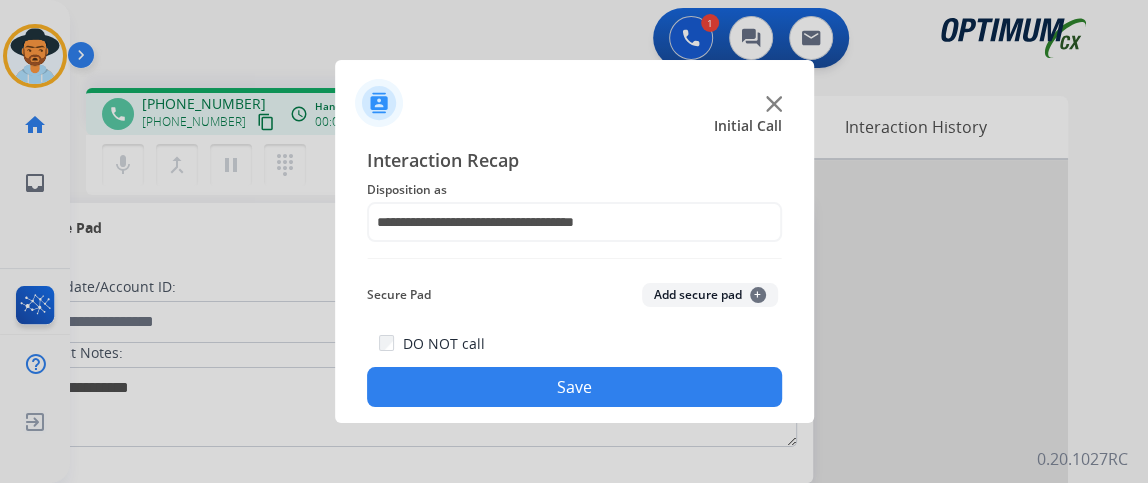 click on "Save" 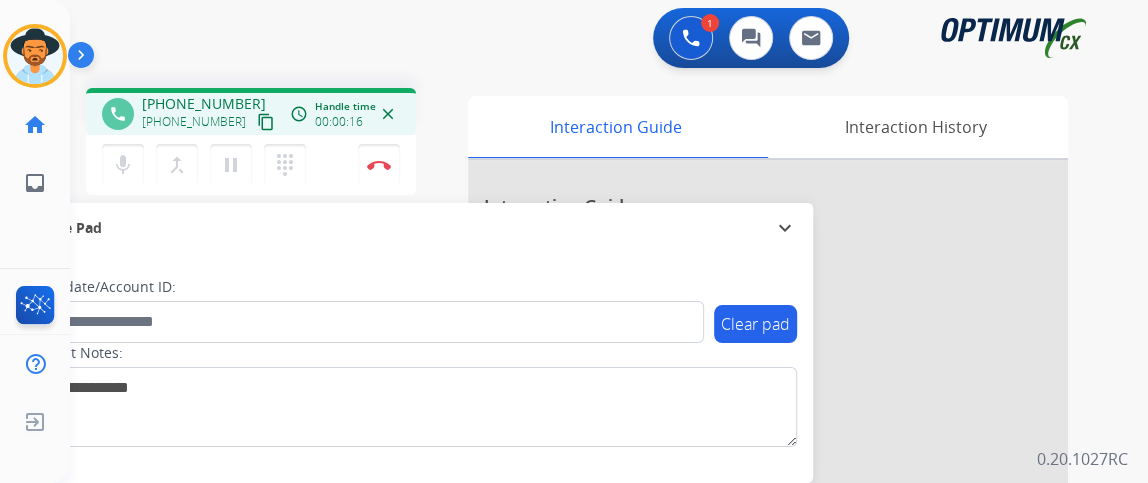 click on "content_copy" at bounding box center (266, 122) 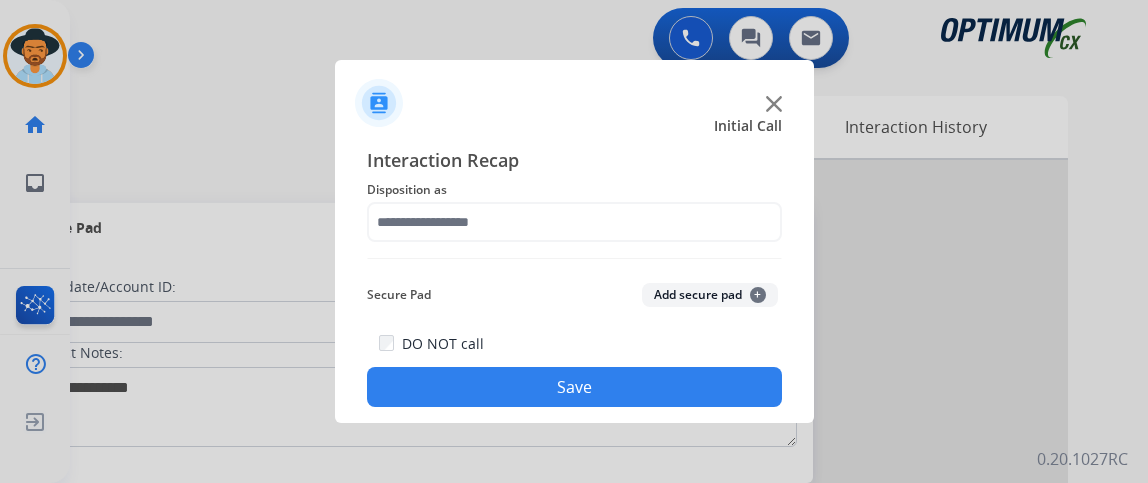 scroll, scrollTop: 0, scrollLeft: 0, axis: both 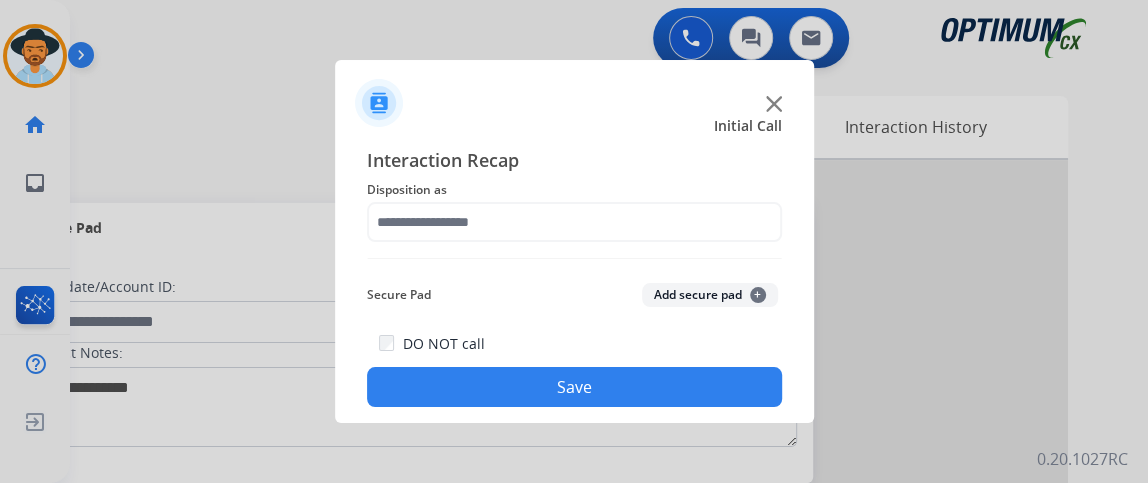 click 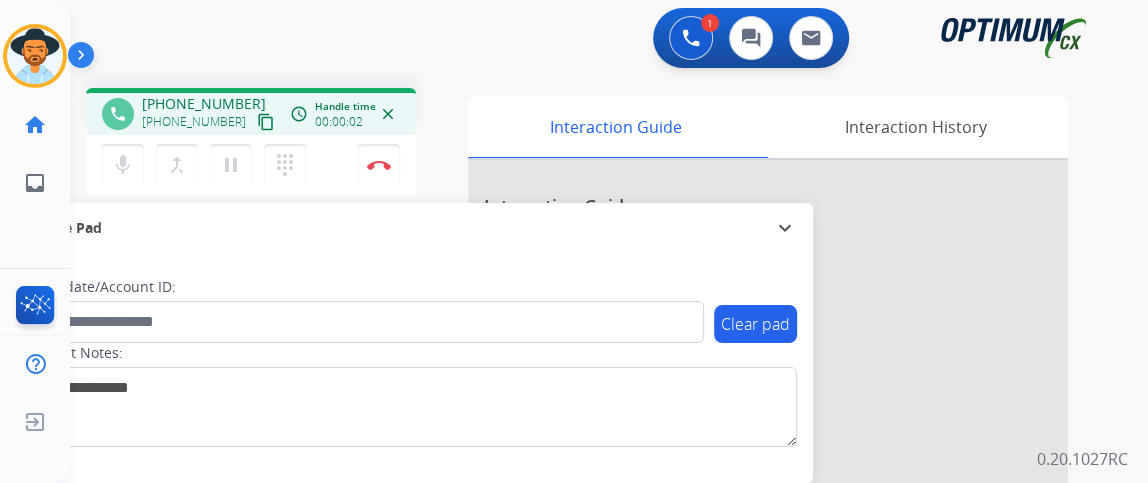 click on "content_copy" at bounding box center (266, 122) 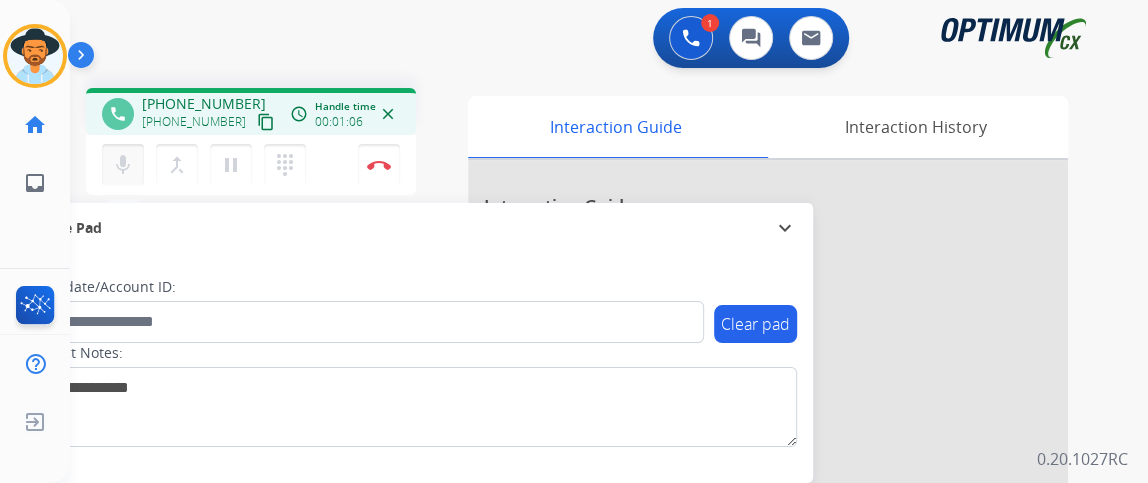 click on "mic" at bounding box center [123, 165] 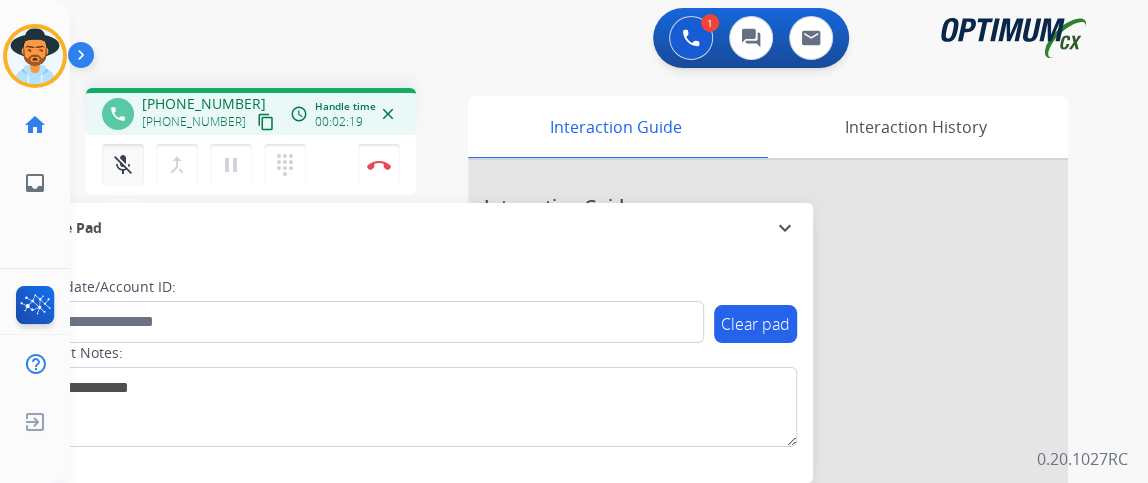 click on "mic_off" at bounding box center (123, 165) 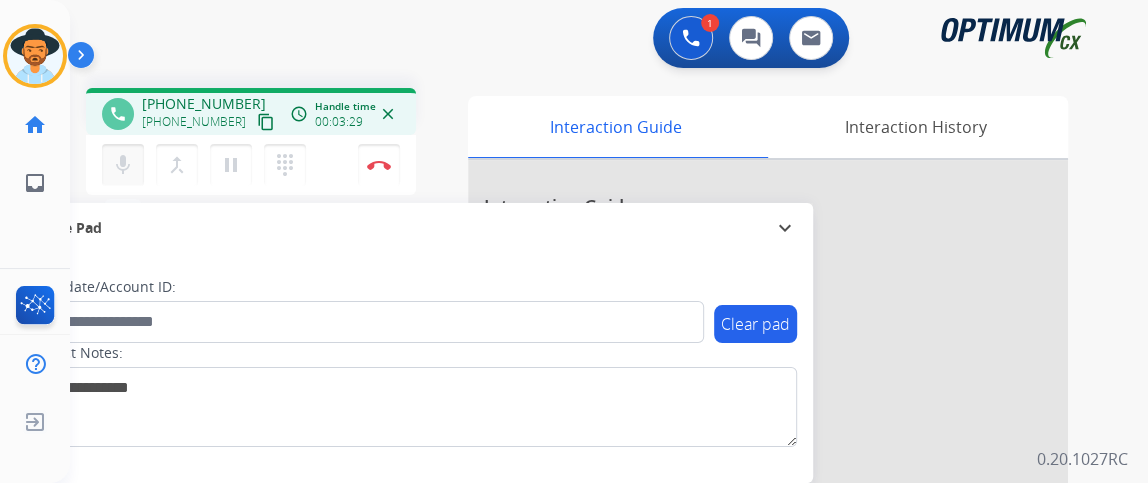 click on "mic Mute" at bounding box center (123, 165) 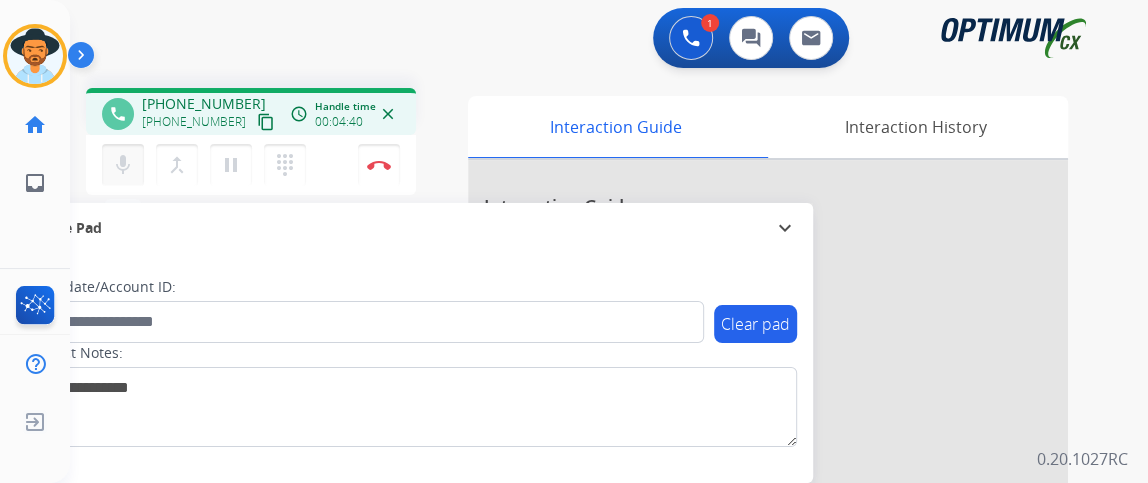 click on "mic" at bounding box center [123, 165] 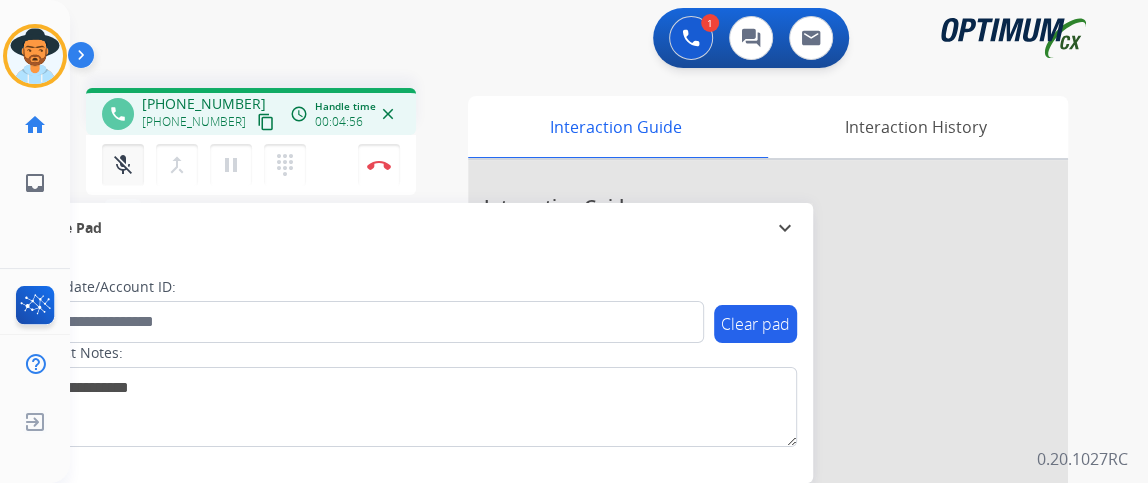 click on "mic_off Mute" at bounding box center [123, 165] 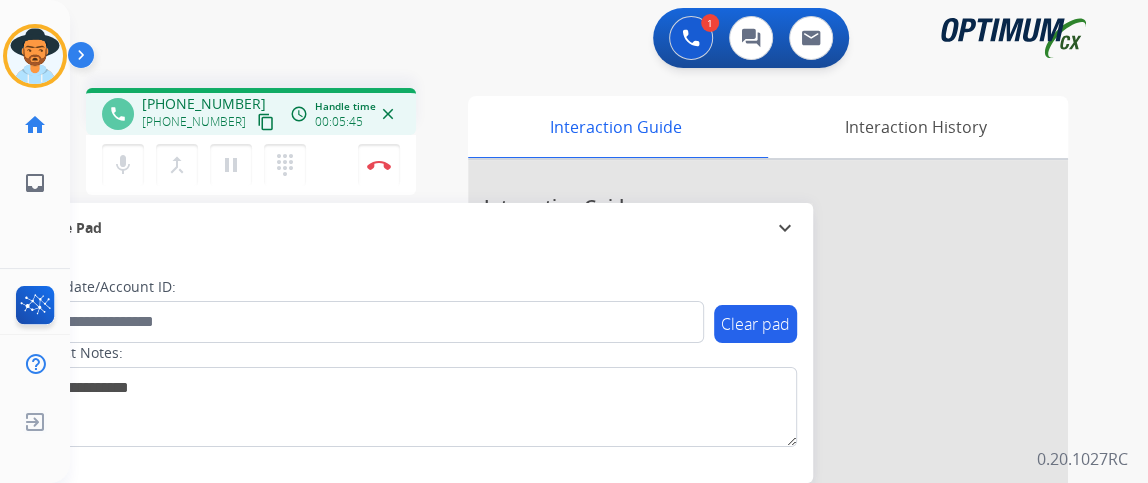 click on "mic Mute merge_type Bridge pause Hold dialpad Dialpad Disconnect" at bounding box center [251, 165] 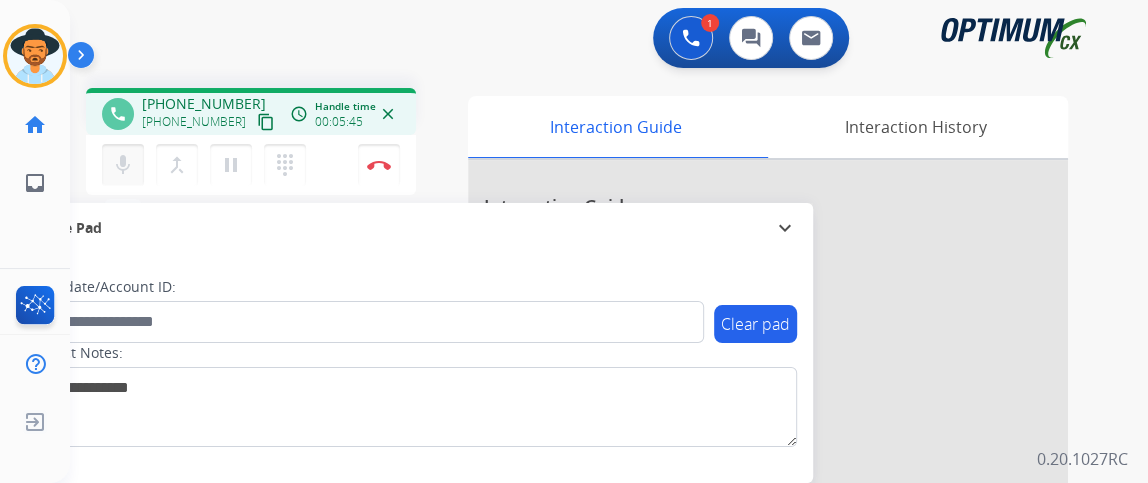 click on "mic" at bounding box center (123, 165) 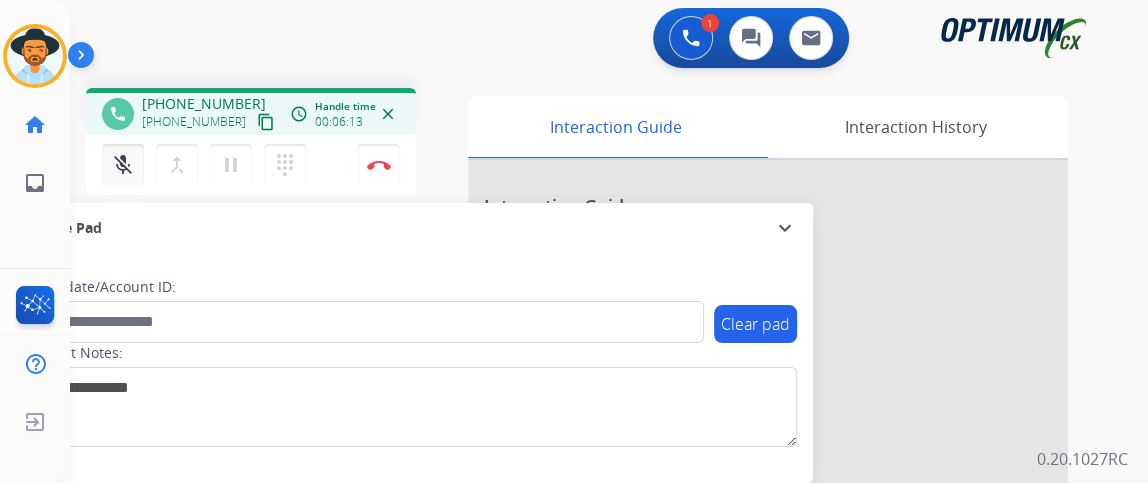 click on "mic_off" at bounding box center (123, 165) 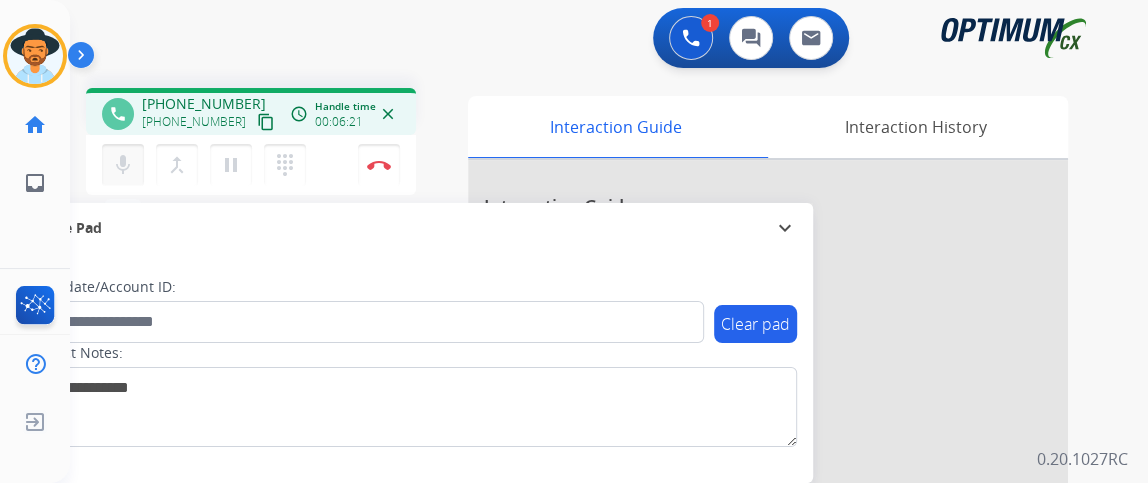click on "mic Mute" at bounding box center [123, 165] 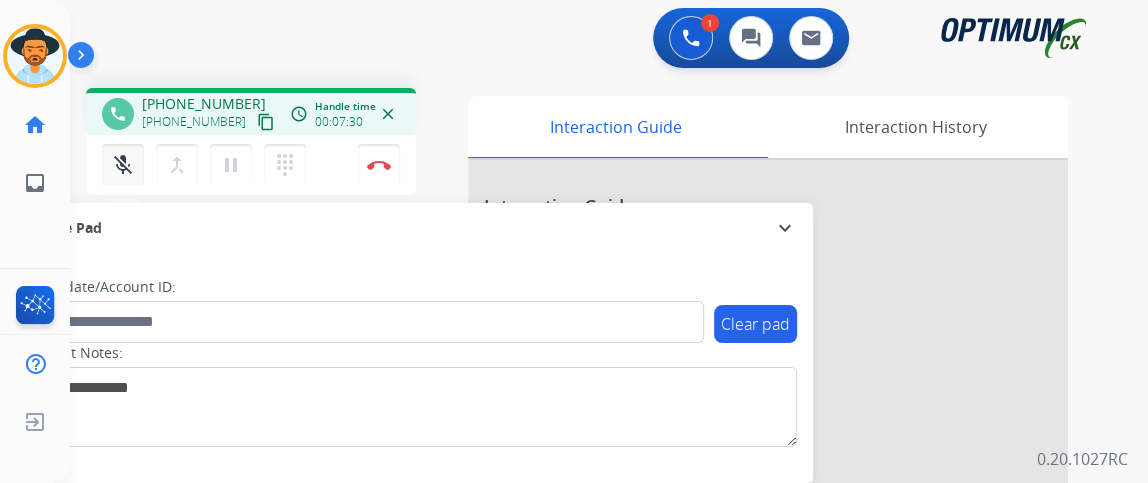 click on "mic_off Mute" at bounding box center [123, 165] 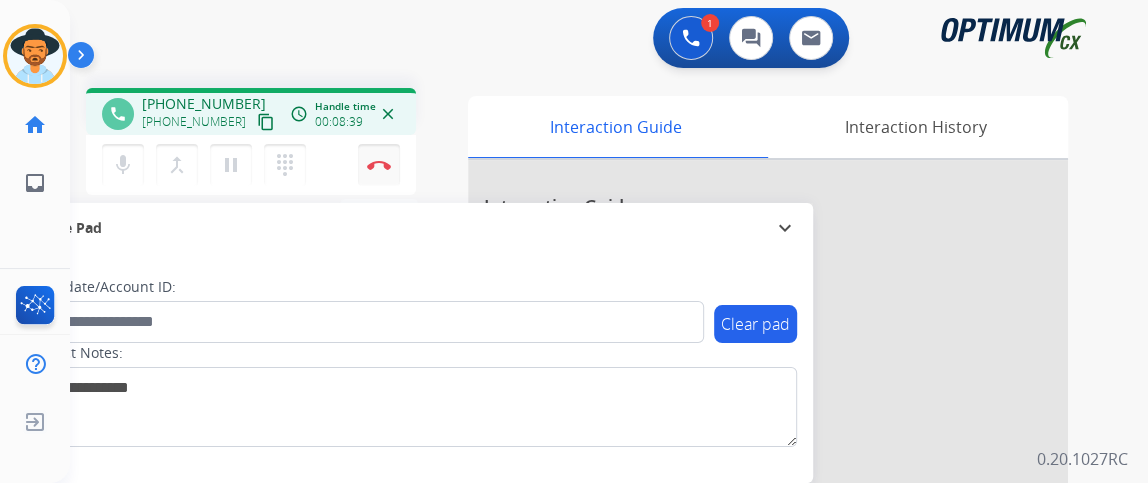 click at bounding box center [379, 165] 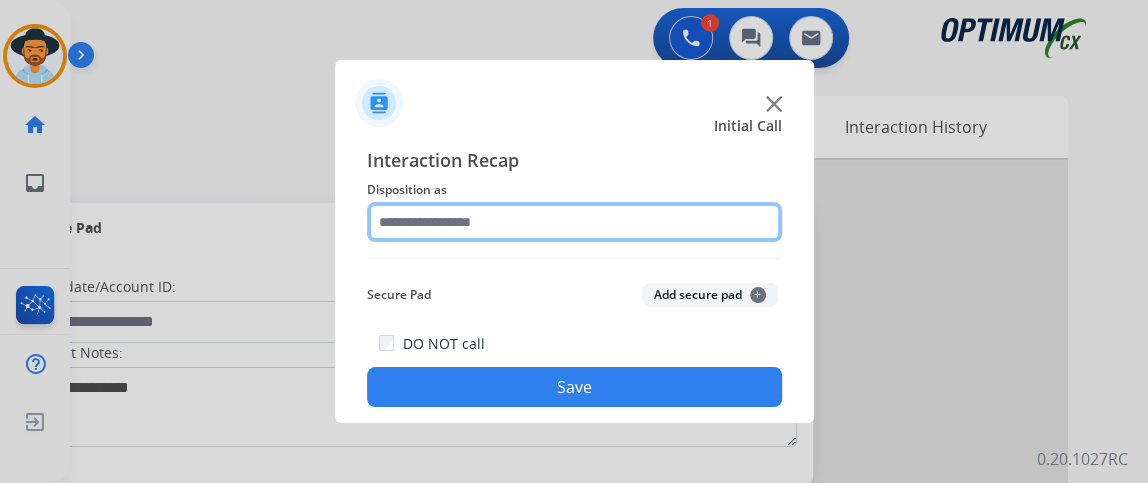 click 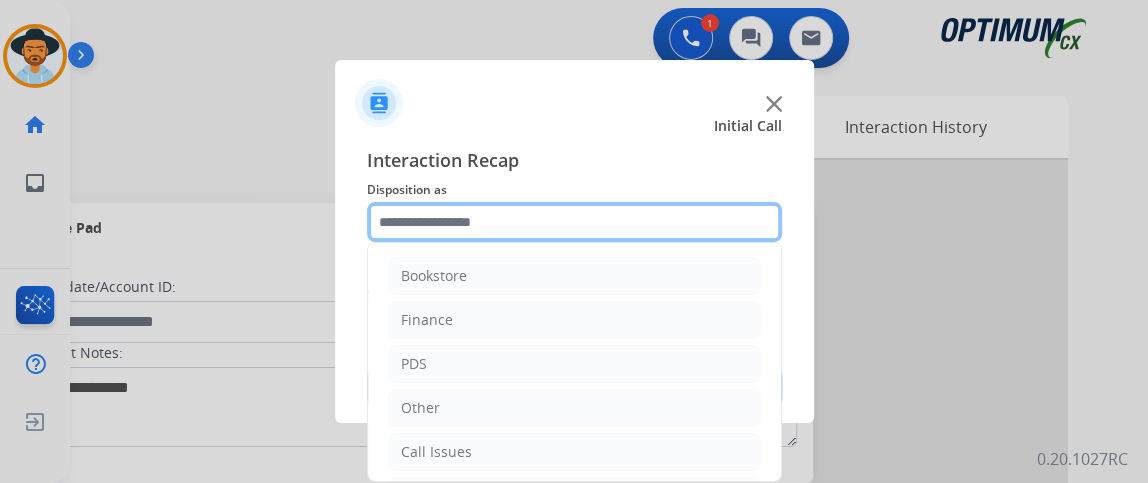 scroll, scrollTop: 131, scrollLeft: 0, axis: vertical 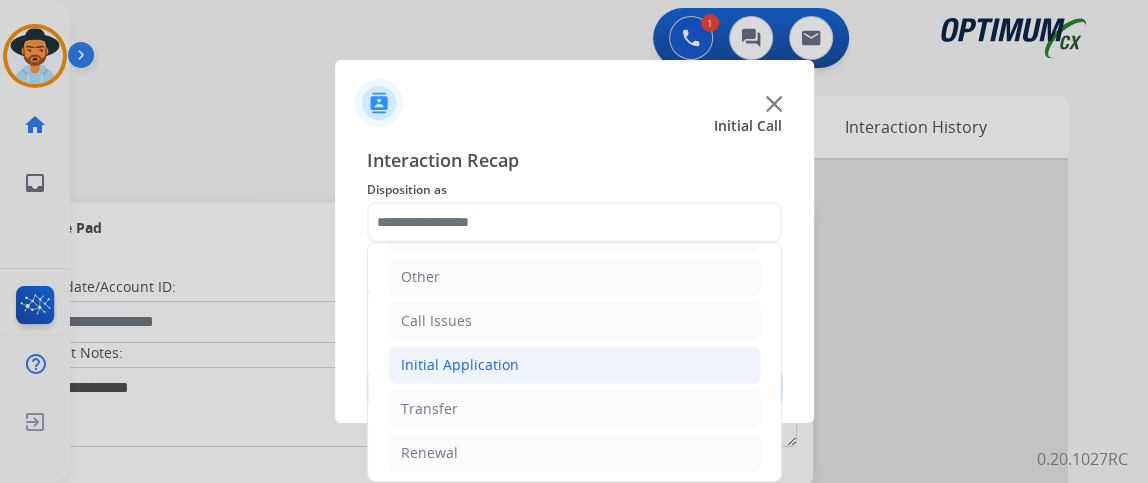 click on "Initial Application" 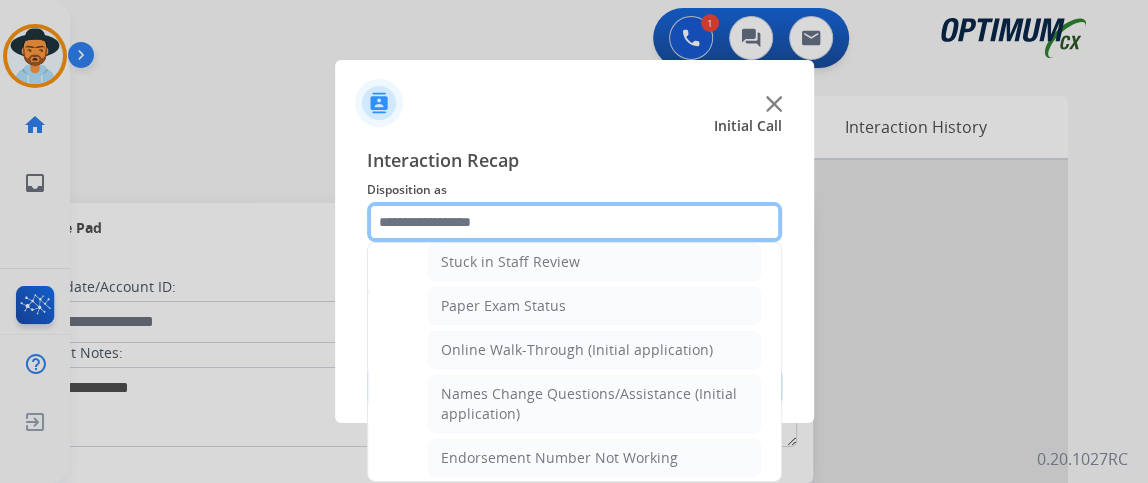 scroll, scrollTop: 370, scrollLeft: 0, axis: vertical 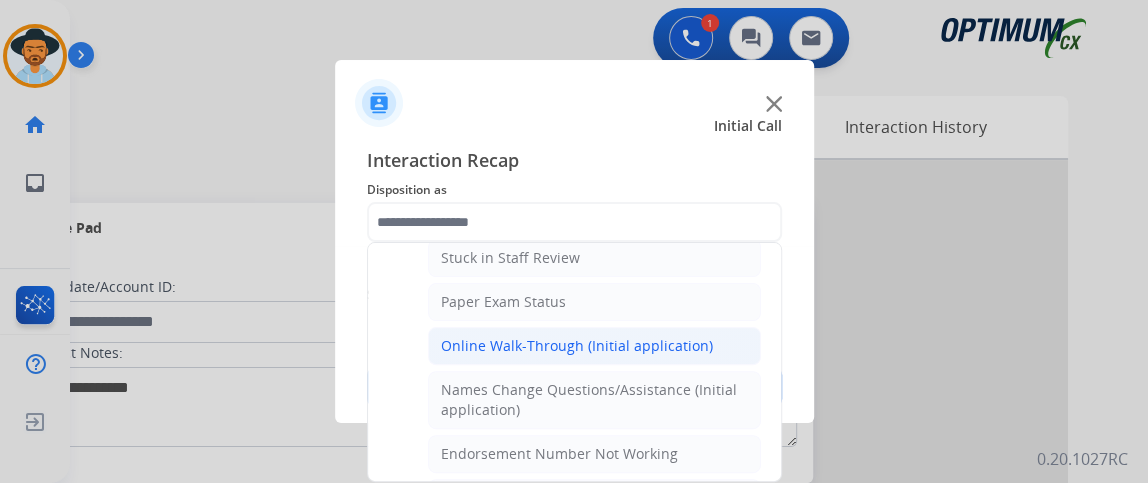 click on "Online Walk-Through (Initial application)" 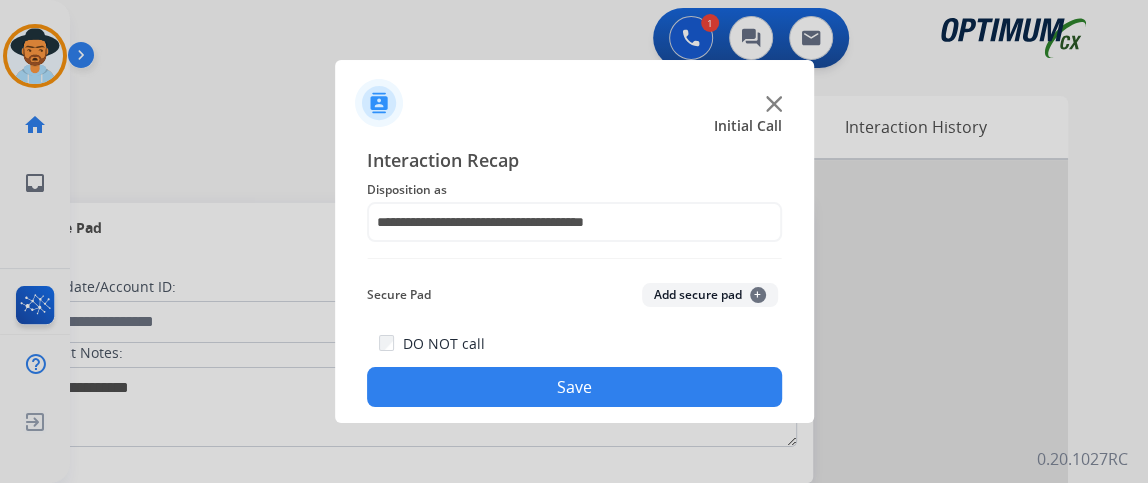 click on "Save" 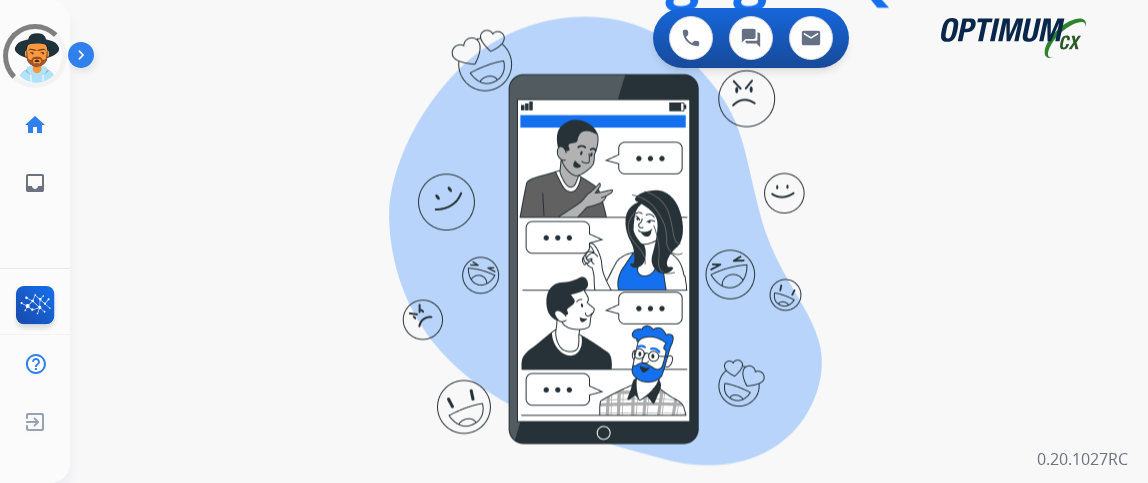 scroll, scrollTop: 0, scrollLeft: 0, axis: both 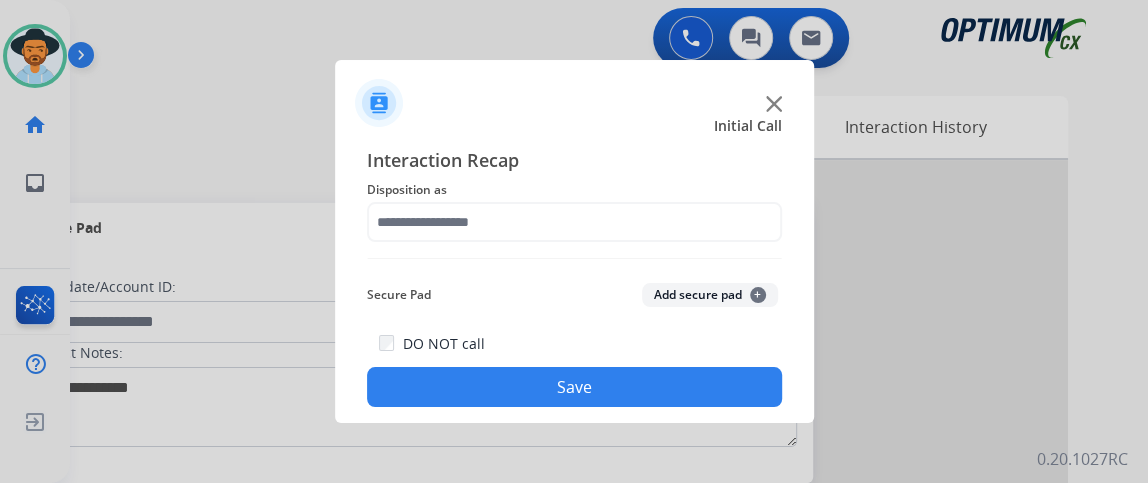 click 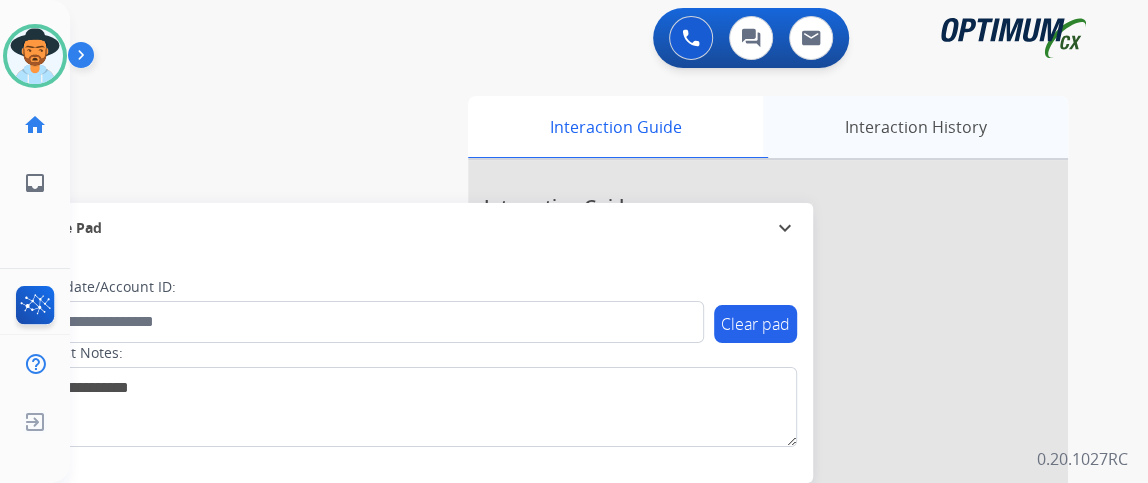 click on "Interaction History" at bounding box center (915, 127) 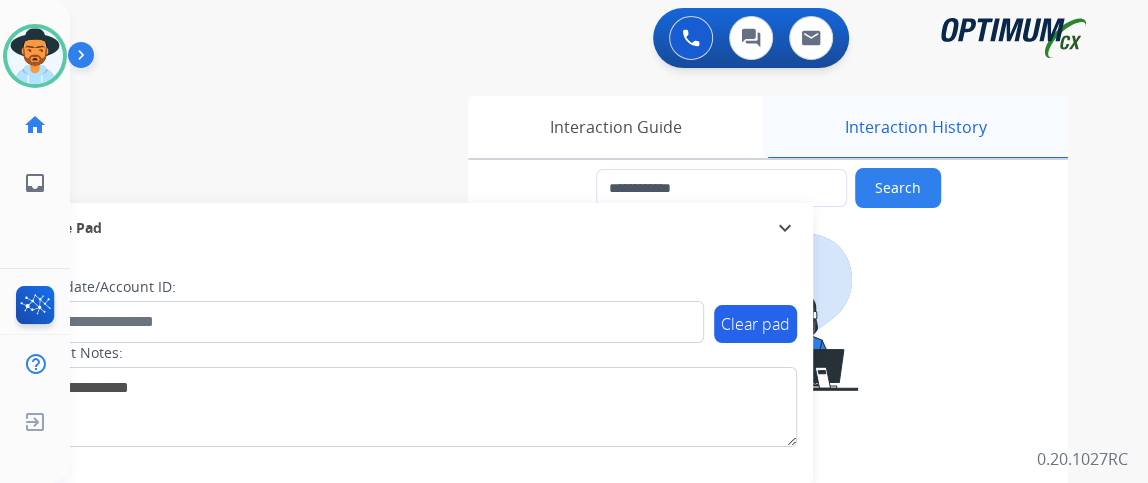 click on "Interaction History" at bounding box center (915, 127) 